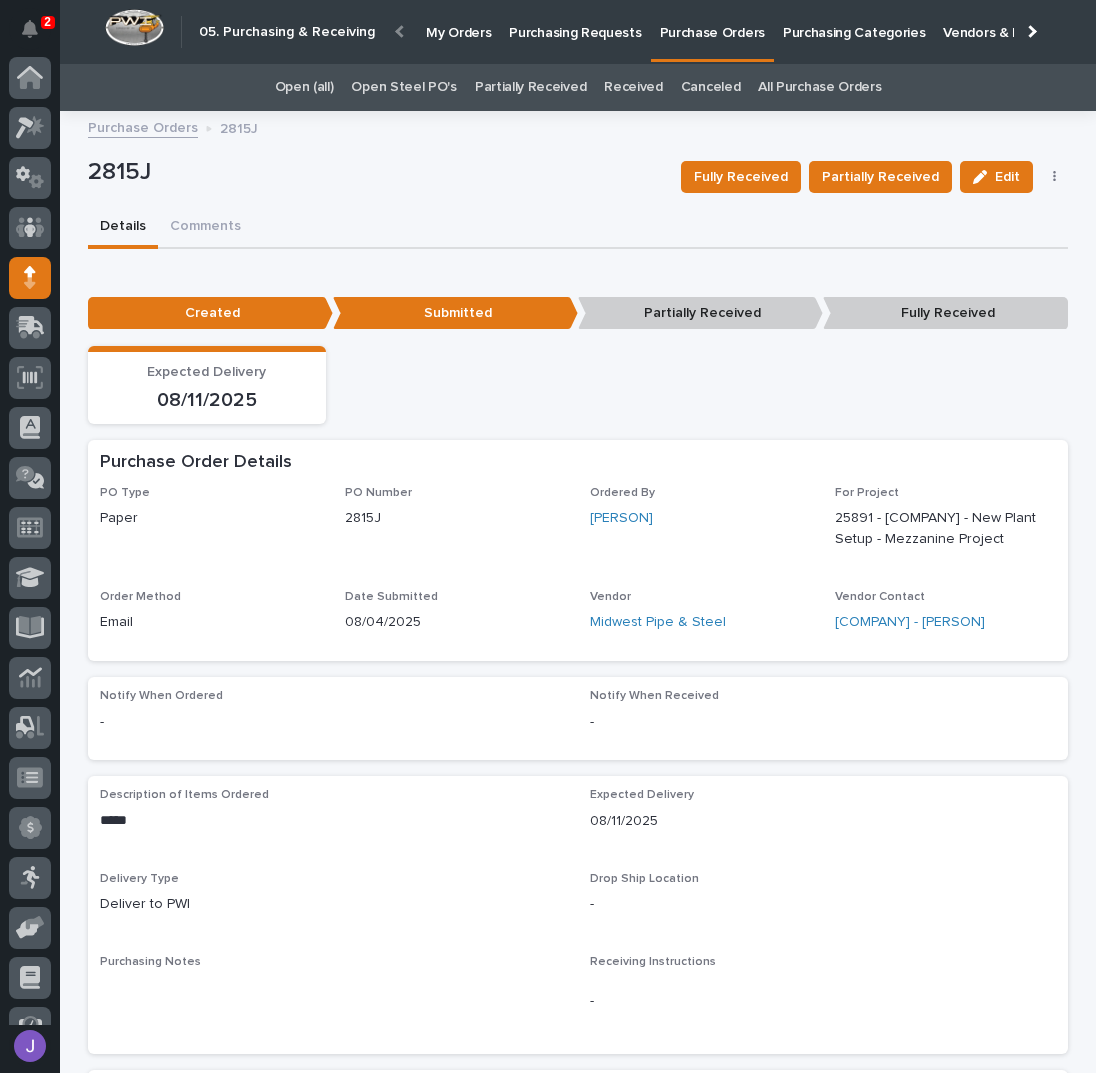 scroll, scrollTop: 0, scrollLeft: 0, axis: both 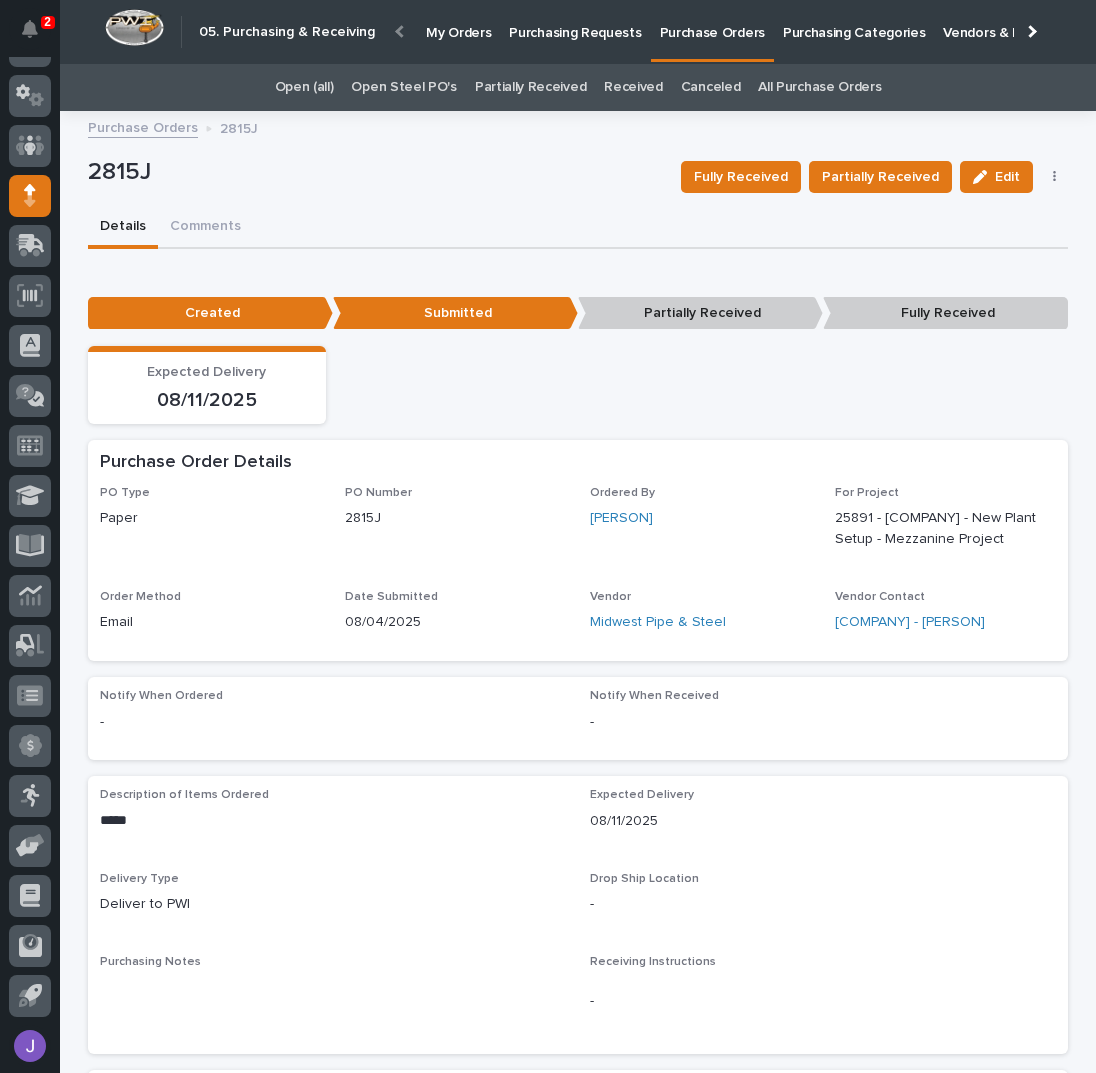 click on "Details Comments" at bounding box center (578, 228) 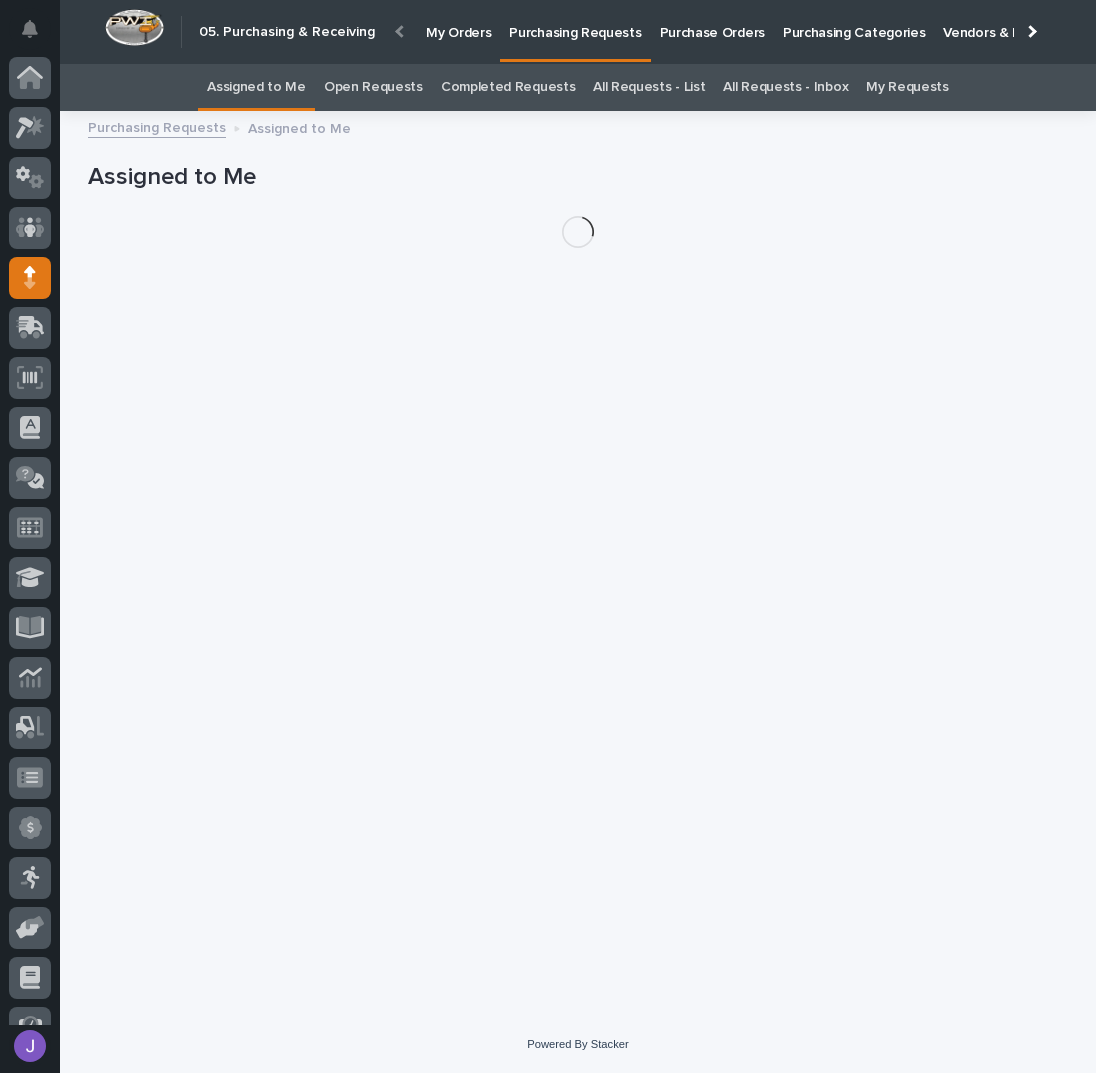 scroll, scrollTop: 82, scrollLeft: 0, axis: vertical 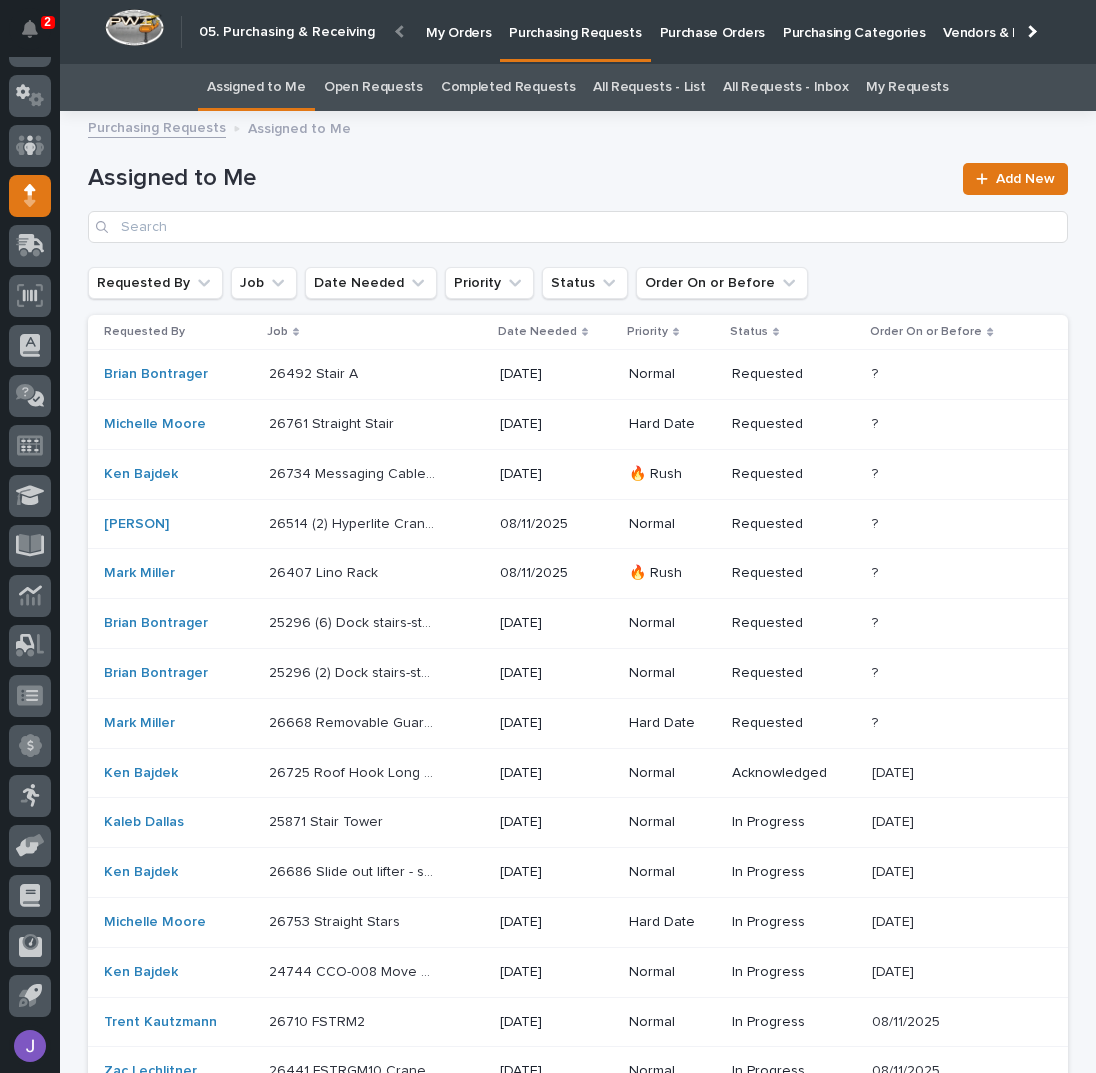 click on "All Requests - List" at bounding box center (649, 87) 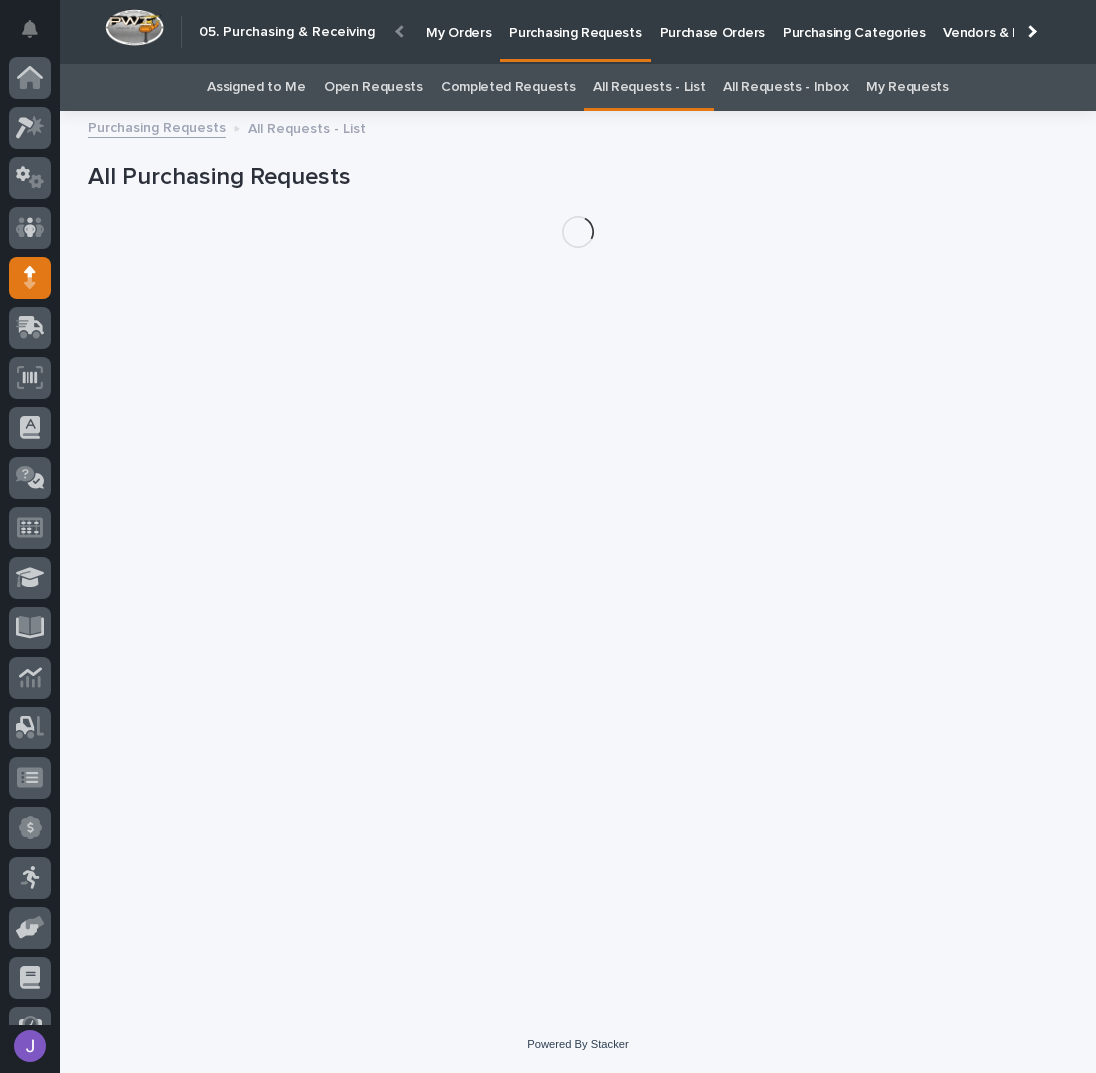 scroll, scrollTop: 82, scrollLeft: 0, axis: vertical 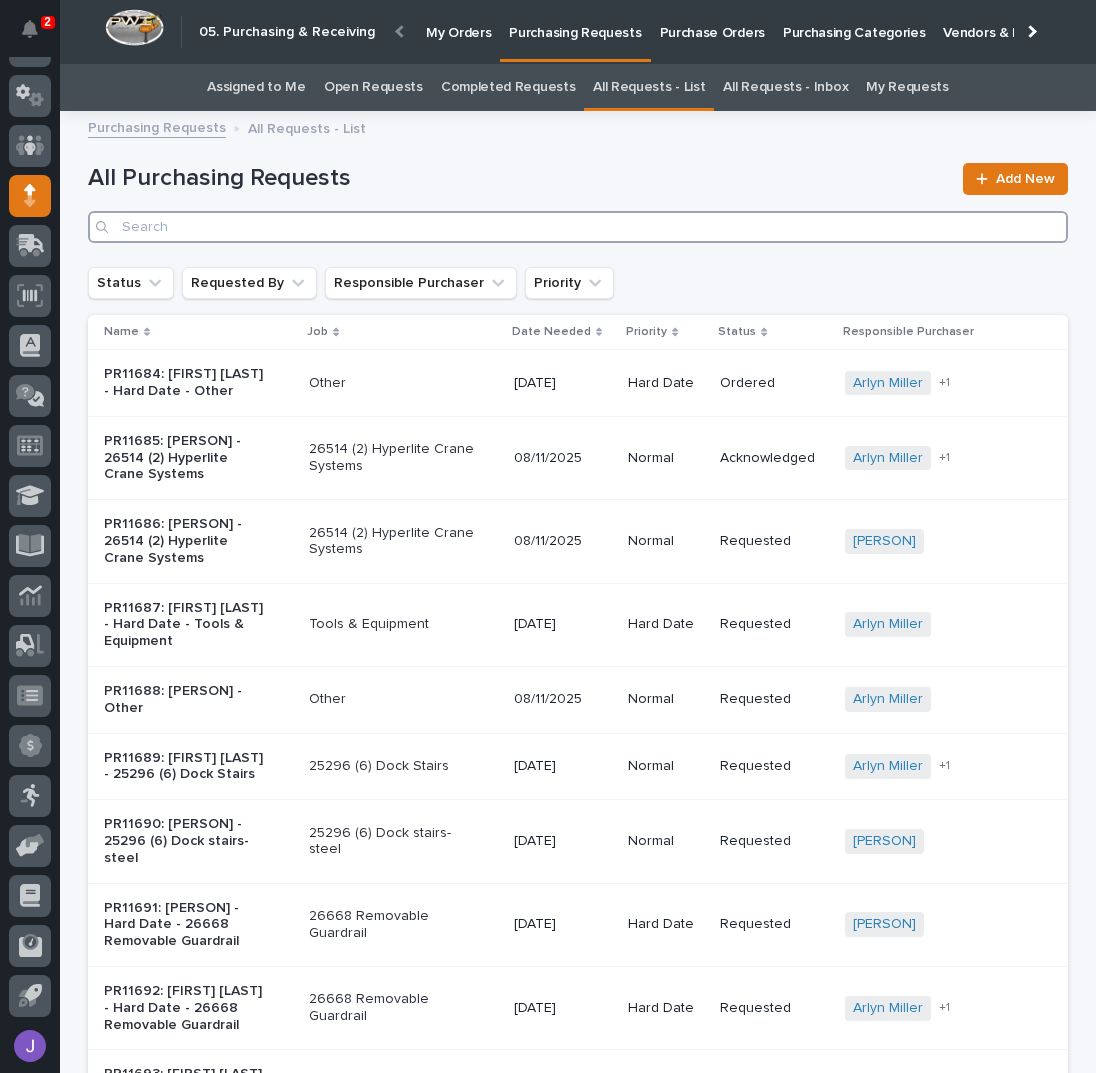 click at bounding box center (578, 227) 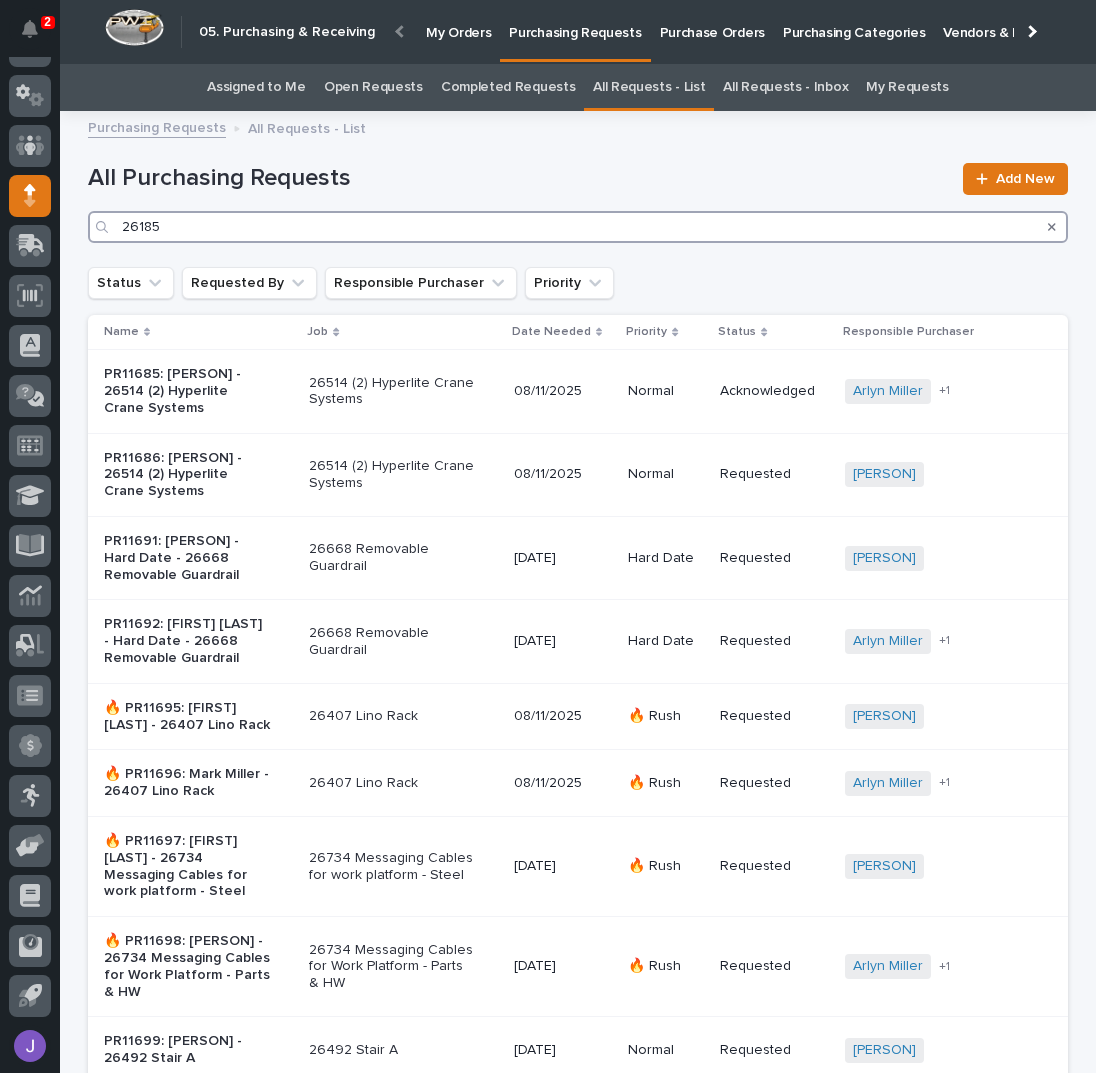 type on "26185" 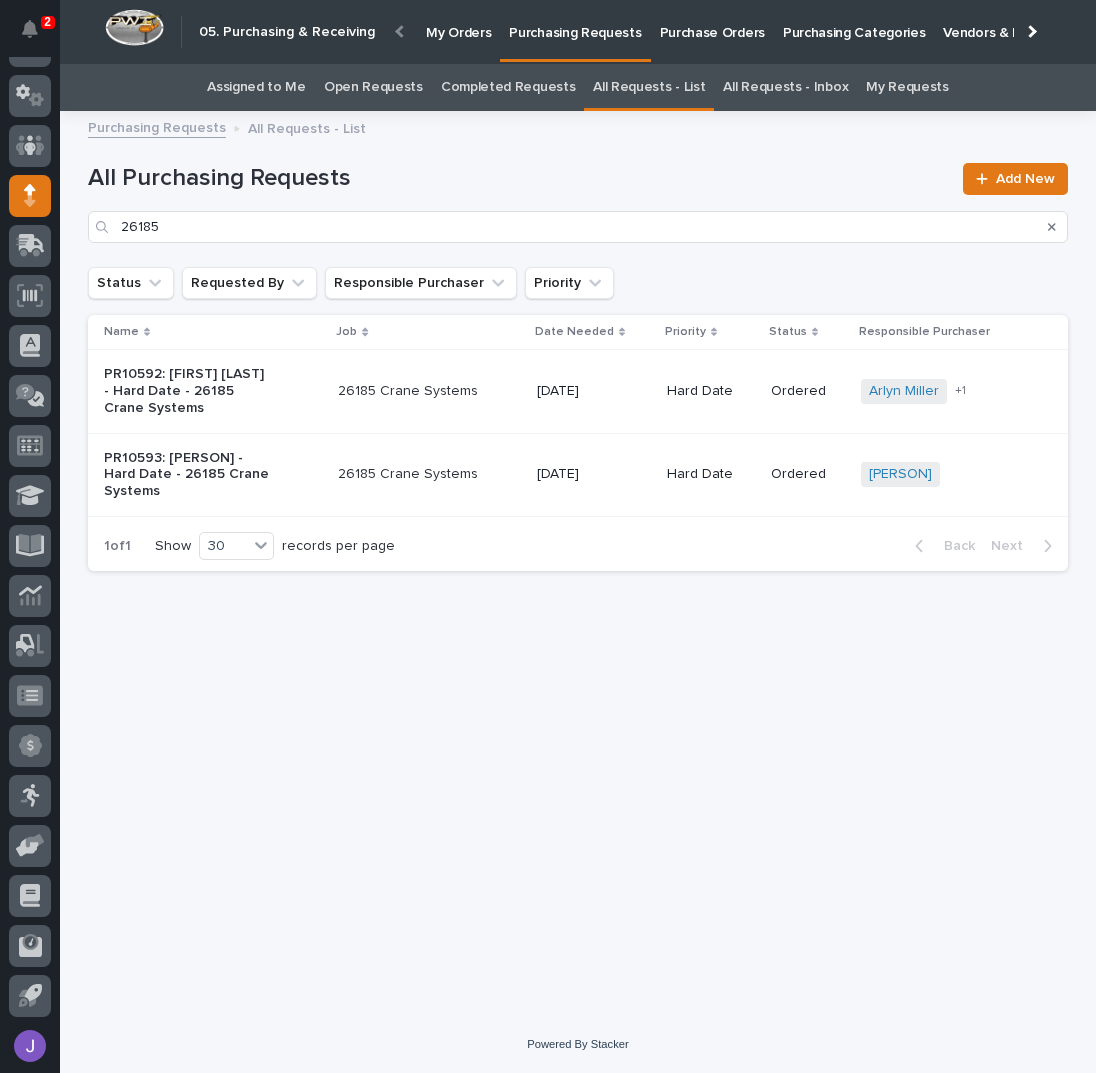 click on "PR10593: [PERSON] - Hard Date - 26185 Crane Systems" at bounding box center [213, 475] 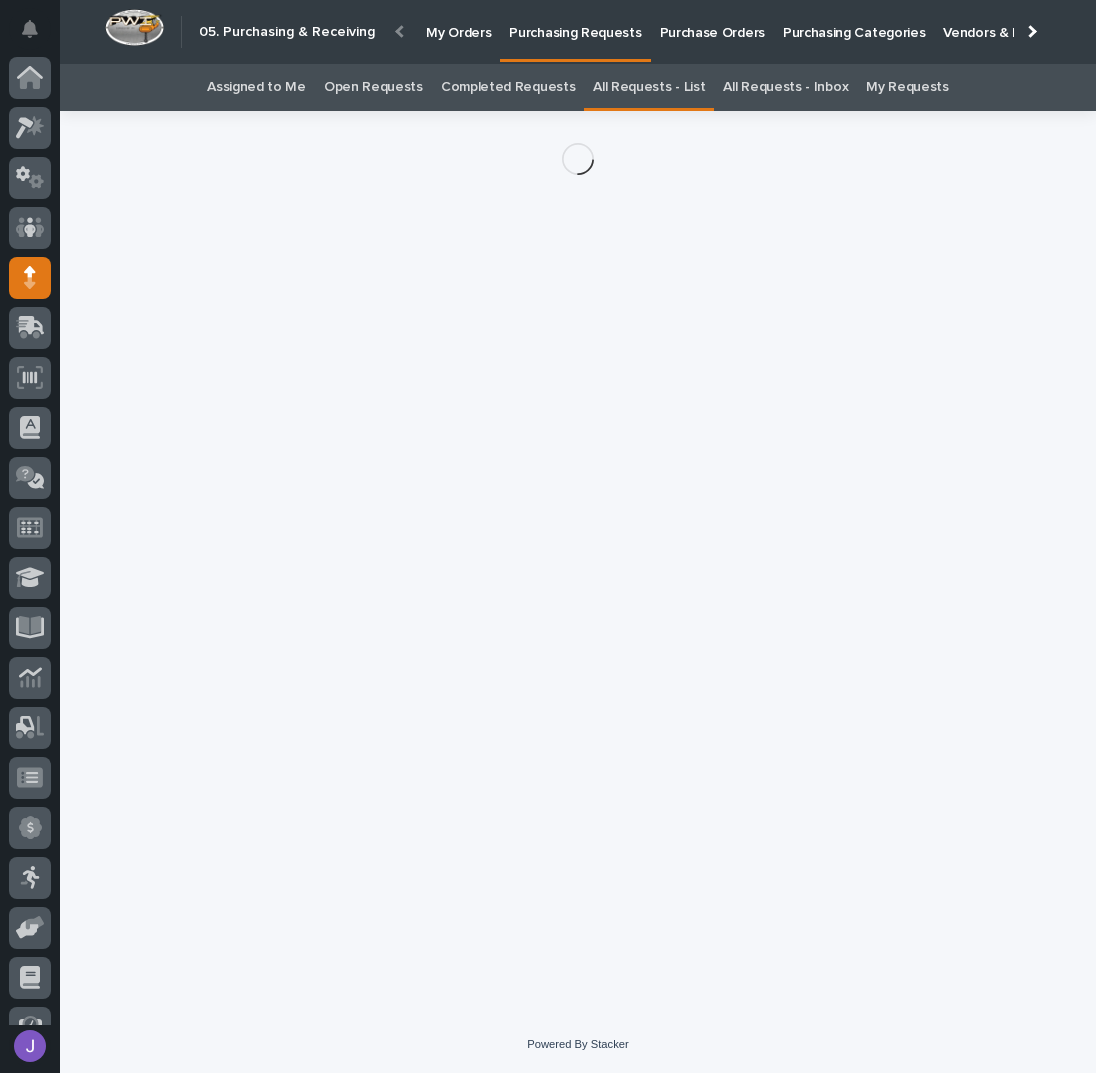 scroll, scrollTop: 82, scrollLeft: 0, axis: vertical 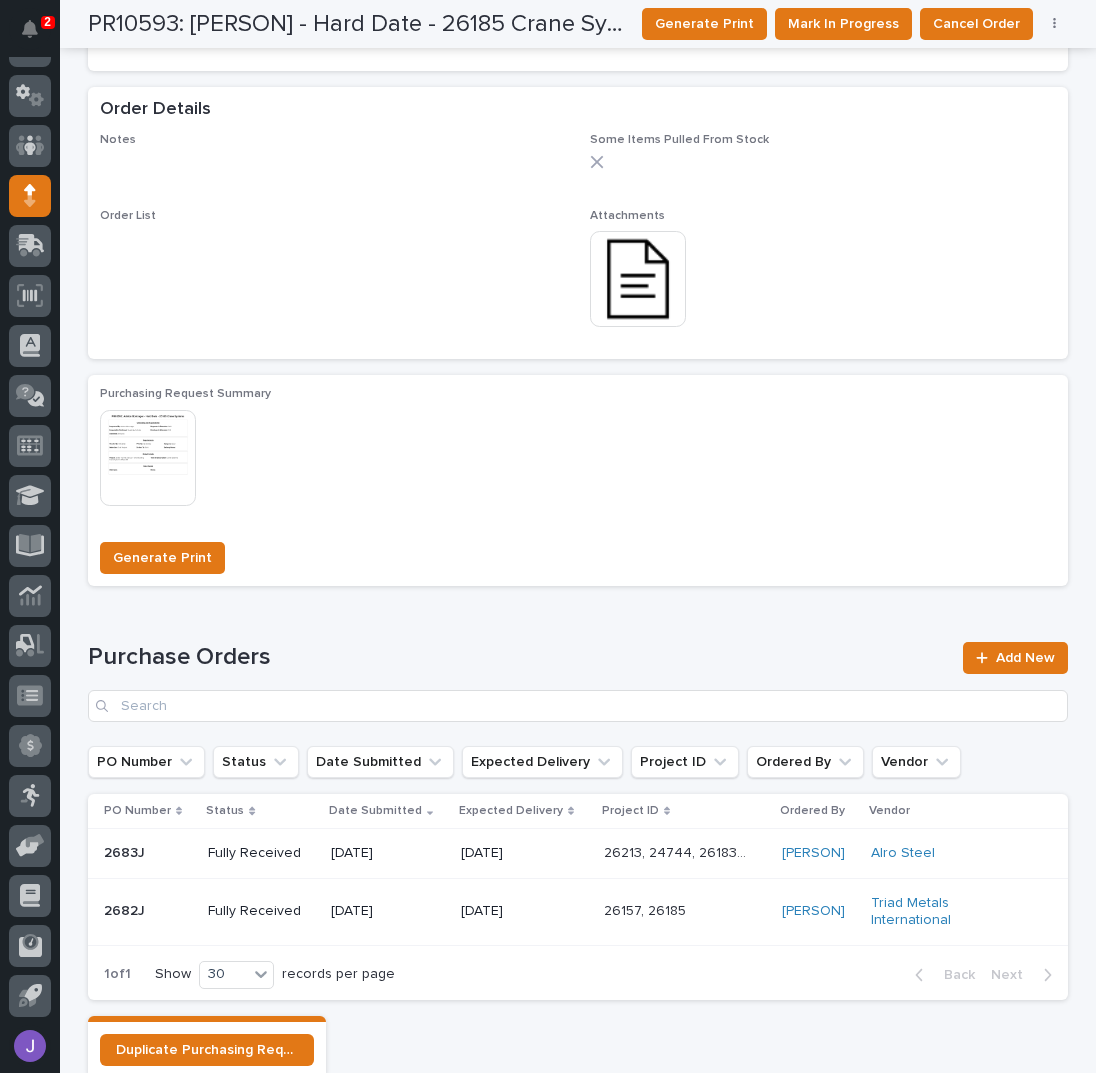 click on "Purchasing Request Summary This file cannot be opened Download File" at bounding box center [578, 456] 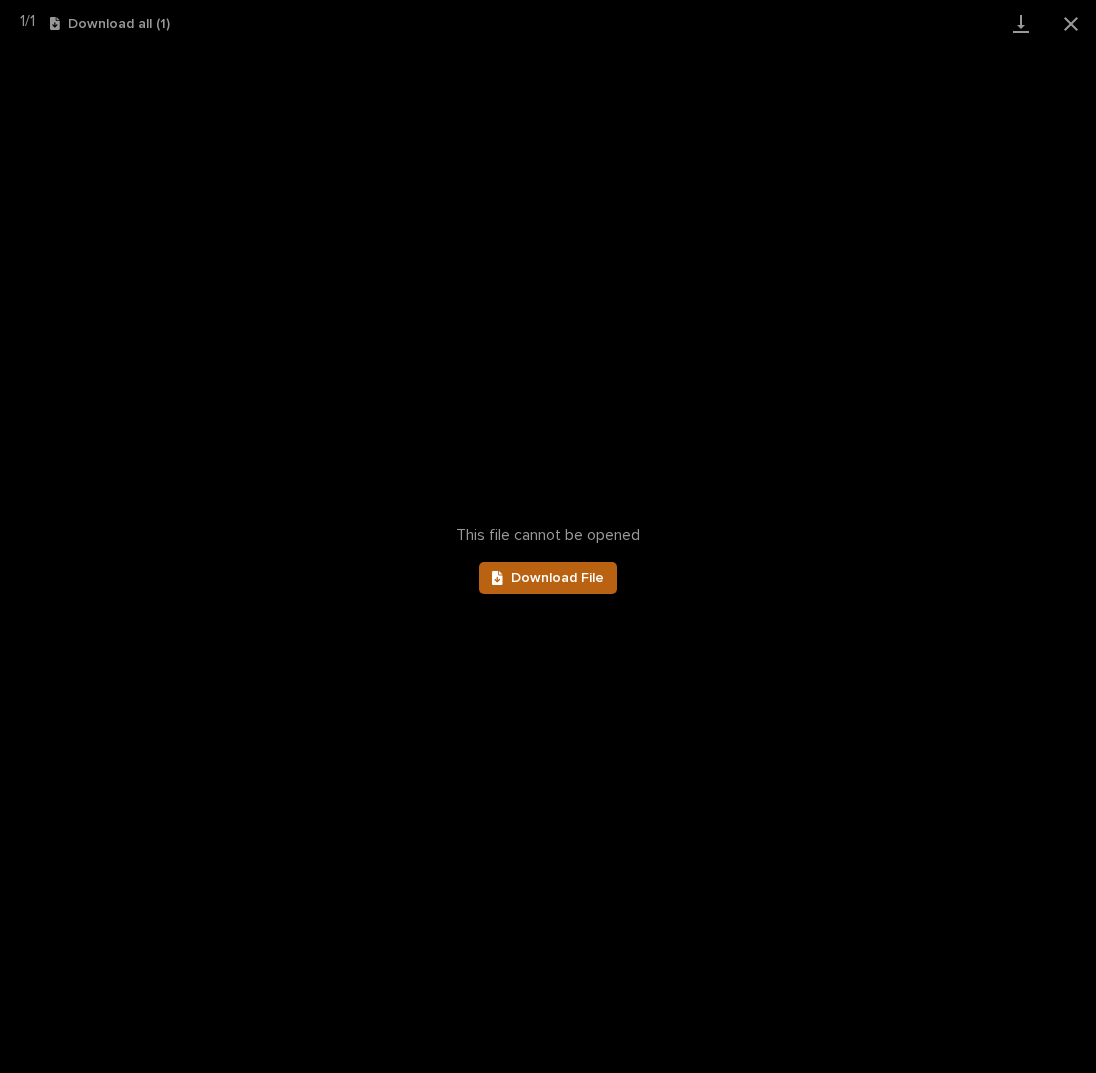 click on "Download File" at bounding box center (557, 578) 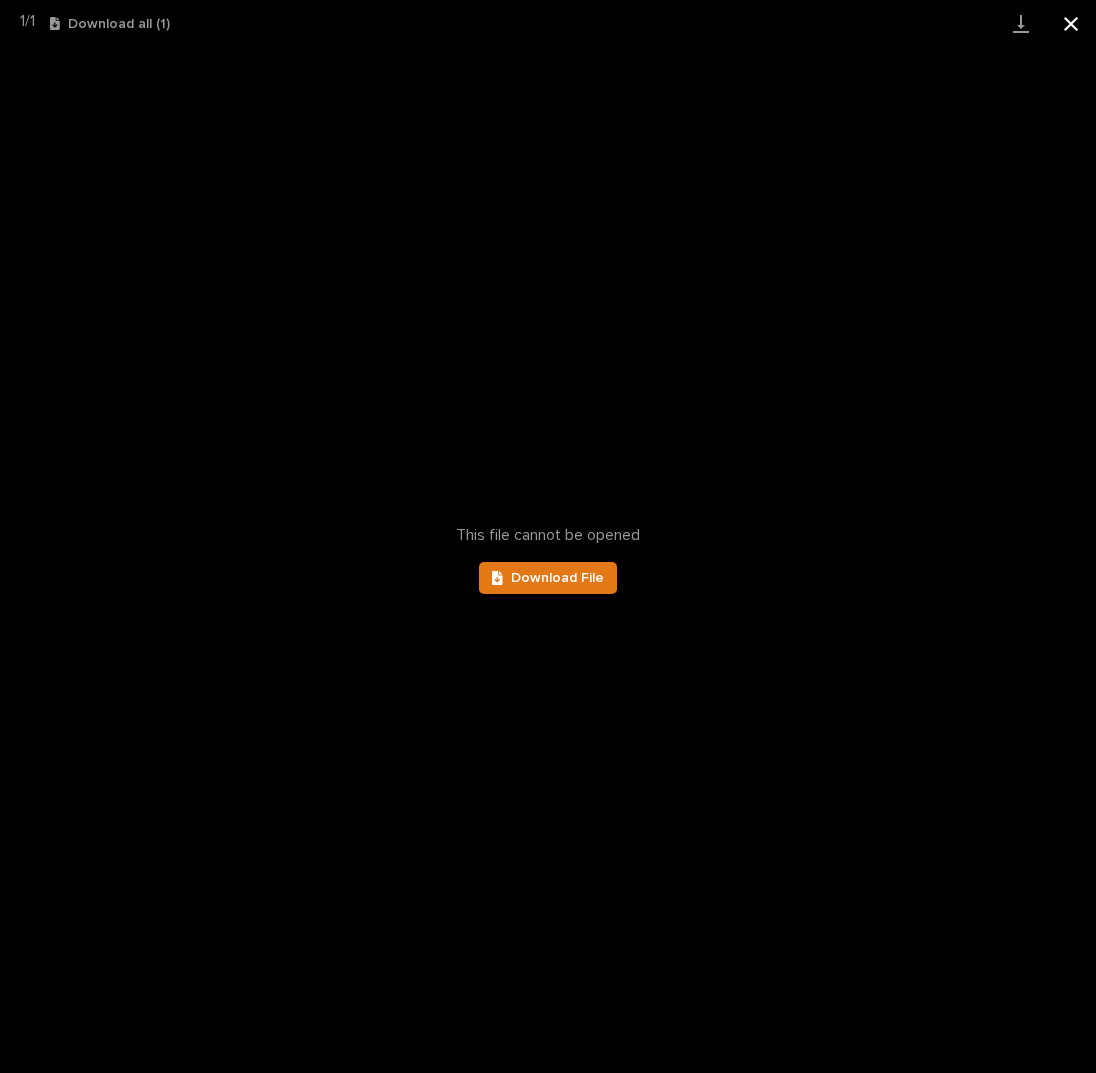 click at bounding box center [1071, 23] 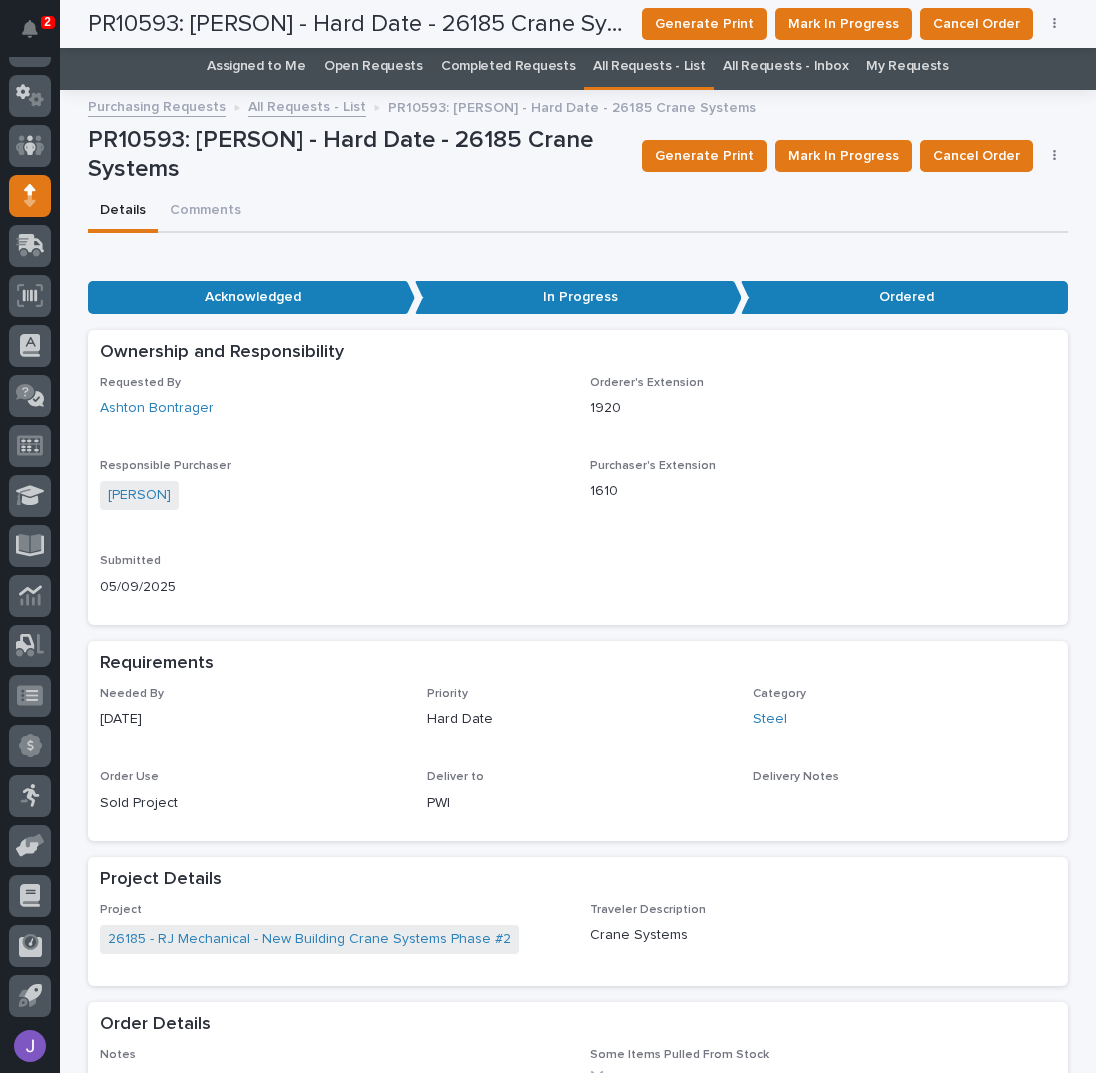 scroll, scrollTop: 0, scrollLeft: 0, axis: both 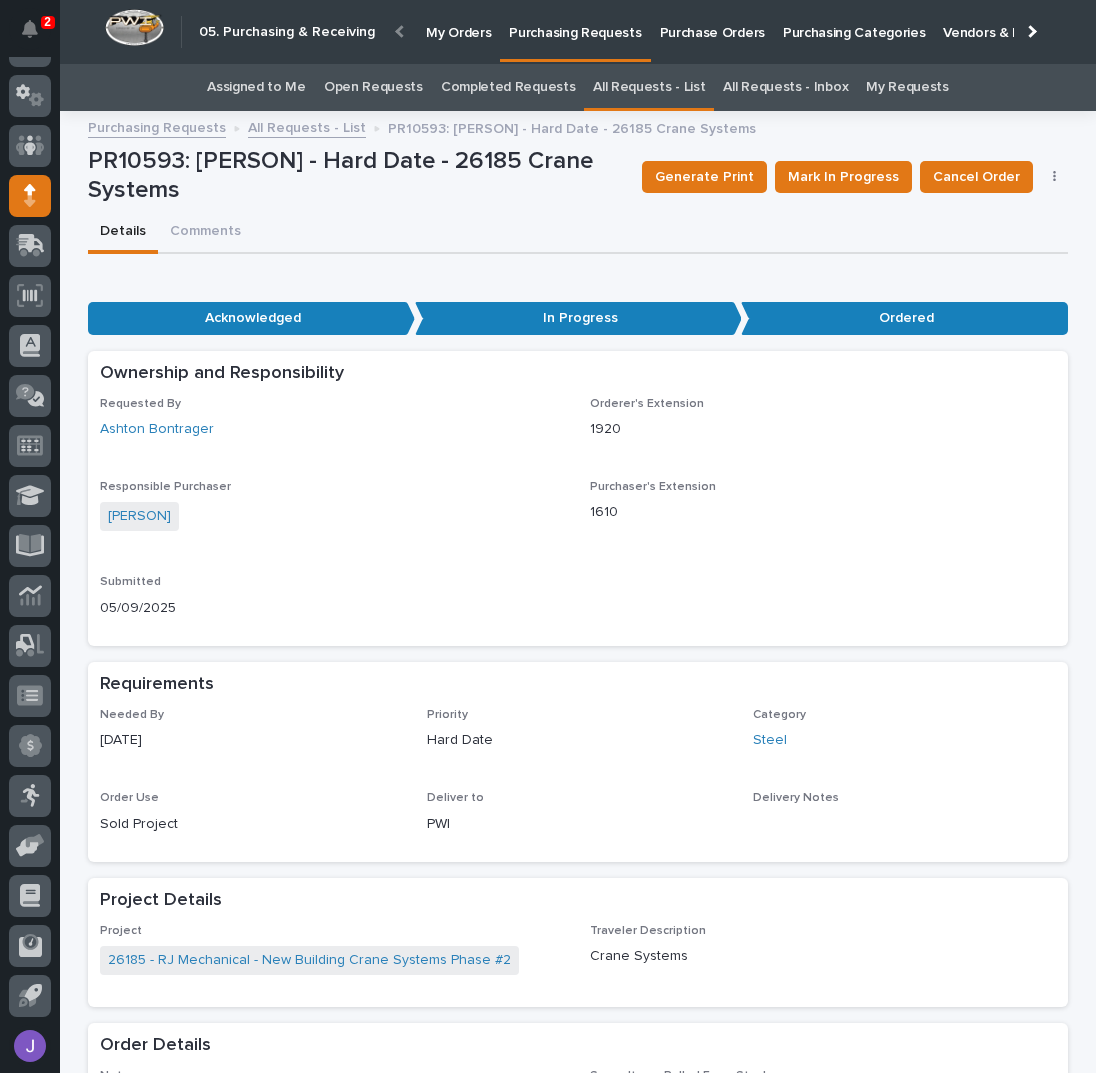 click on "All Requests - List" at bounding box center (649, 87) 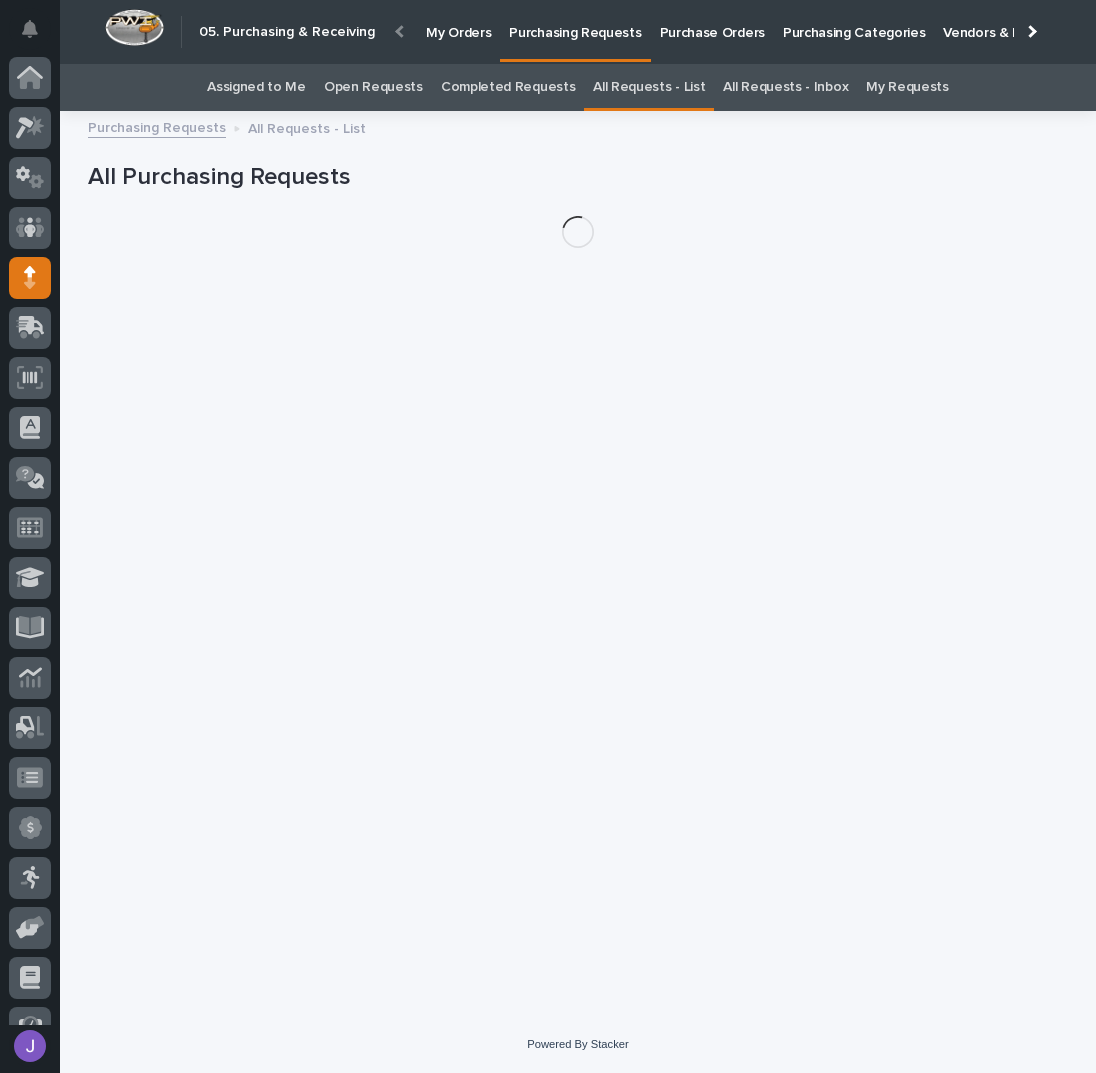 scroll, scrollTop: 82, scrollLeft: 0, axis: vertical 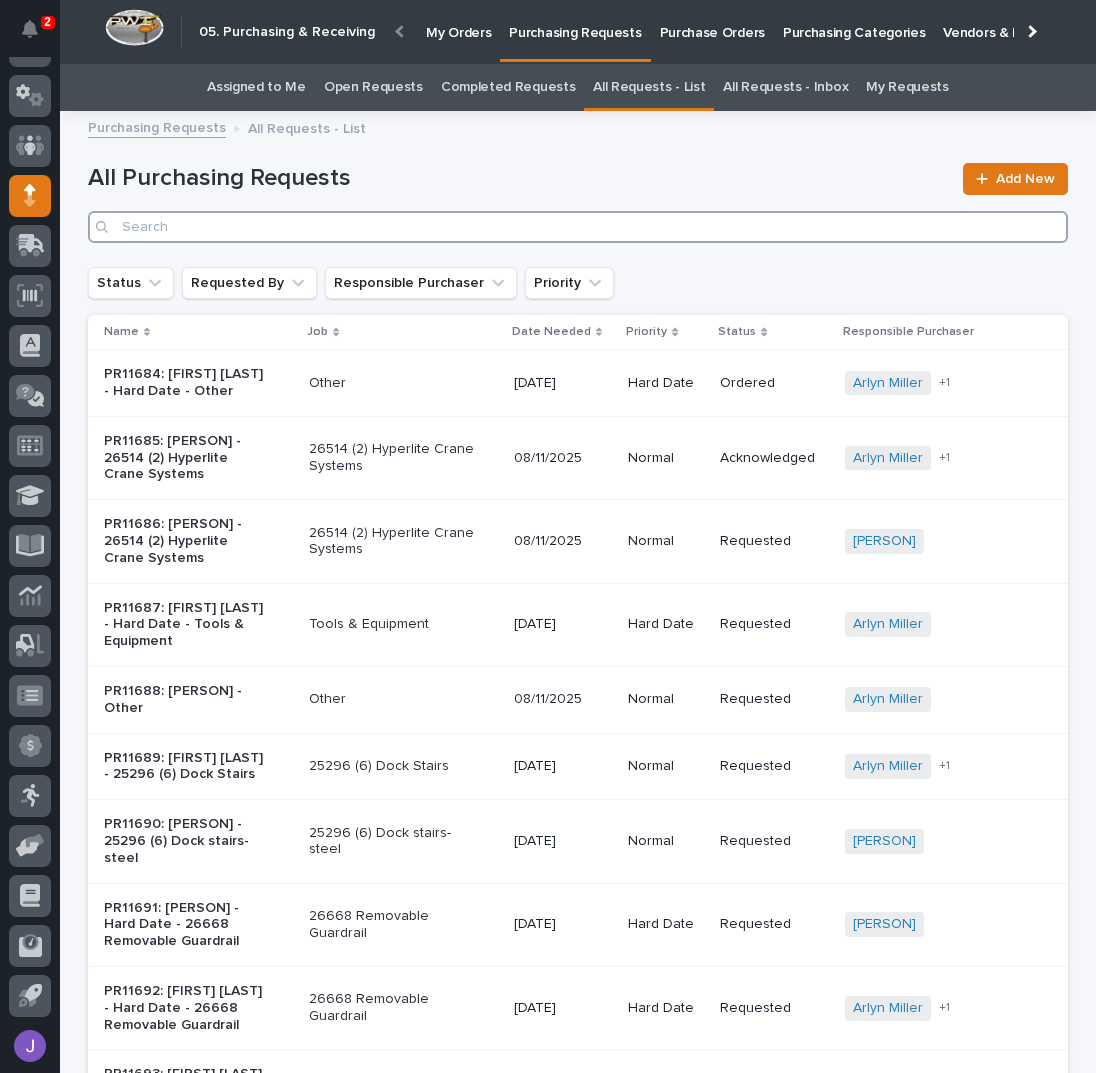 click at bounding box center (578, 227) 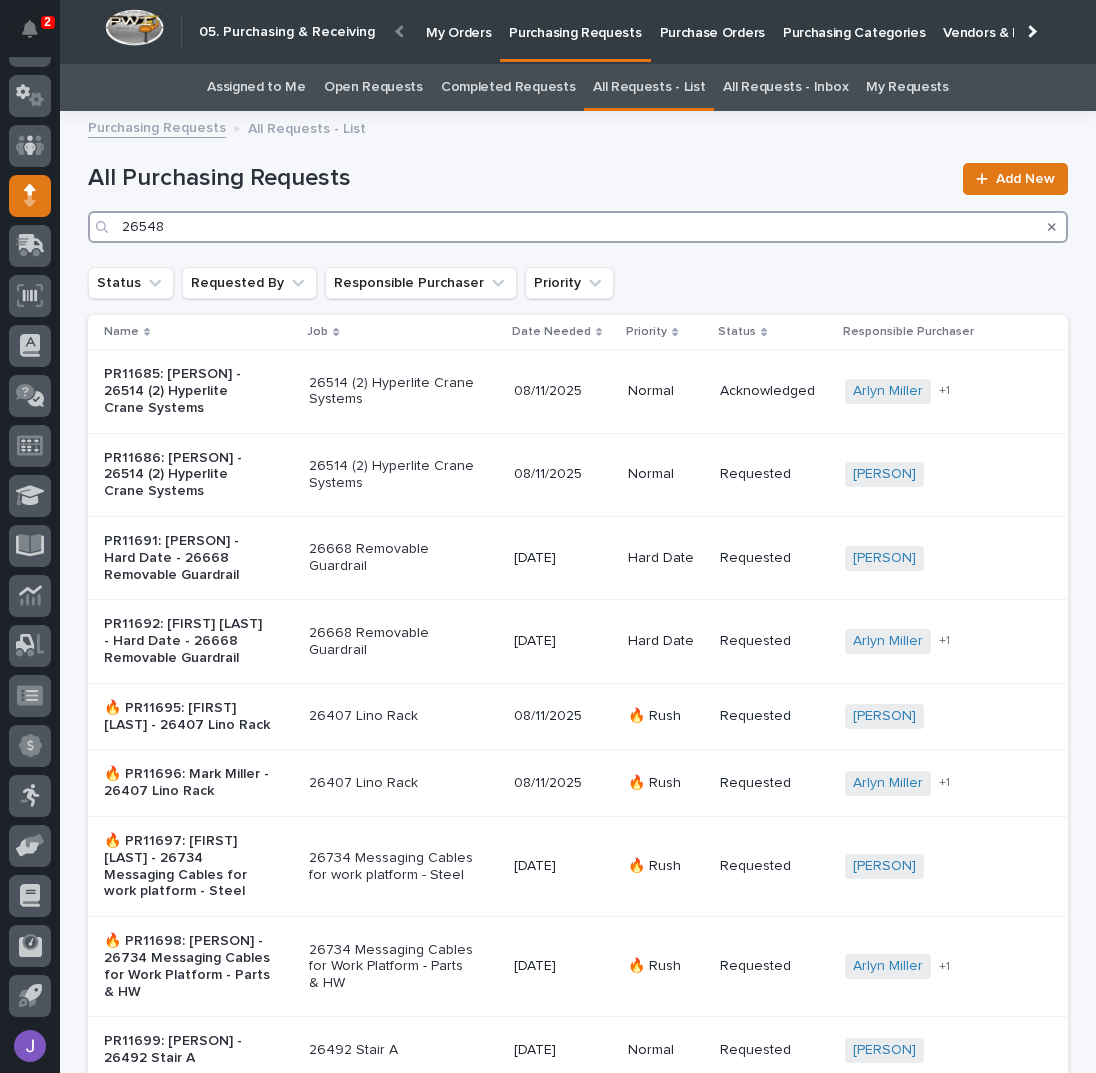type on "26548" 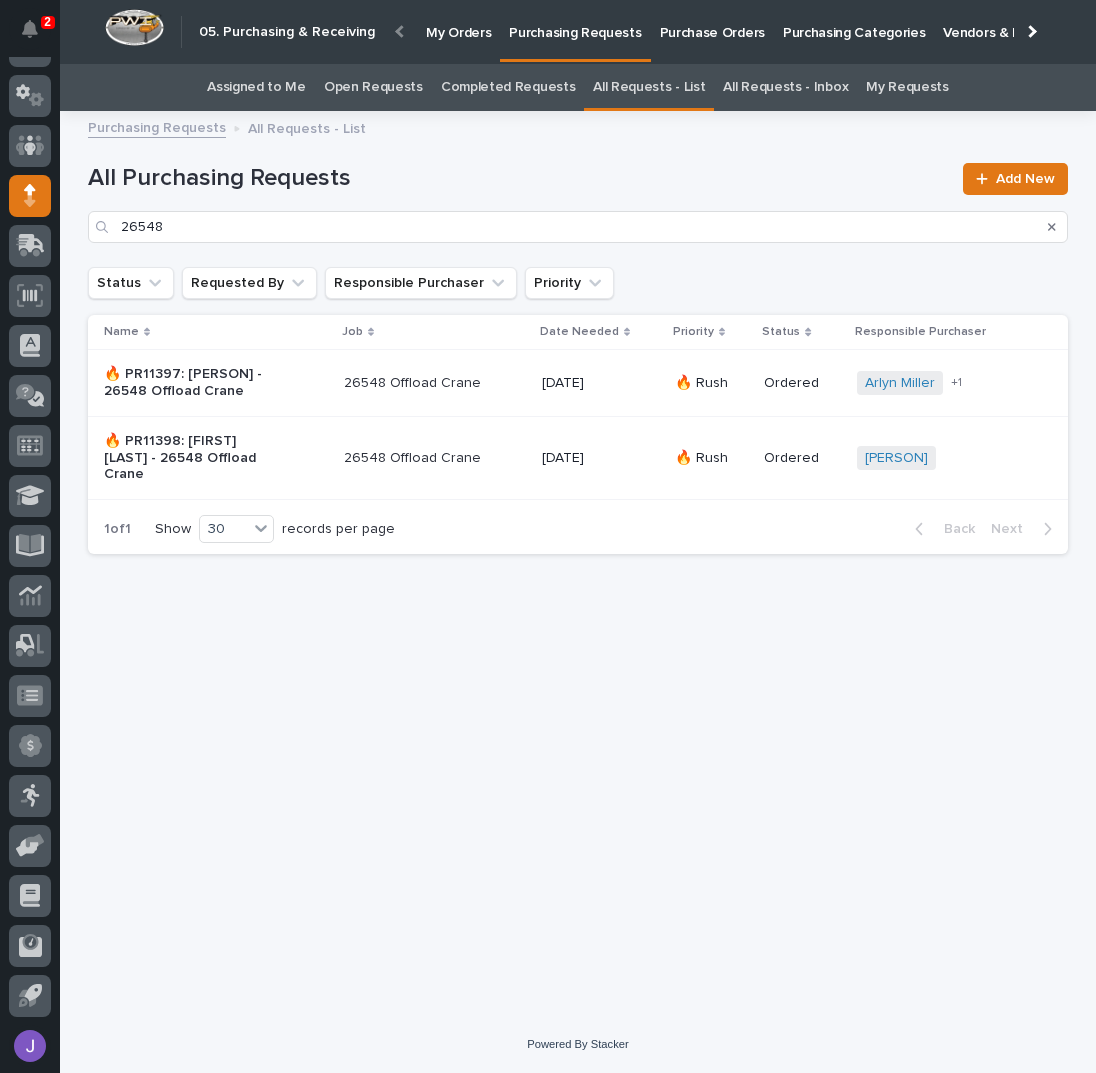 click on "🔥 PR11398: [FIRST] [LAST] - 26548 Offload Crane" at bounding box center [216, 458] 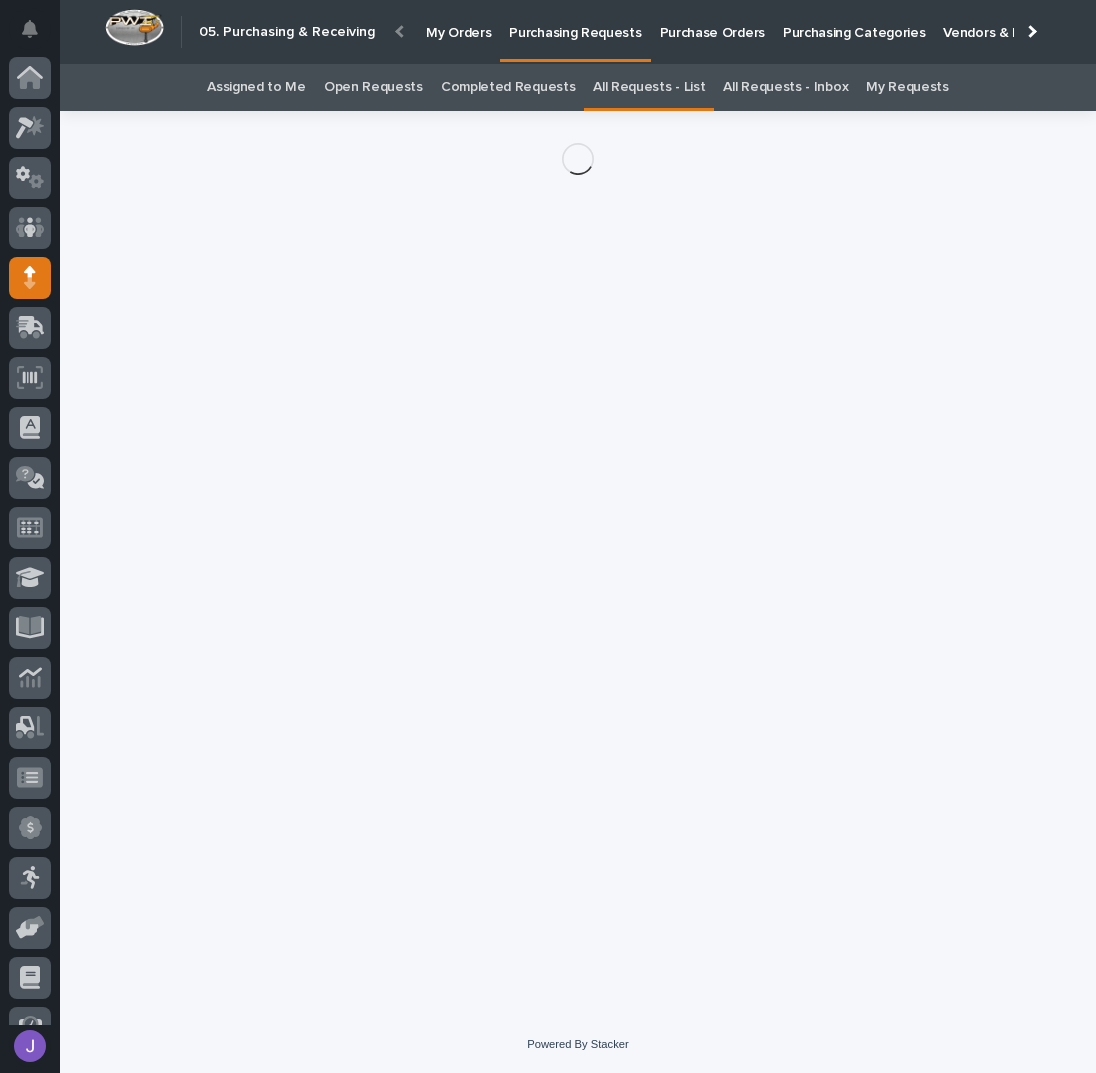scroll, scrollTop: 82, scrollLeft: 0, axis: vertical 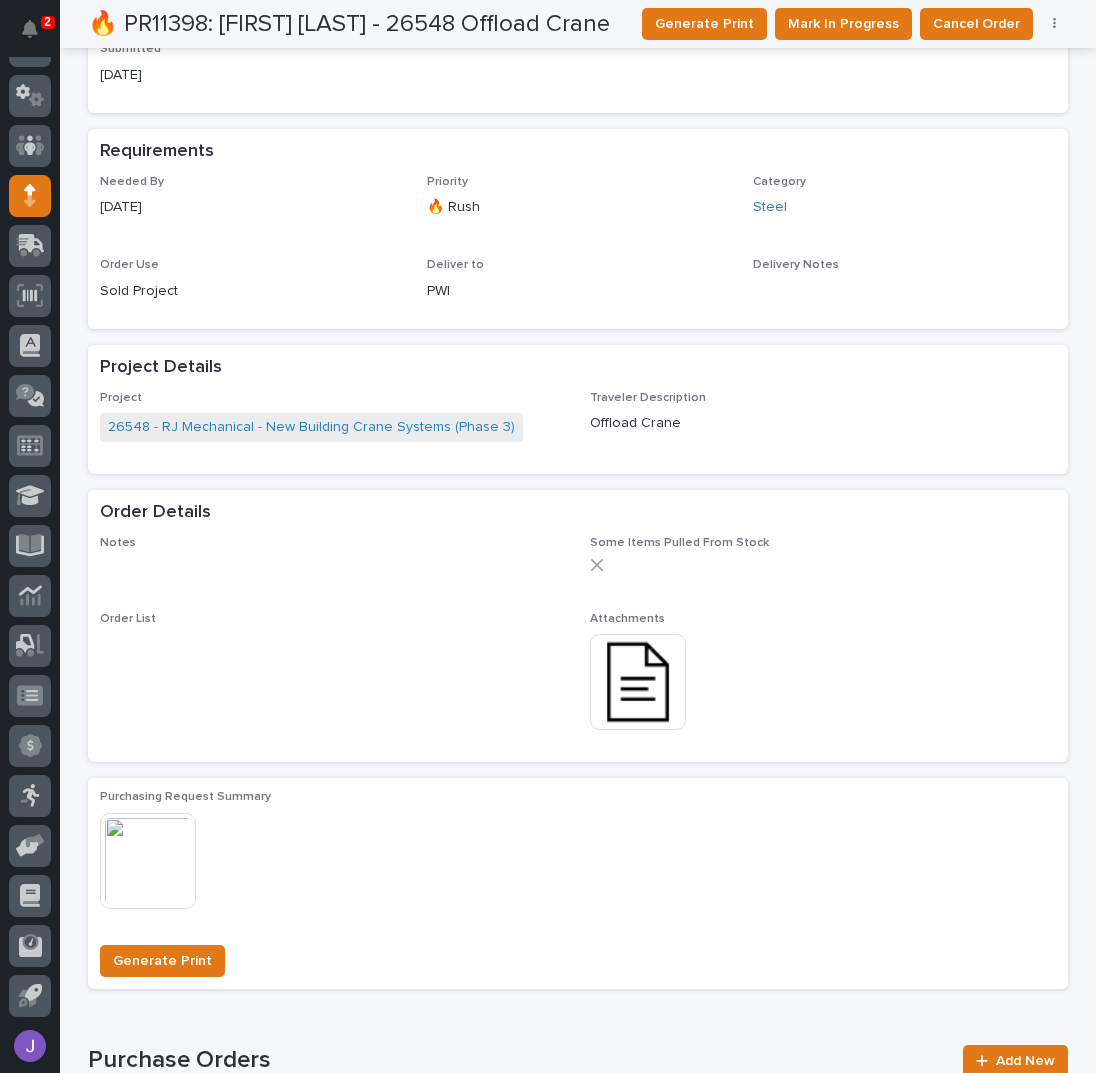 click at bounding box center (638, 682) 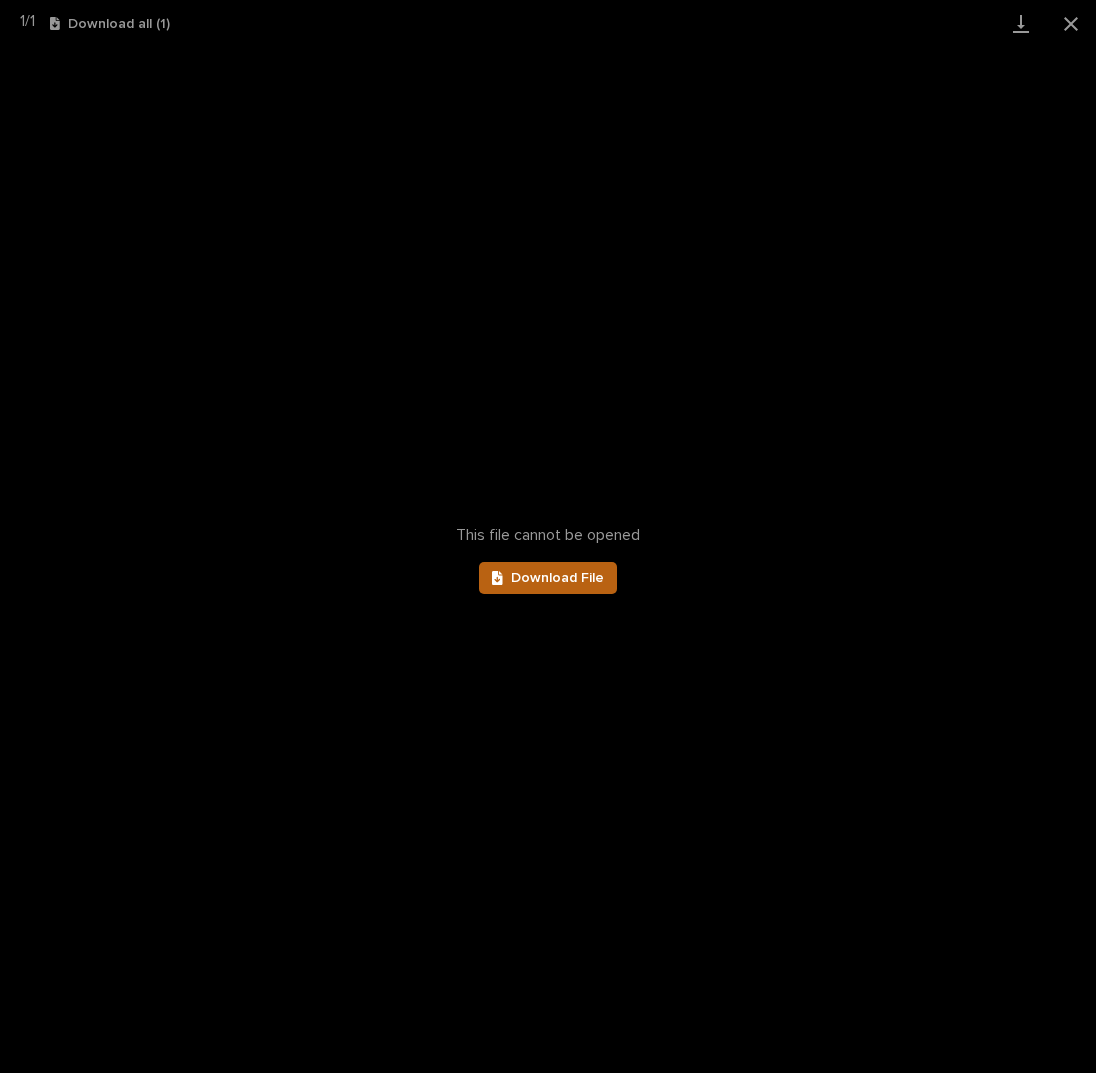 click on "Download File" at bounding box center [548, 578] 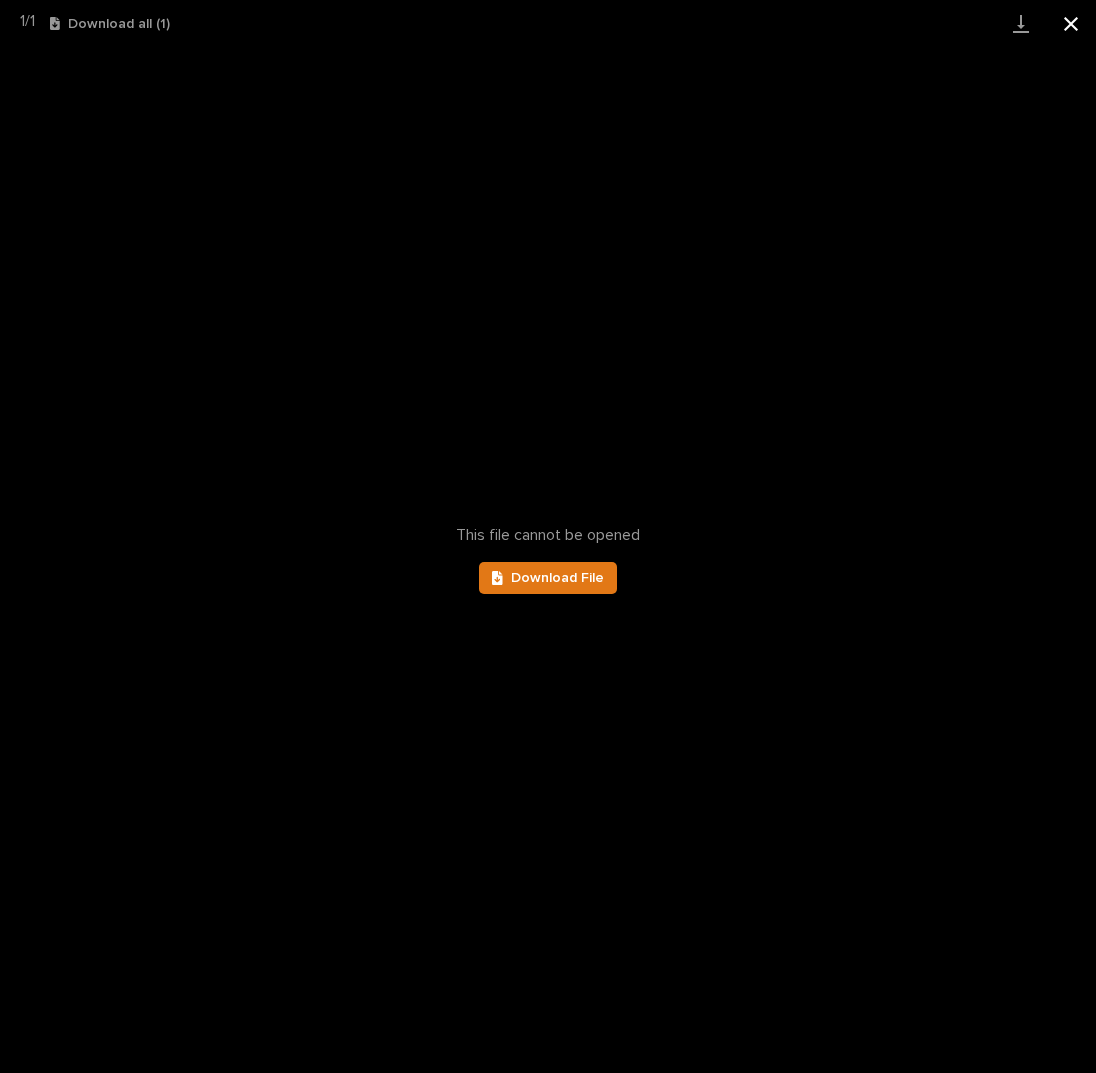 click at bounding box center (1071, 23) 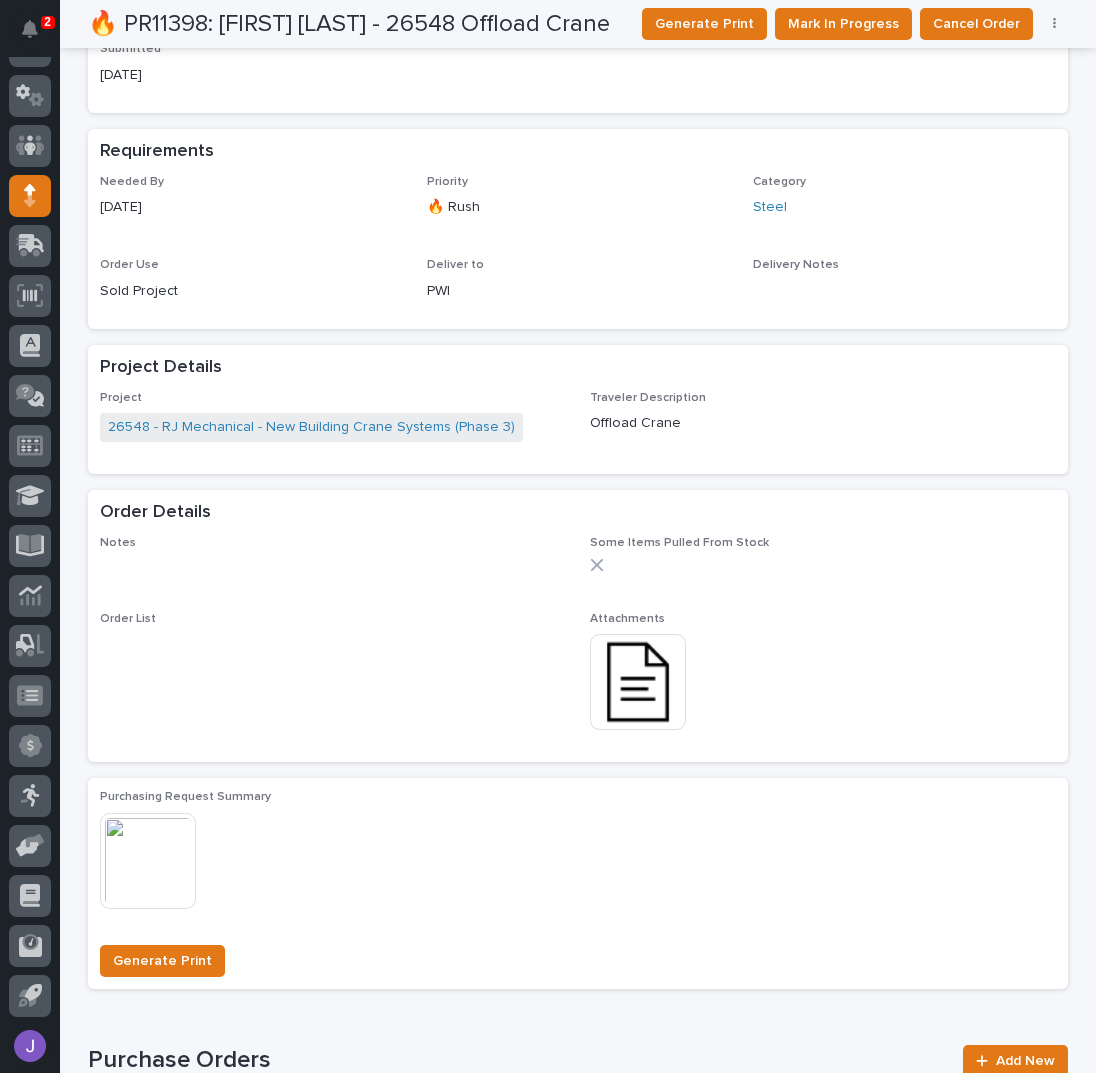click on "Needed By [DATE] Priority 🔥 Rush Category Steel Order Use Sold Project Deliver to PWI Delivery Notes •••" at bounding box center [578, 246] 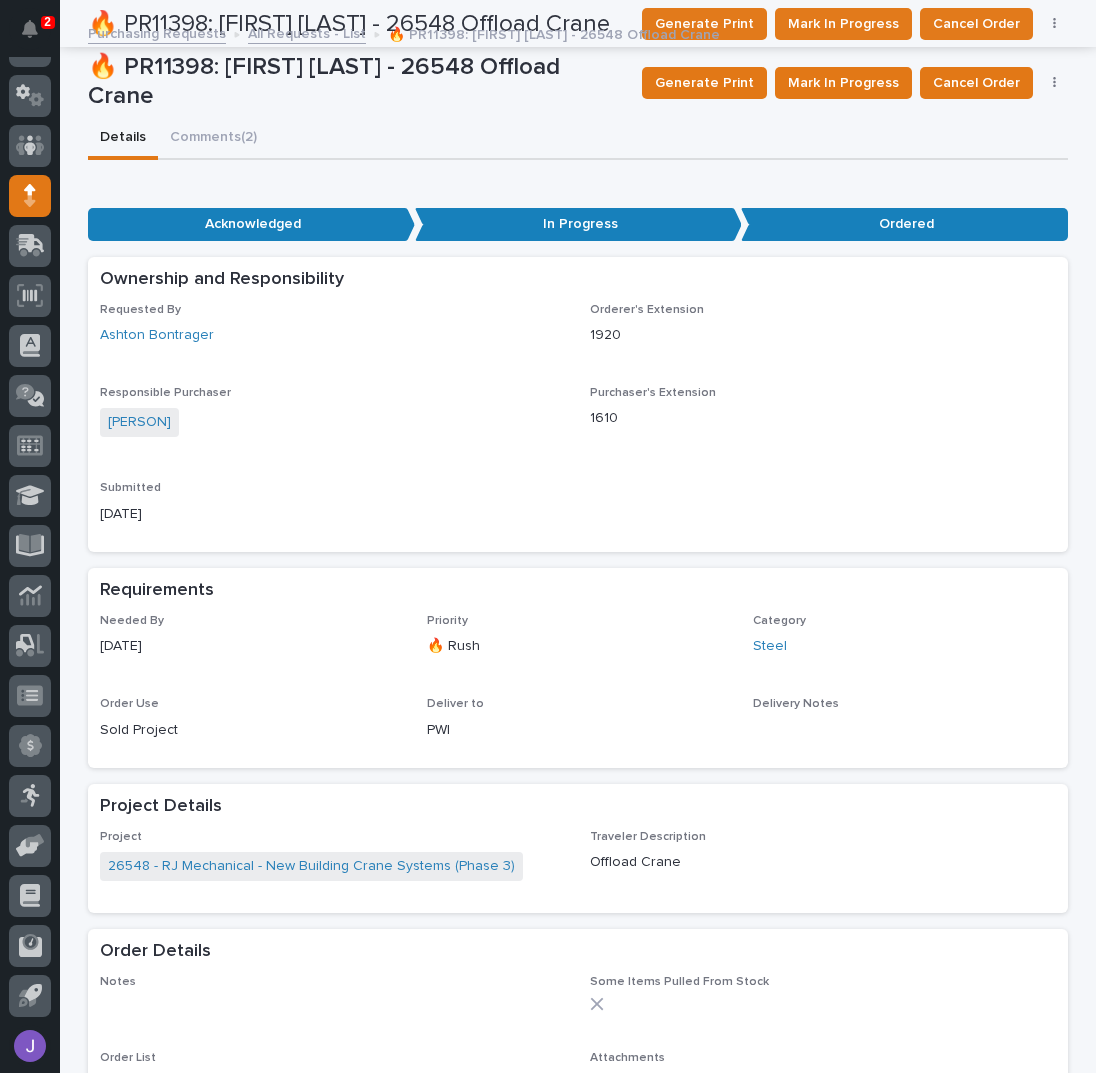 scroll, scrollTop: 0, scrollLeft: 0, axis: both 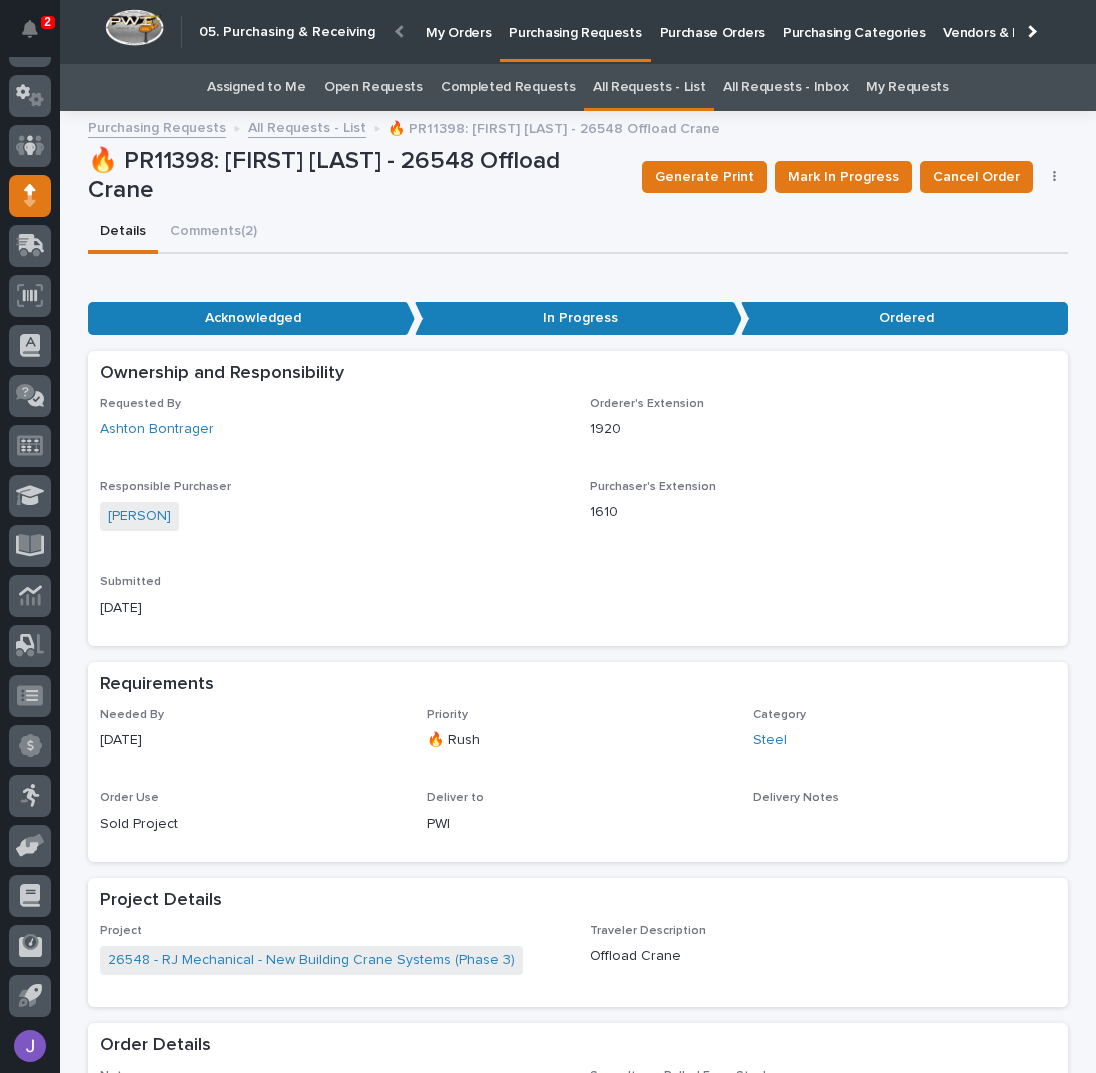 click on "Assigned to Me" at bounding box center [256, 87] 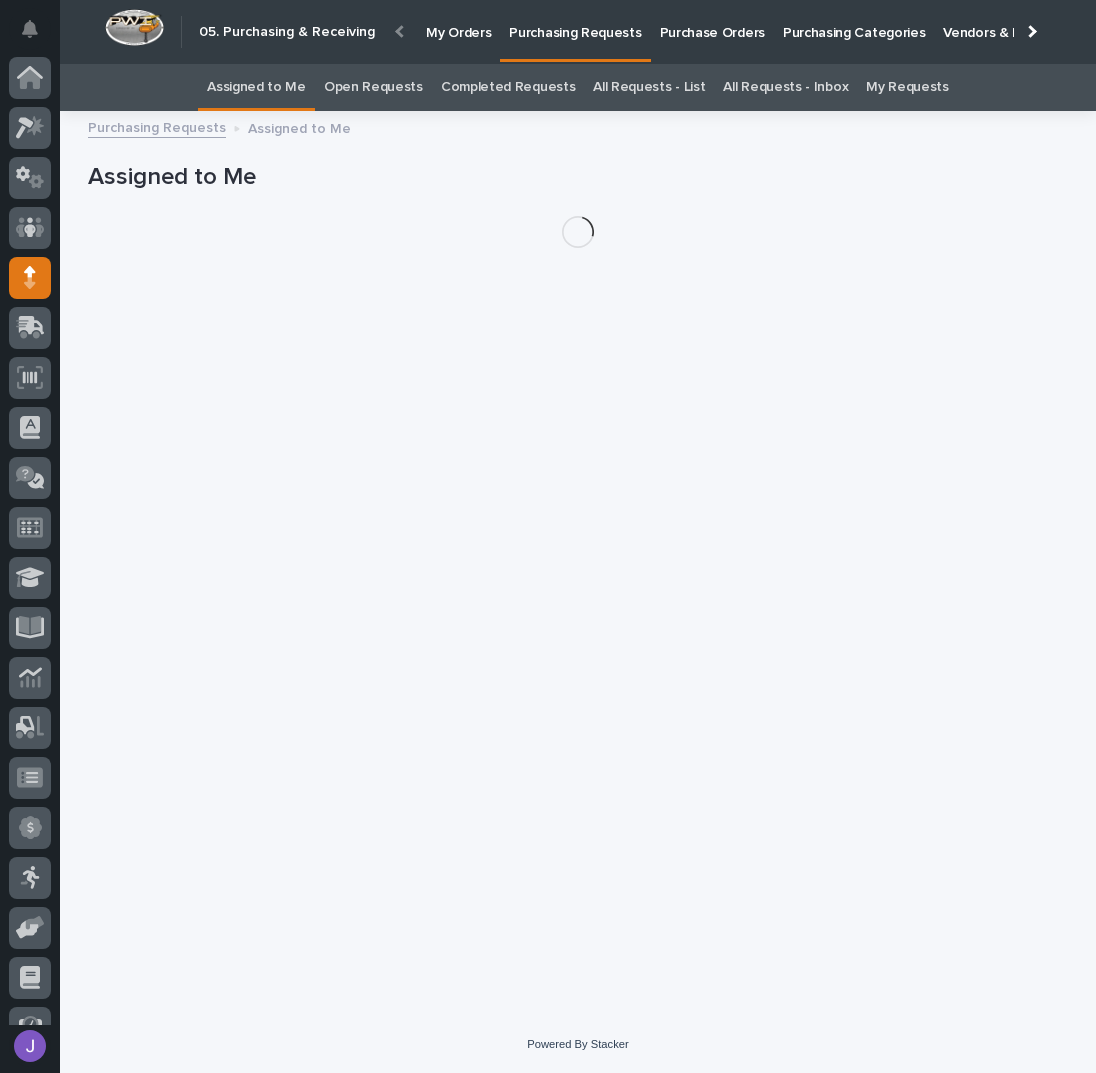 scroll, scrollTop: 82, scrollLeft: 0, axis: vertical 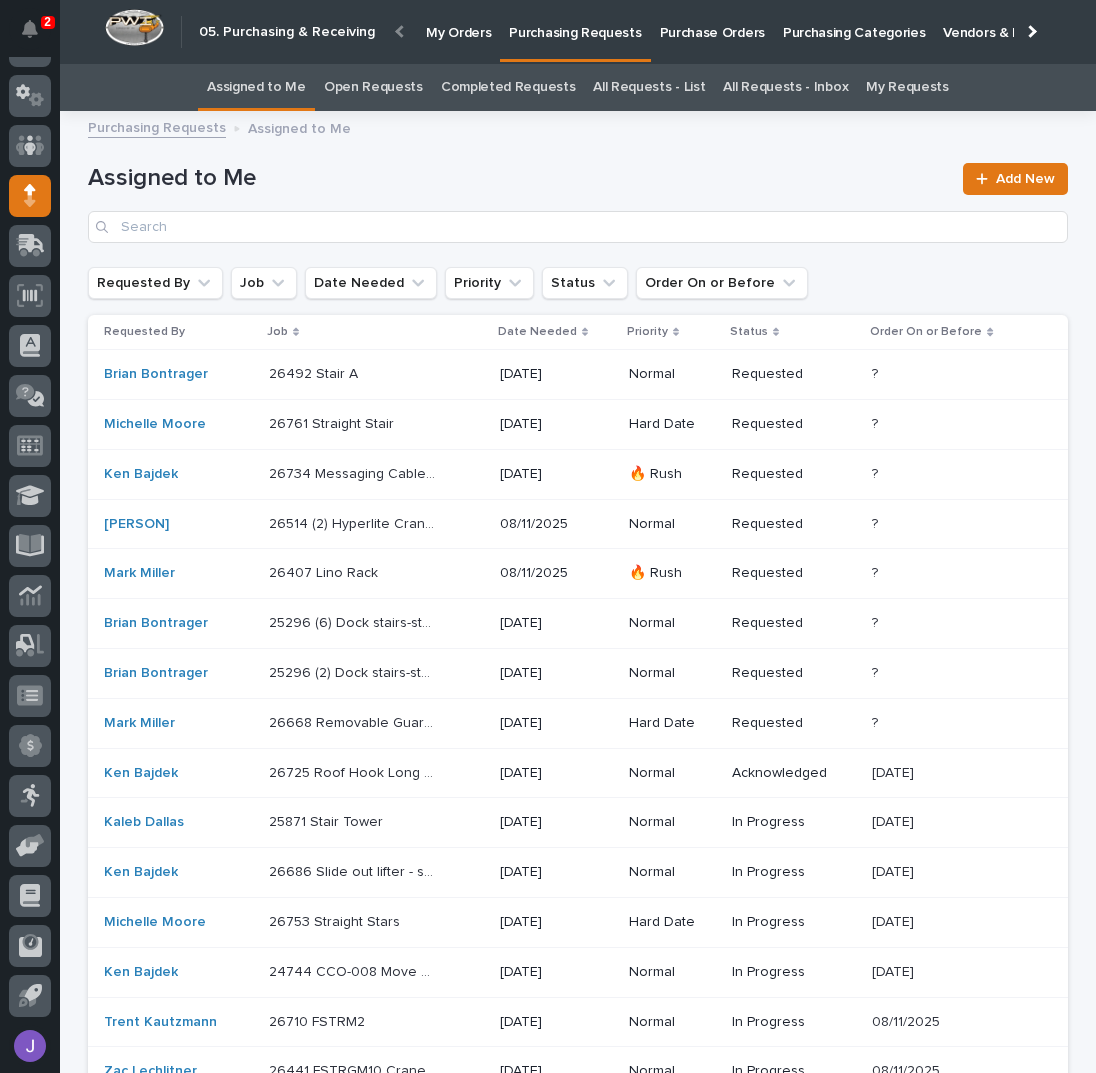 click at bounding box center [352, 374] 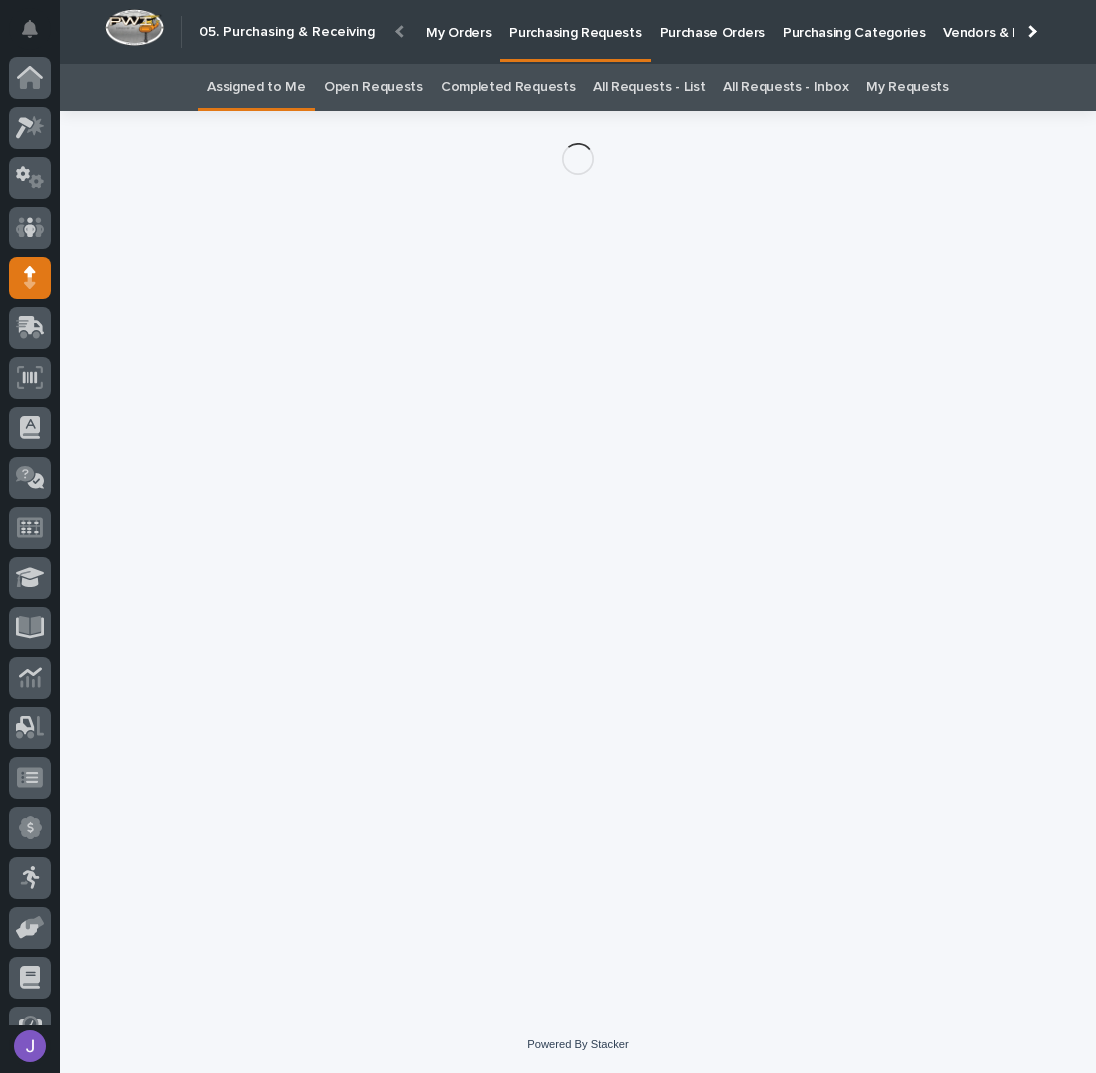 scroll, scrollTop: 82, scrollLeft: 0, axis: vertical 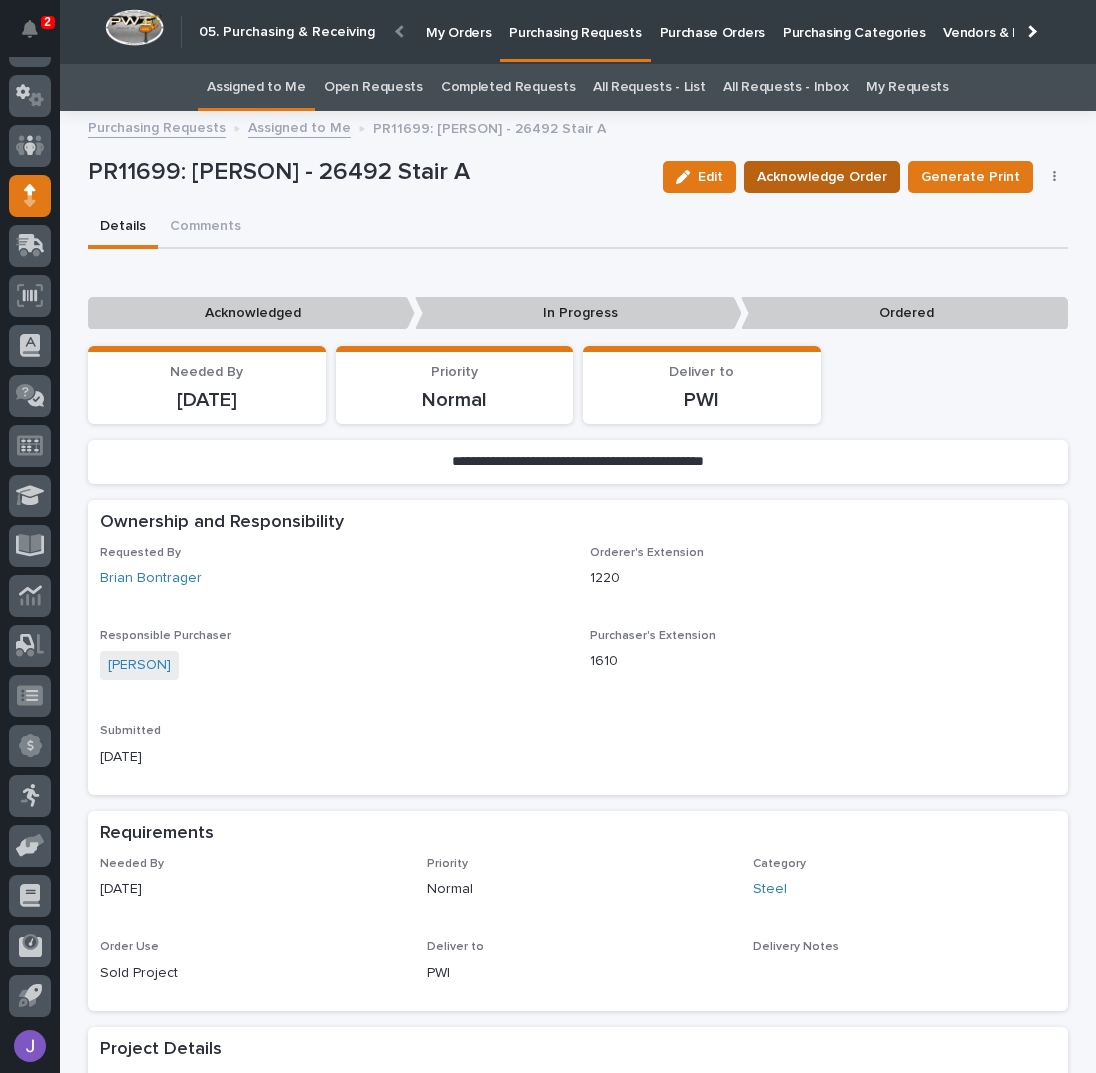 click on "Acknowledge Order" at bounding box center (822, 177) 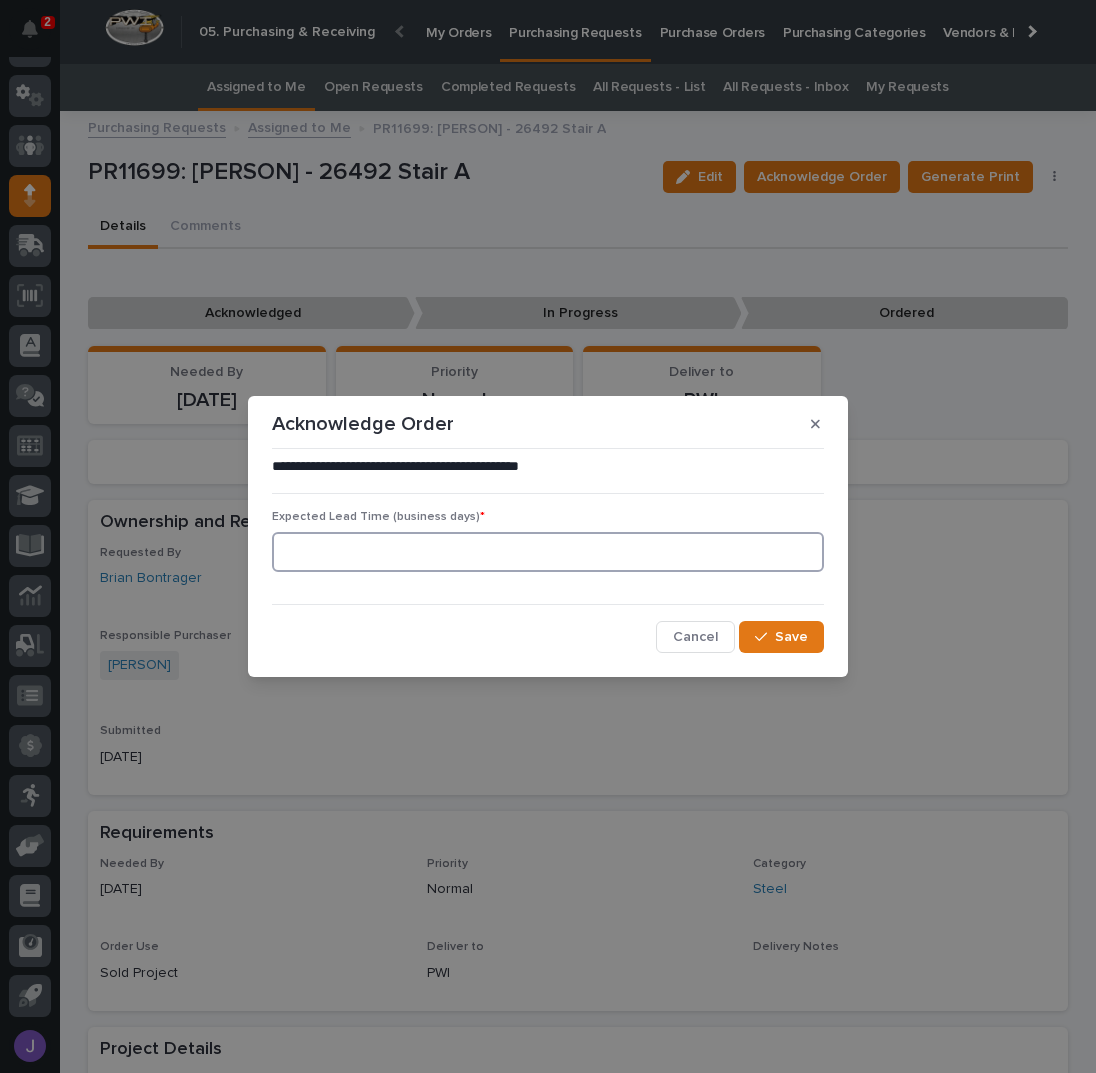 click at bounding box center (548, 552) 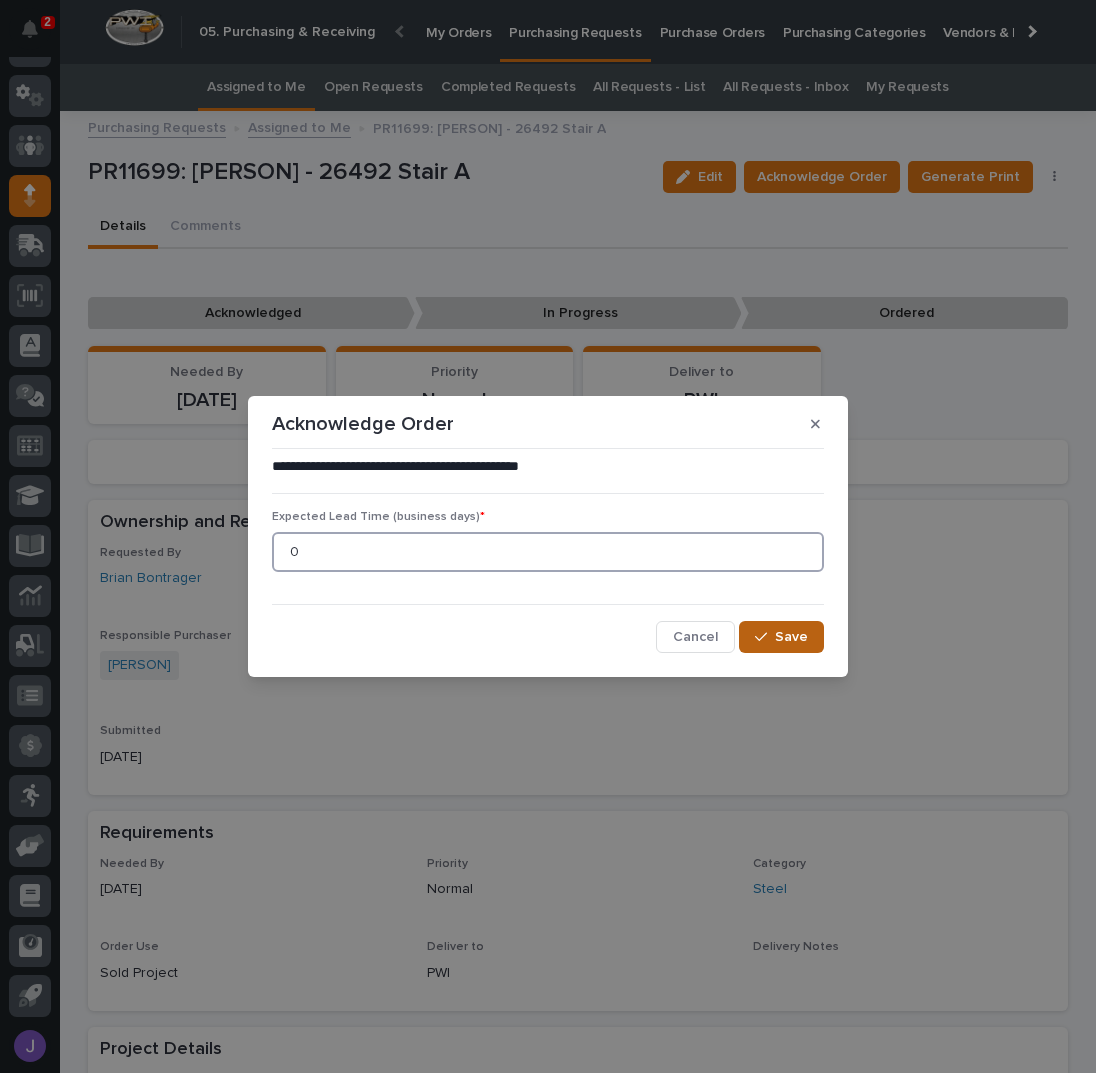 type on "0" 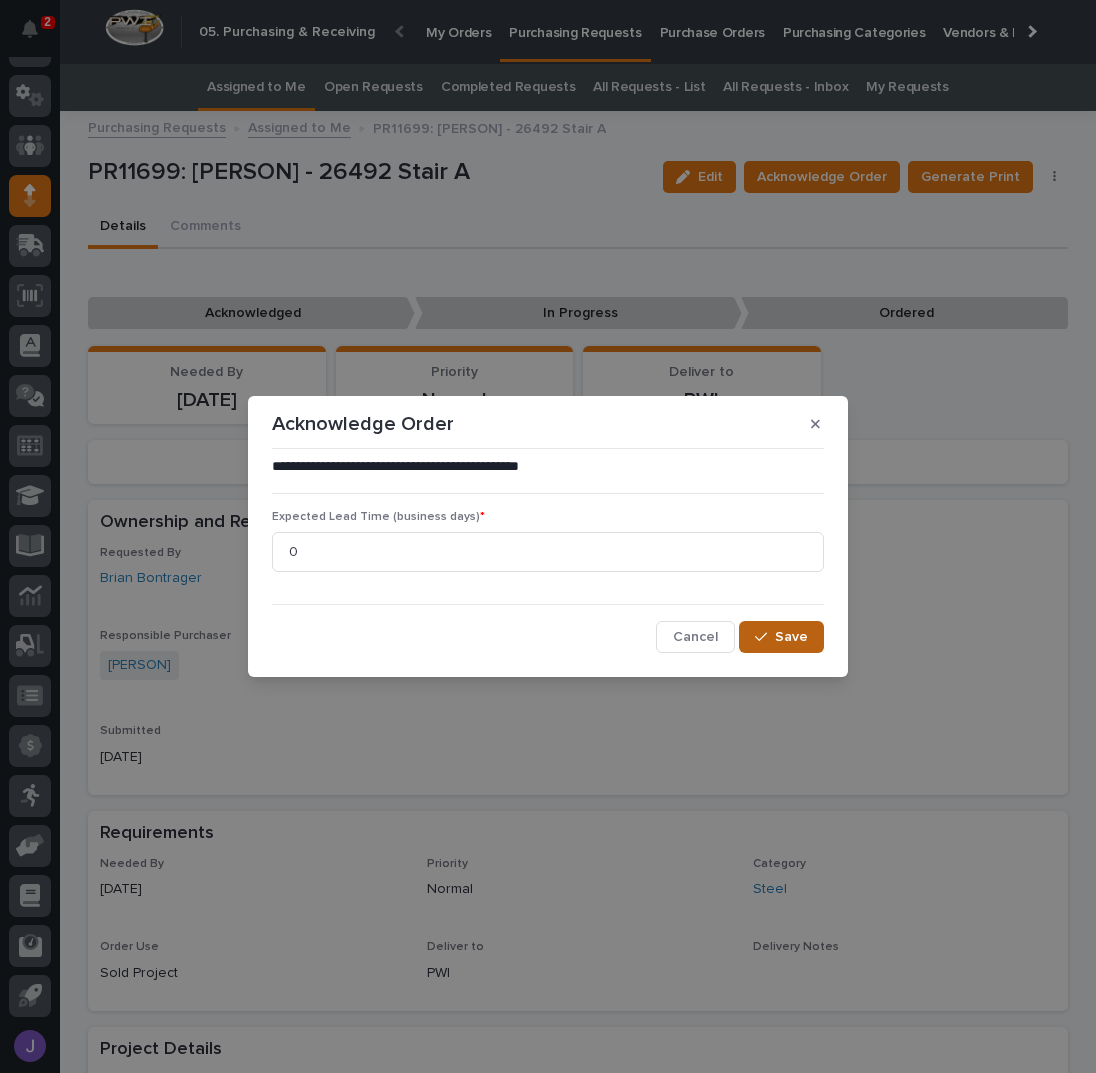 click on "Save" at bounding box center (791, 637) 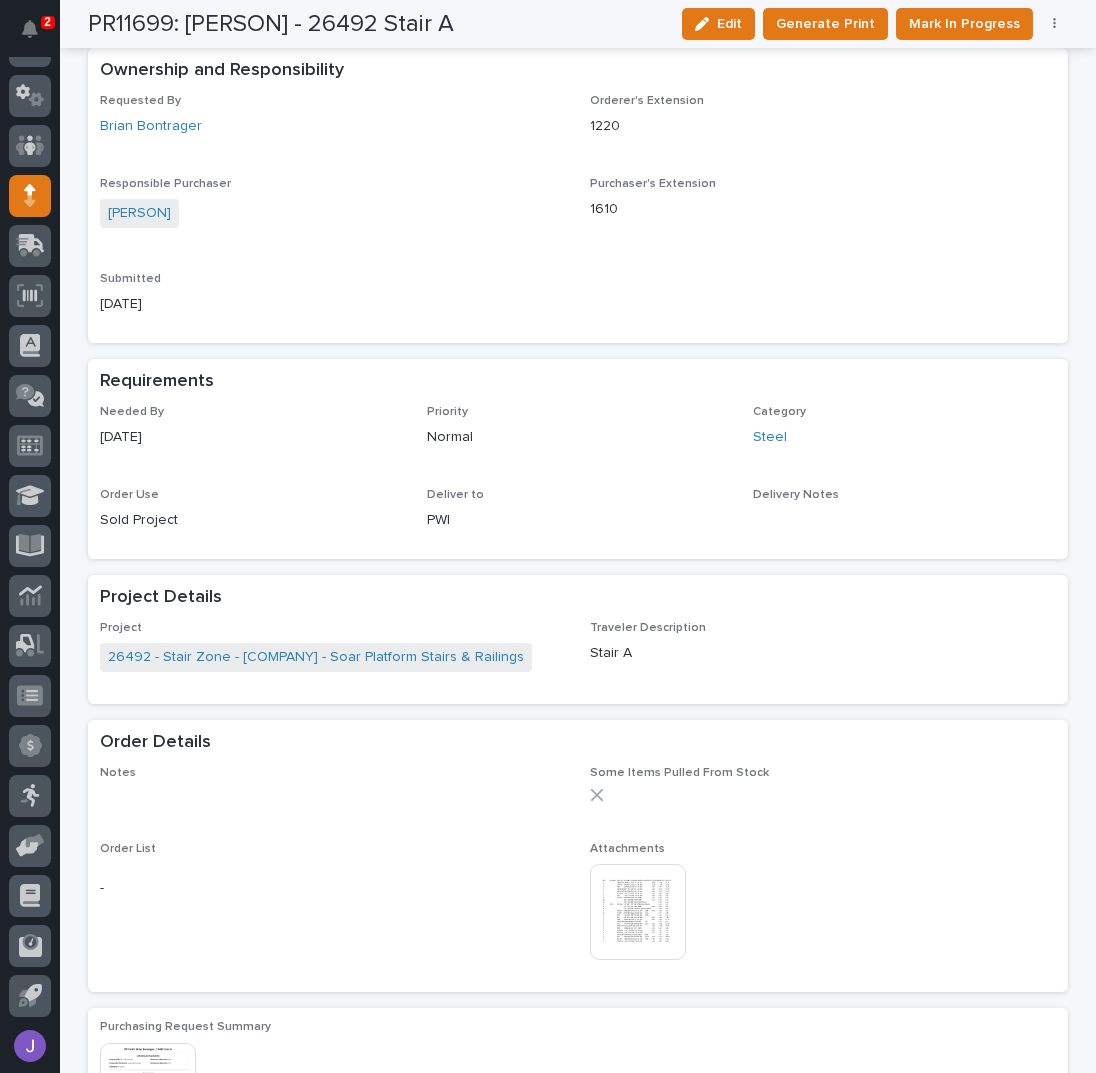scroll, scrollTop: 800, scrollLeft: 0, axis: vertical 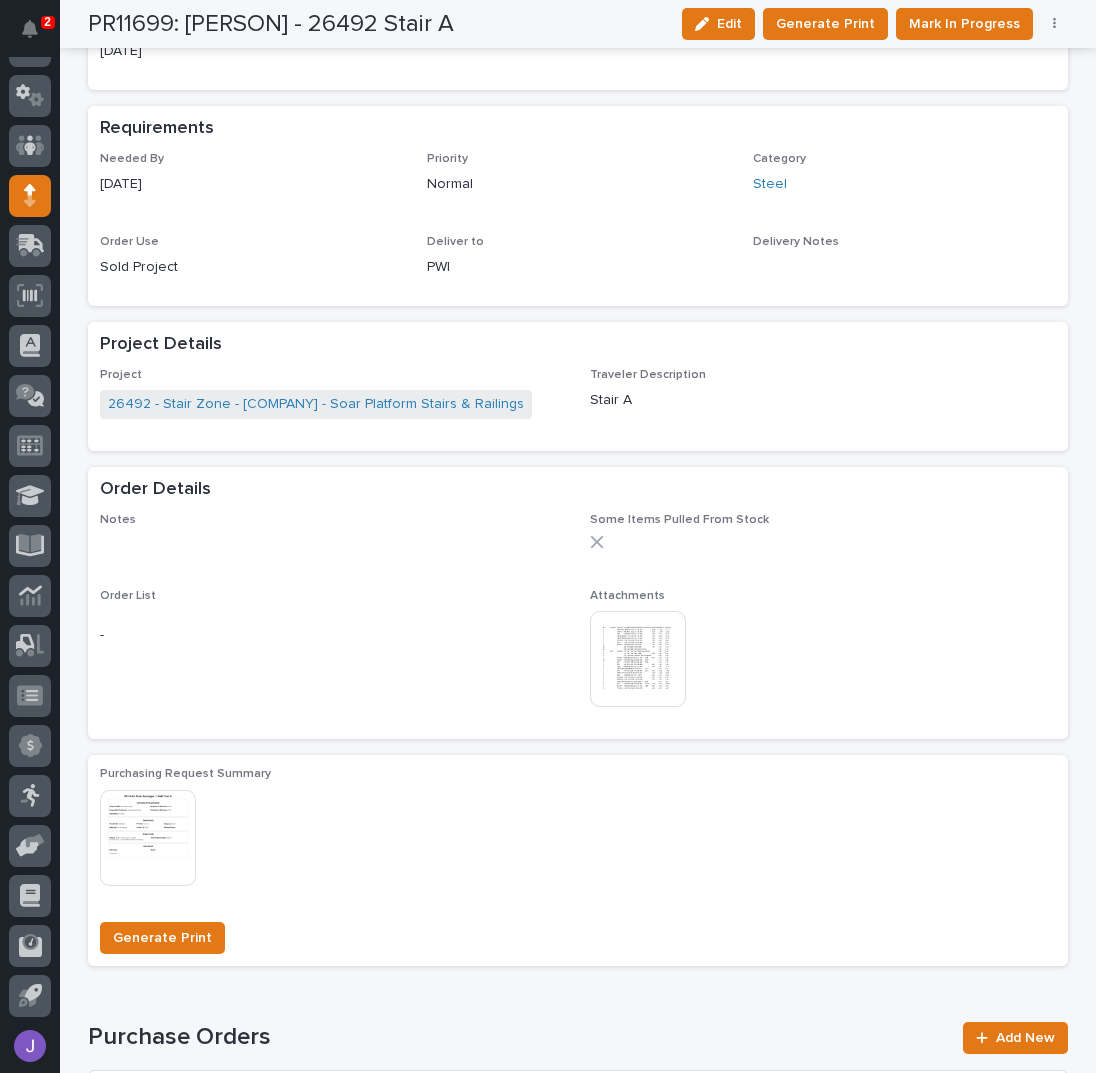 click at bounding box center [638, 659] 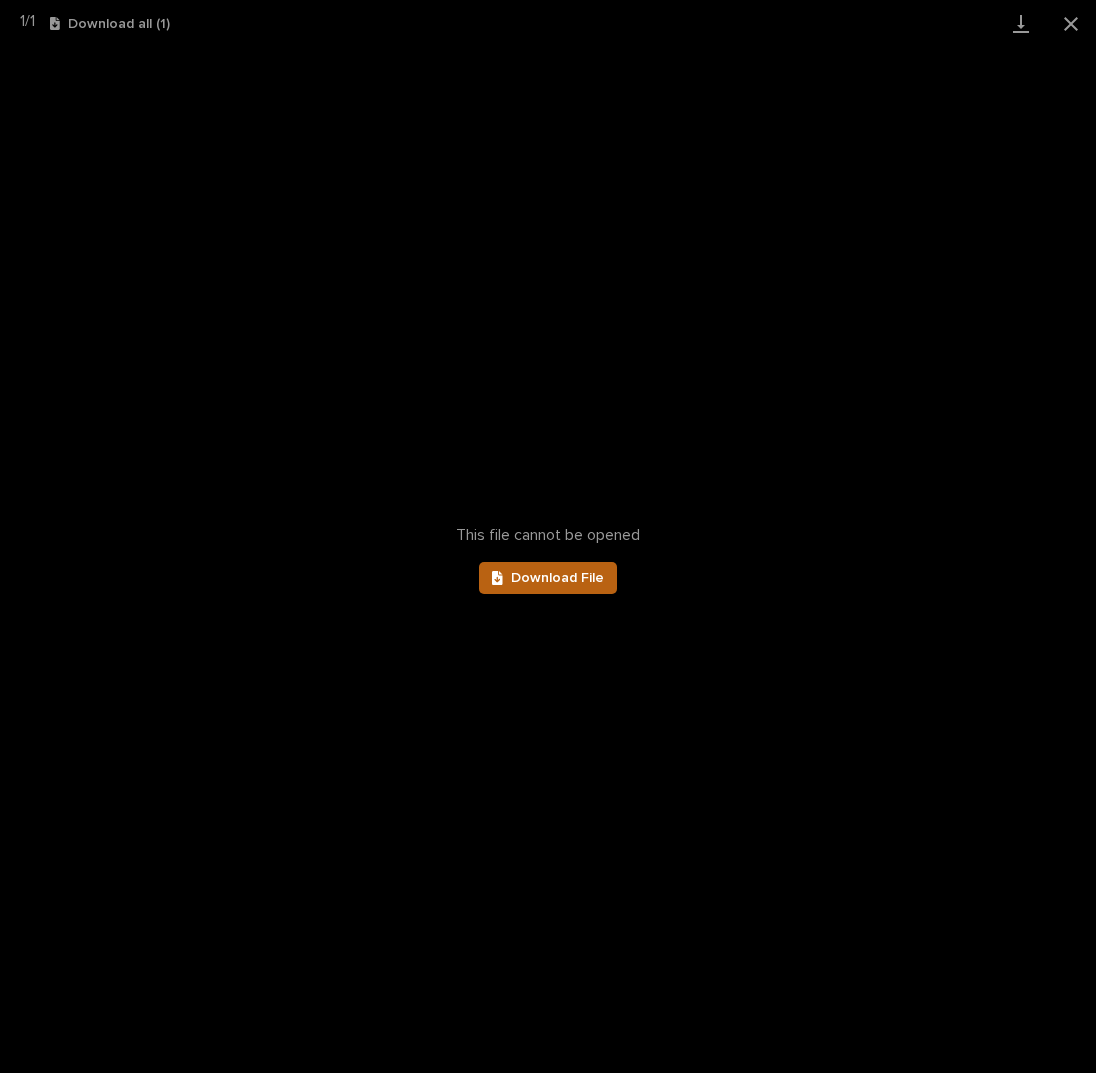 click on "Download File" at bounding box center (548, 578) 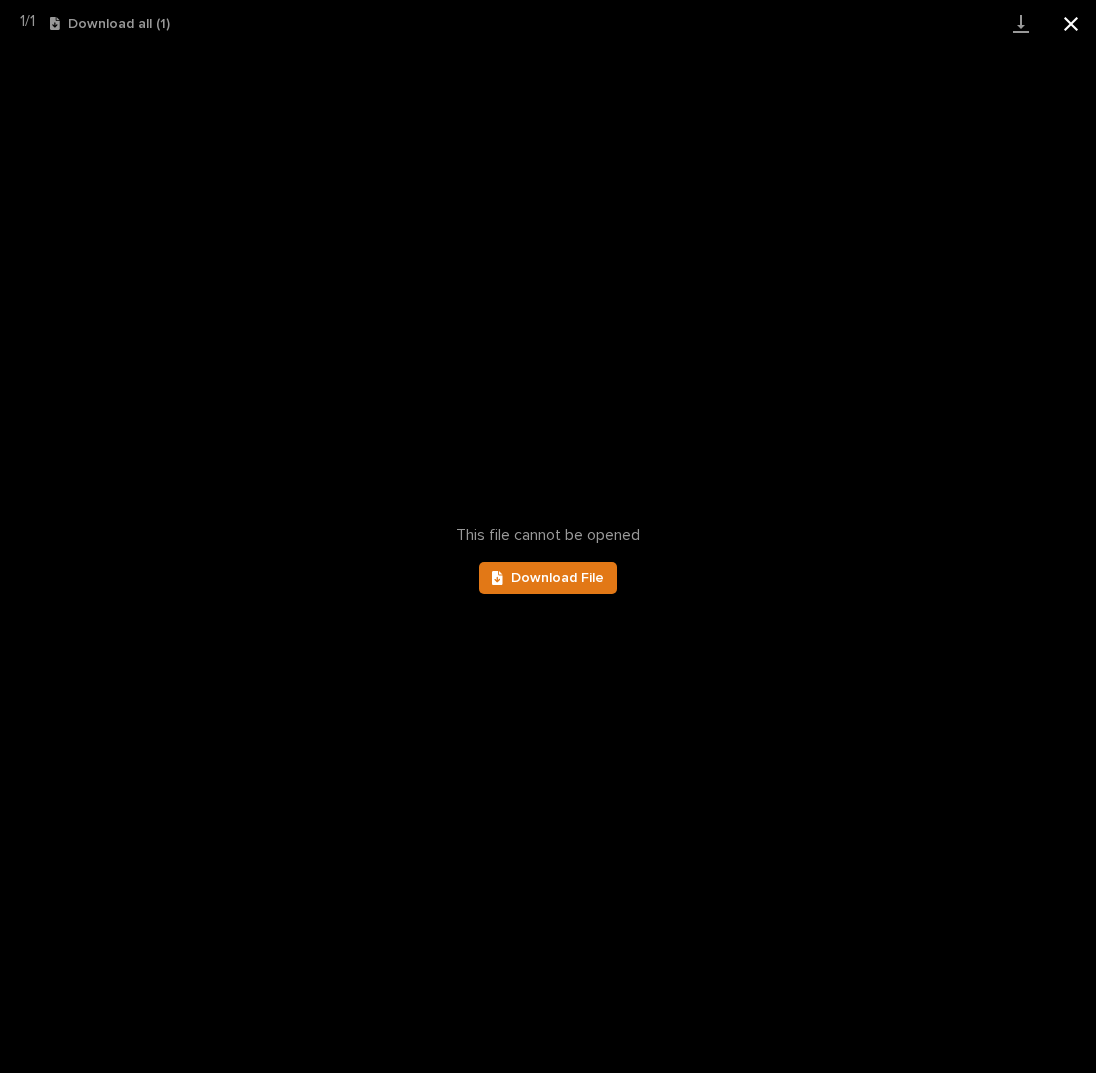 click at bounding box center [1071, 23] 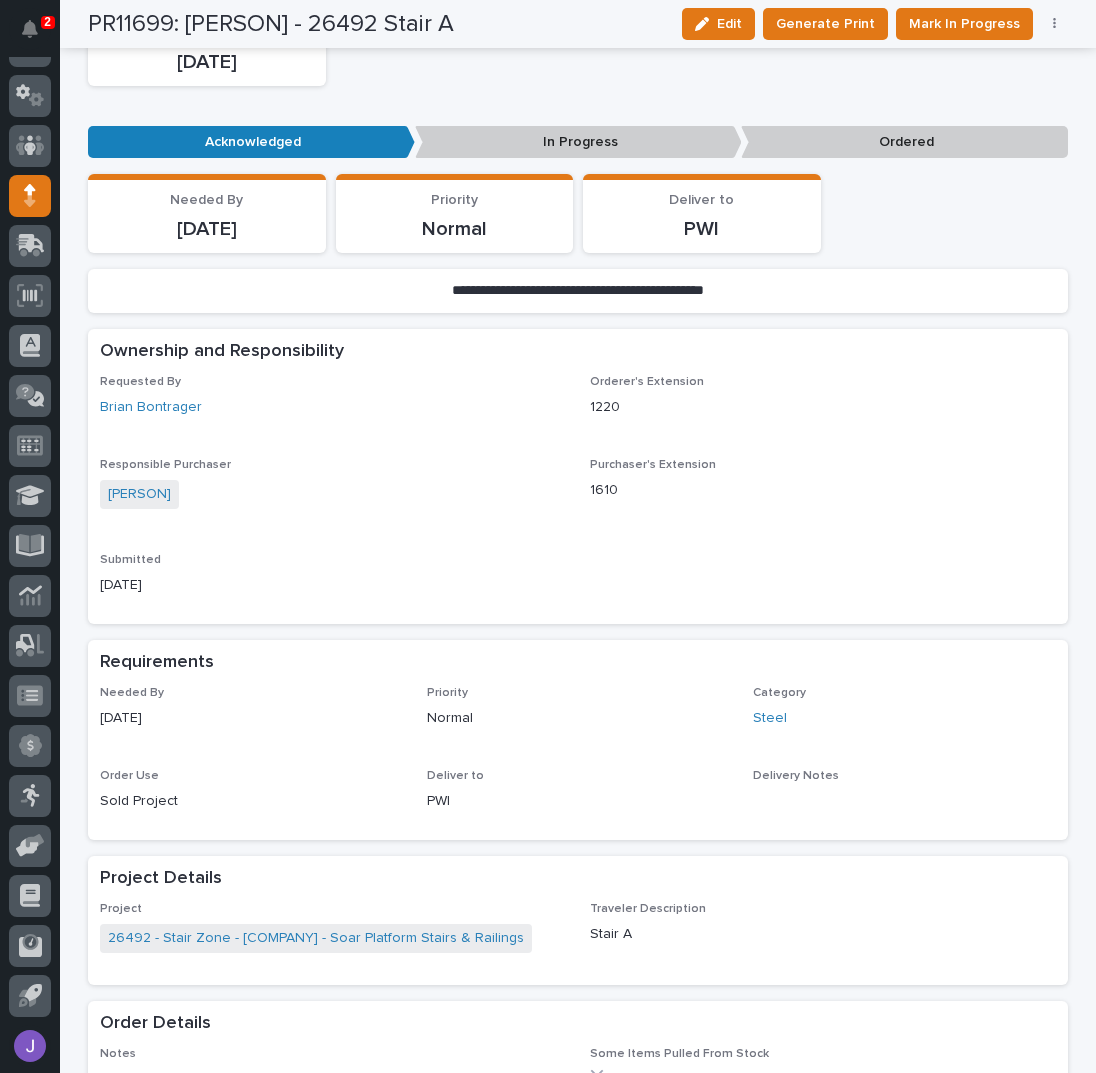 scroll, scrollTop: 0, scrollLeft: 0, axis: both 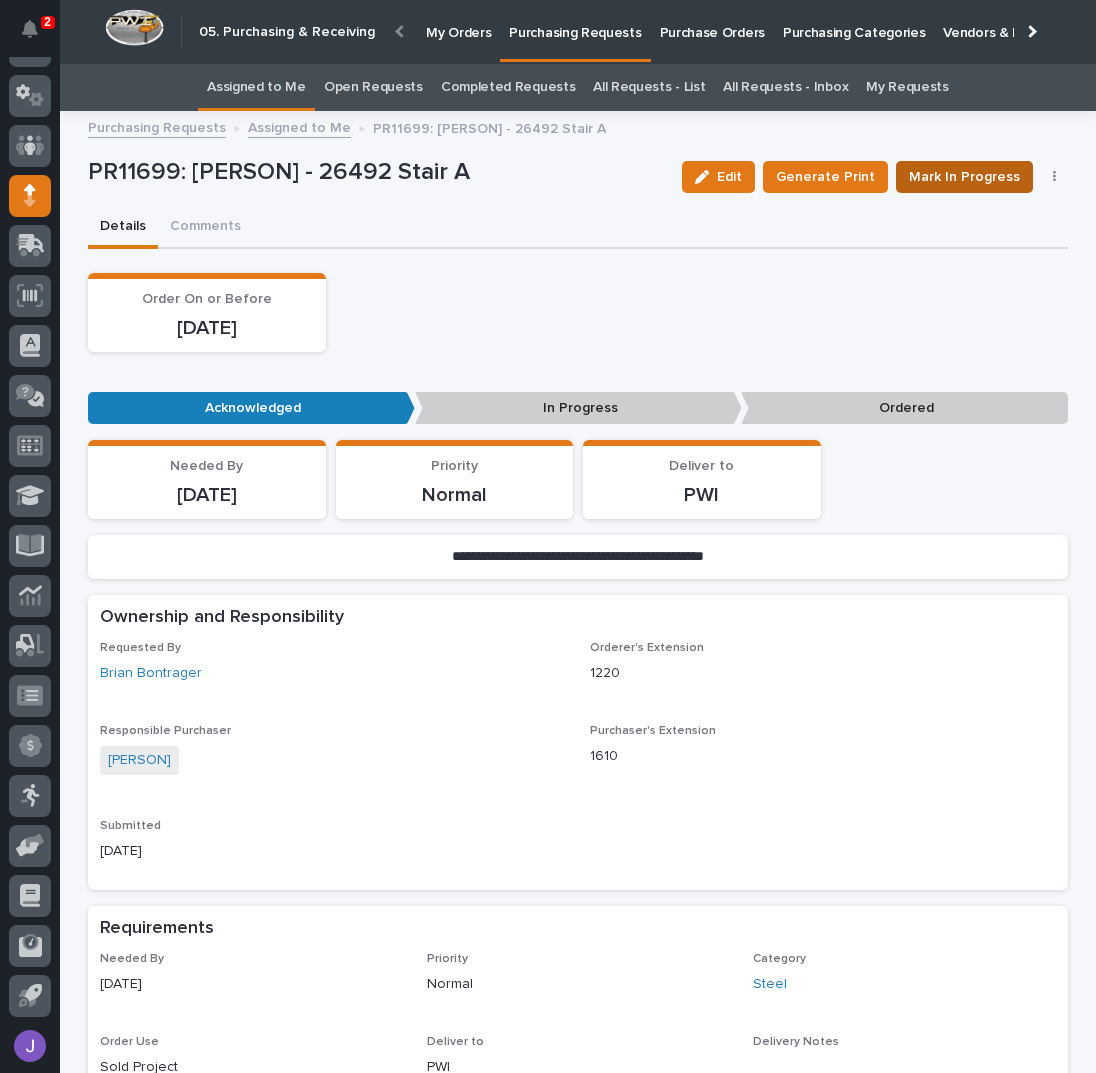 click on "Mark In Progress" at bounding box center (964, 177) 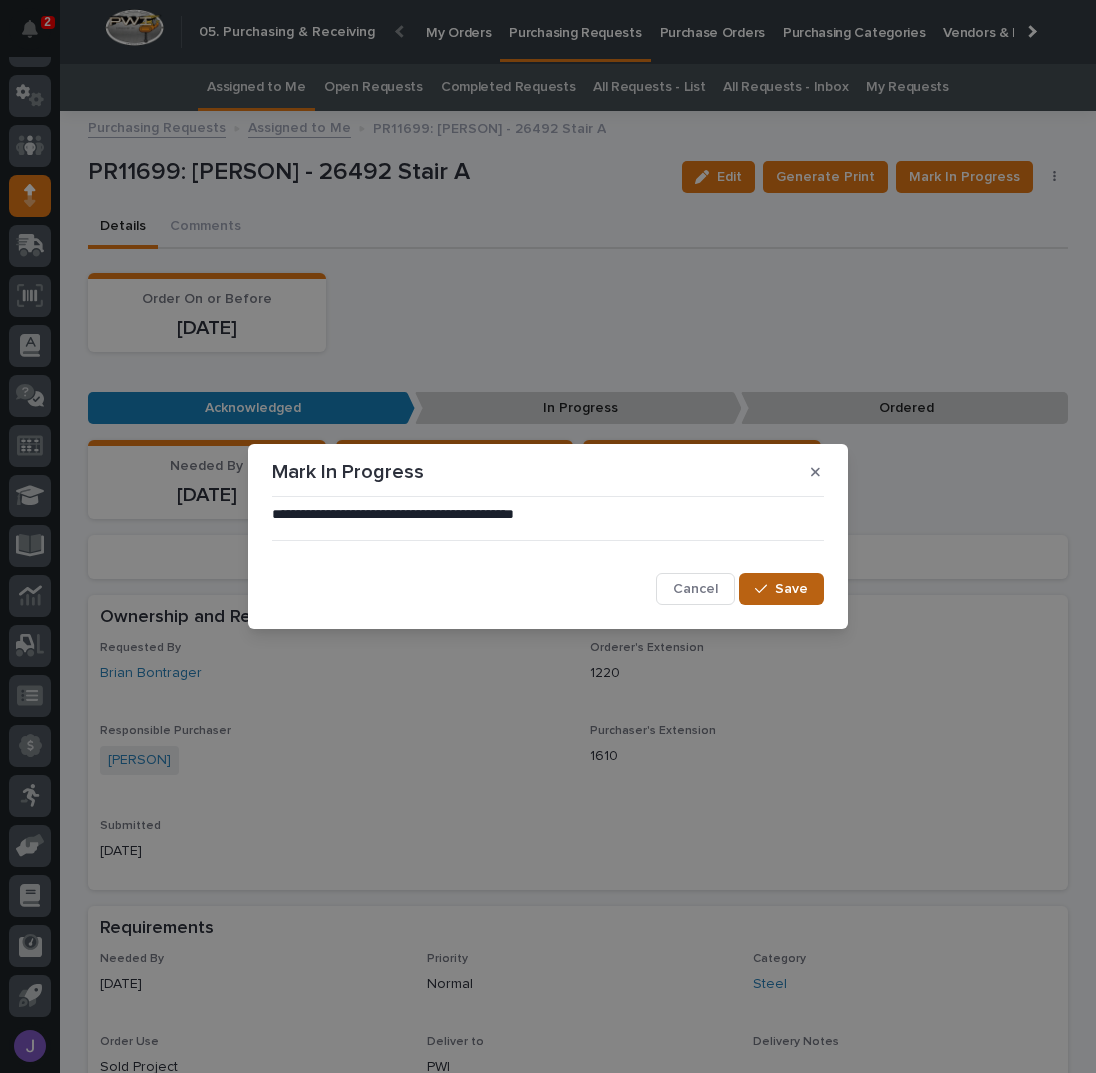 click on "Save" at bounding box center [781, 589] 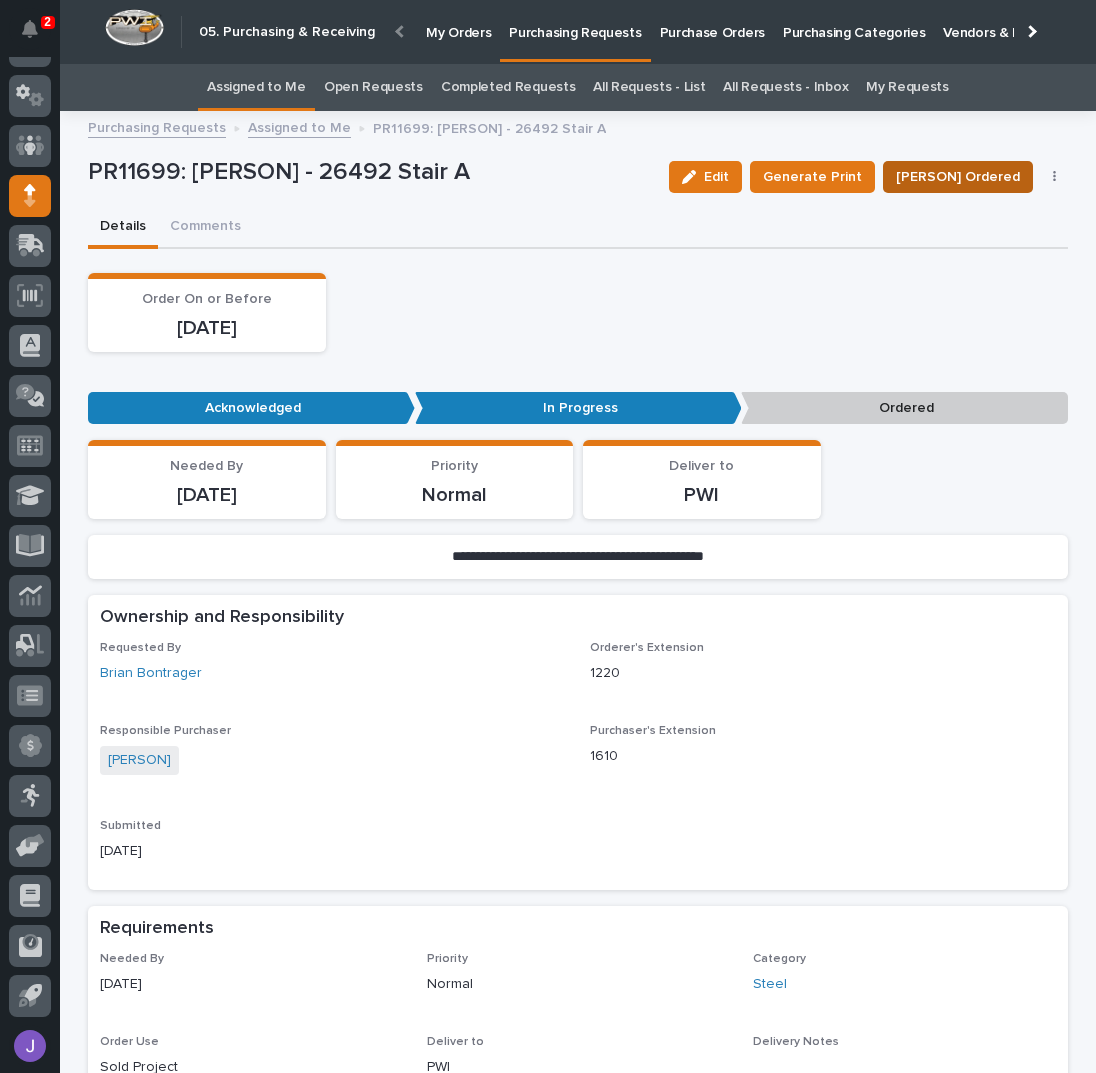 click on "[PERSON] Ordered" at bounding box center [958, 177] 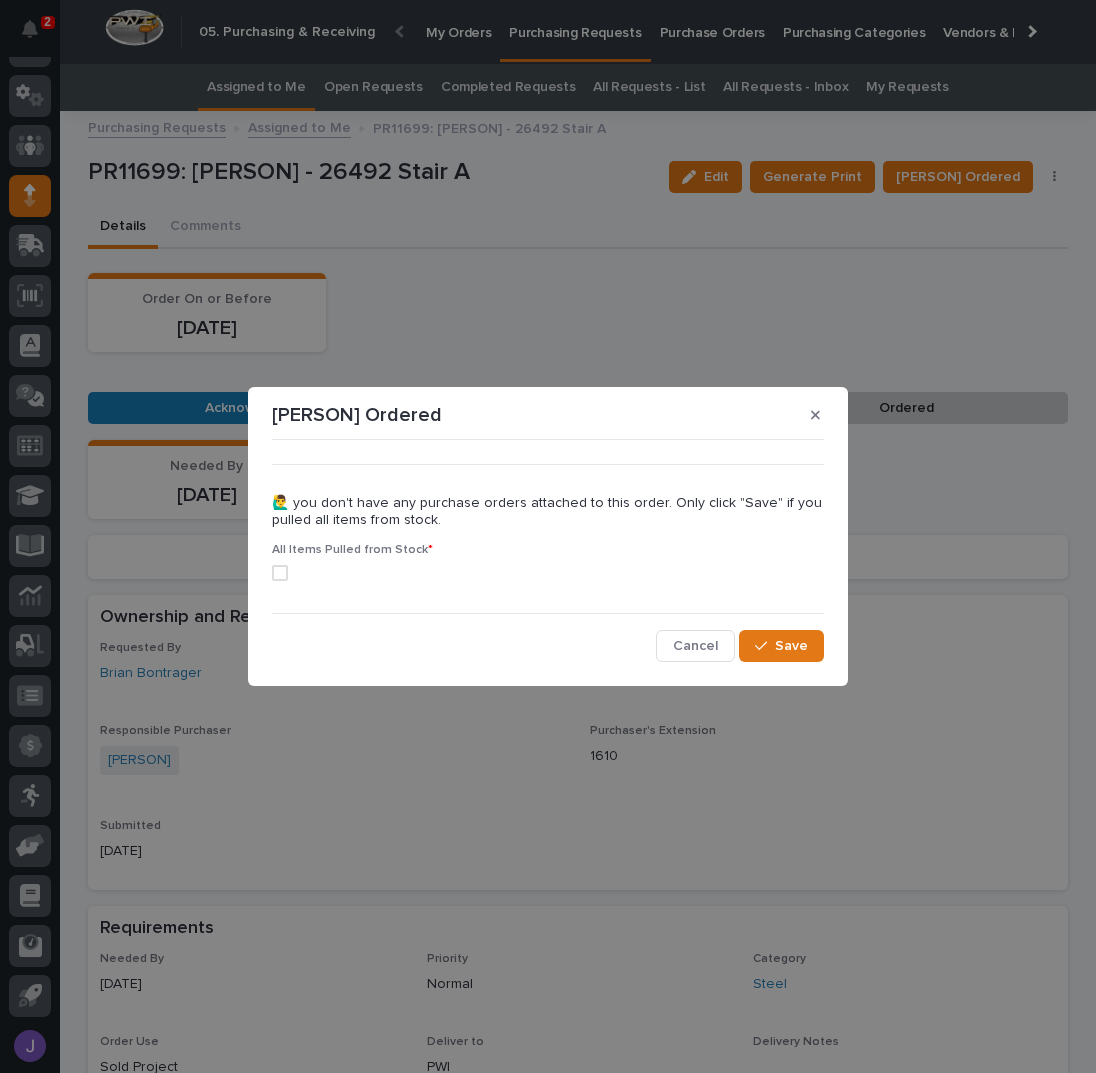 click on "•••                                                                     🙋‍♂️ you don't have any purchase orders attached to this order. Only click "Save" if you pulled all items from stock. All Items Pulled from Stock * Cancel Save" at bounding box center [548, 555] 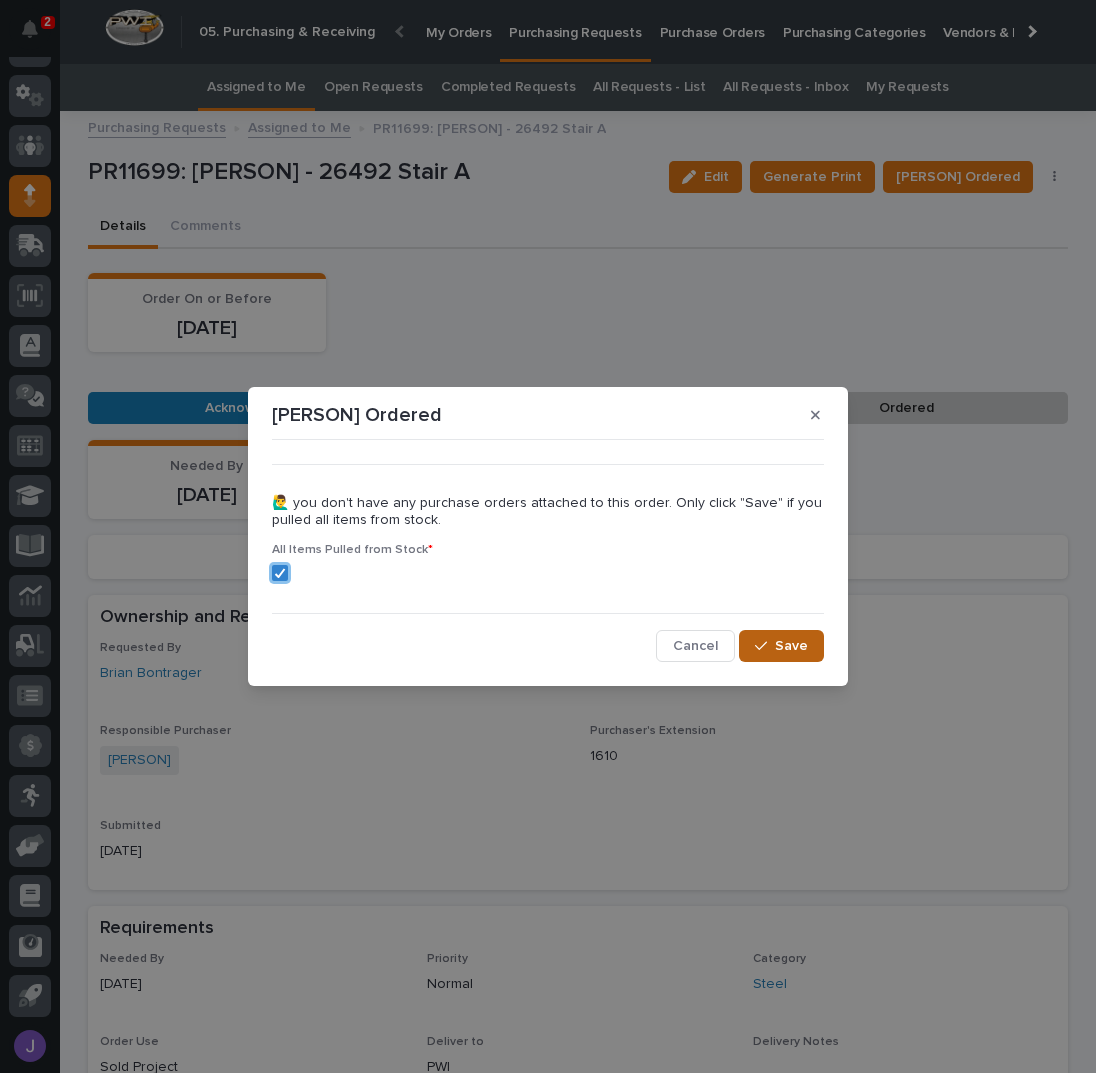 click on "Save" at bounding box center [781, 646] 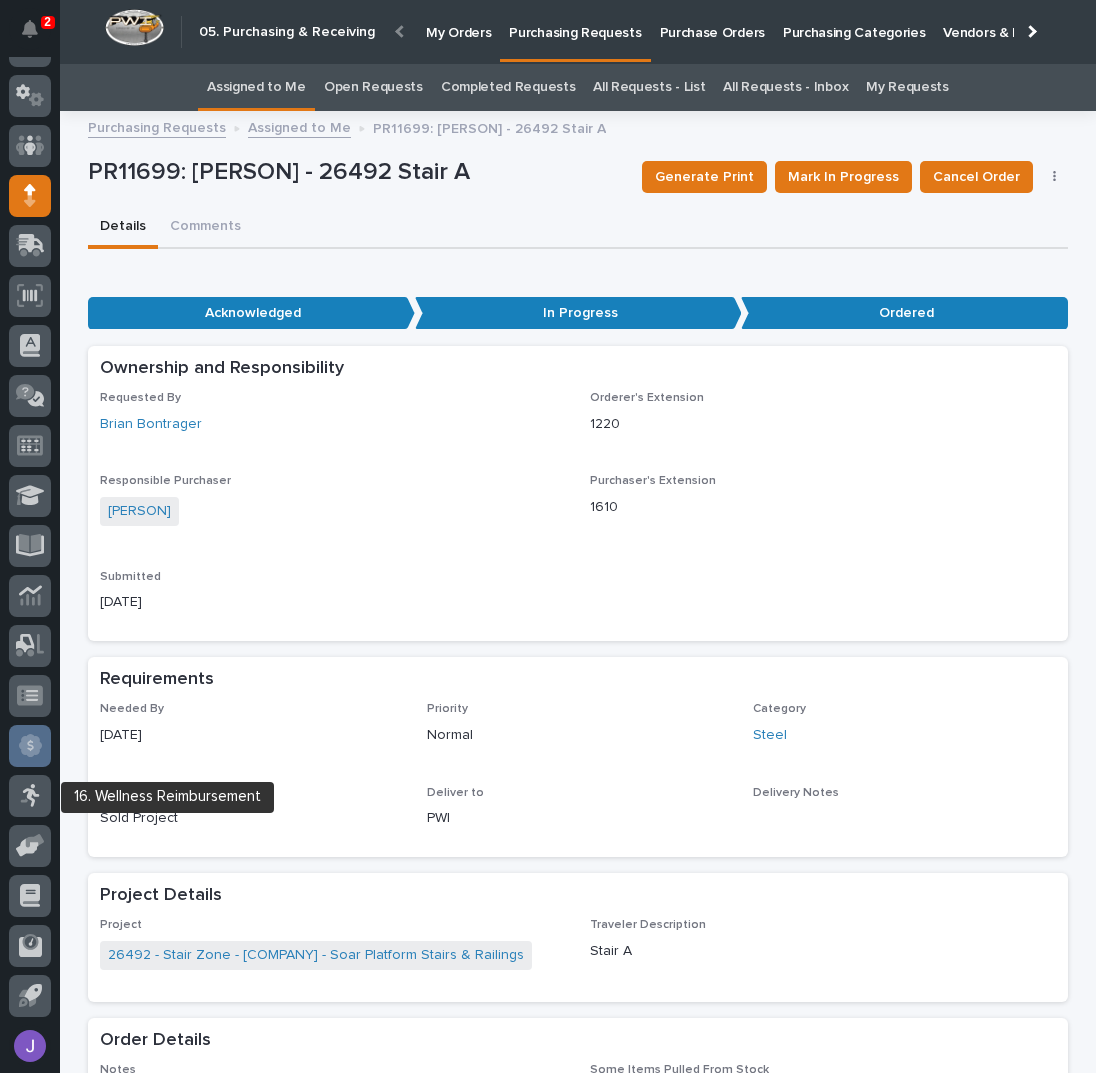 click at bounding box center [30, 746] 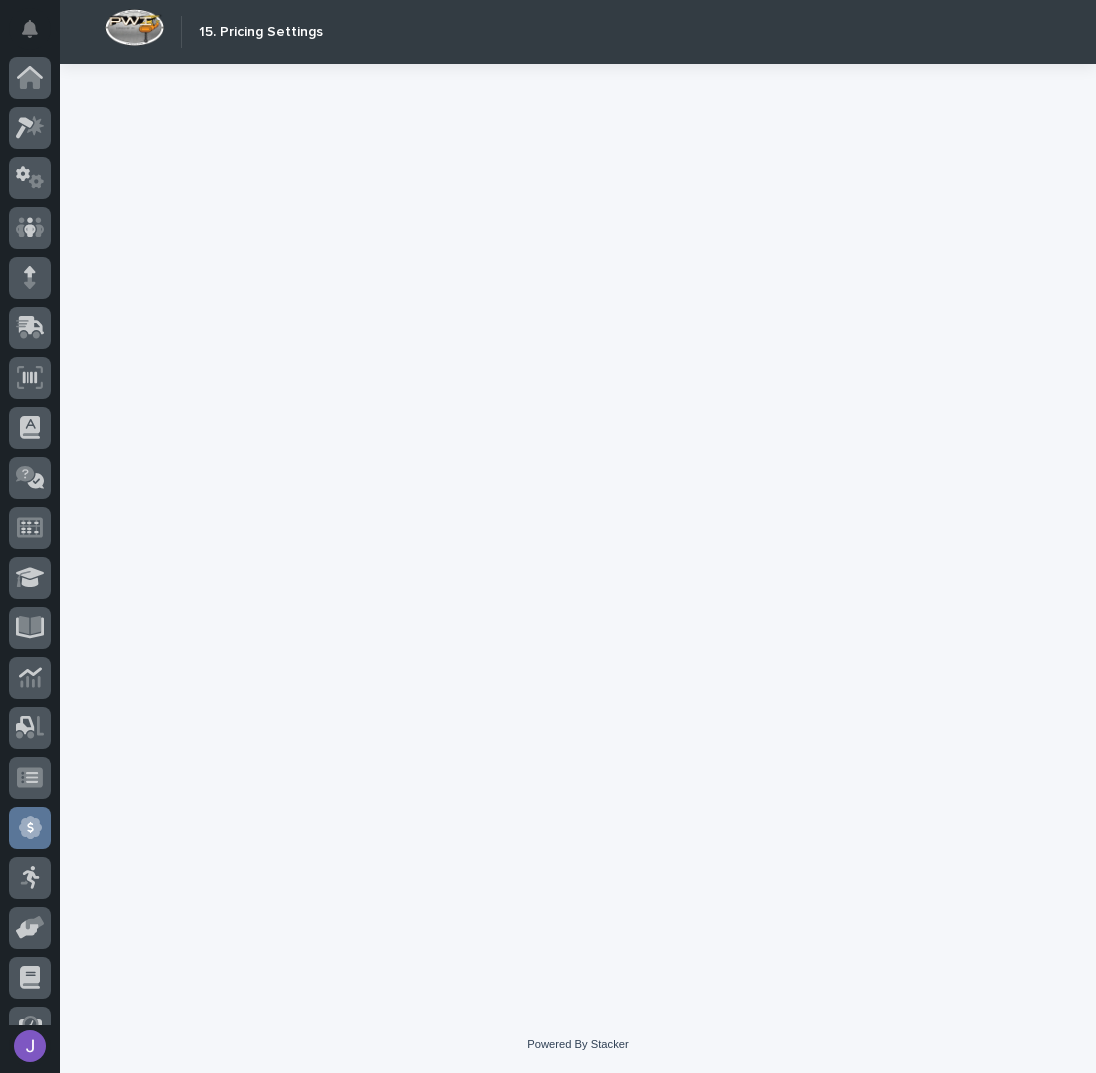 scroll, scrollTop: 82, scrollLeft: 0, axis: vertical 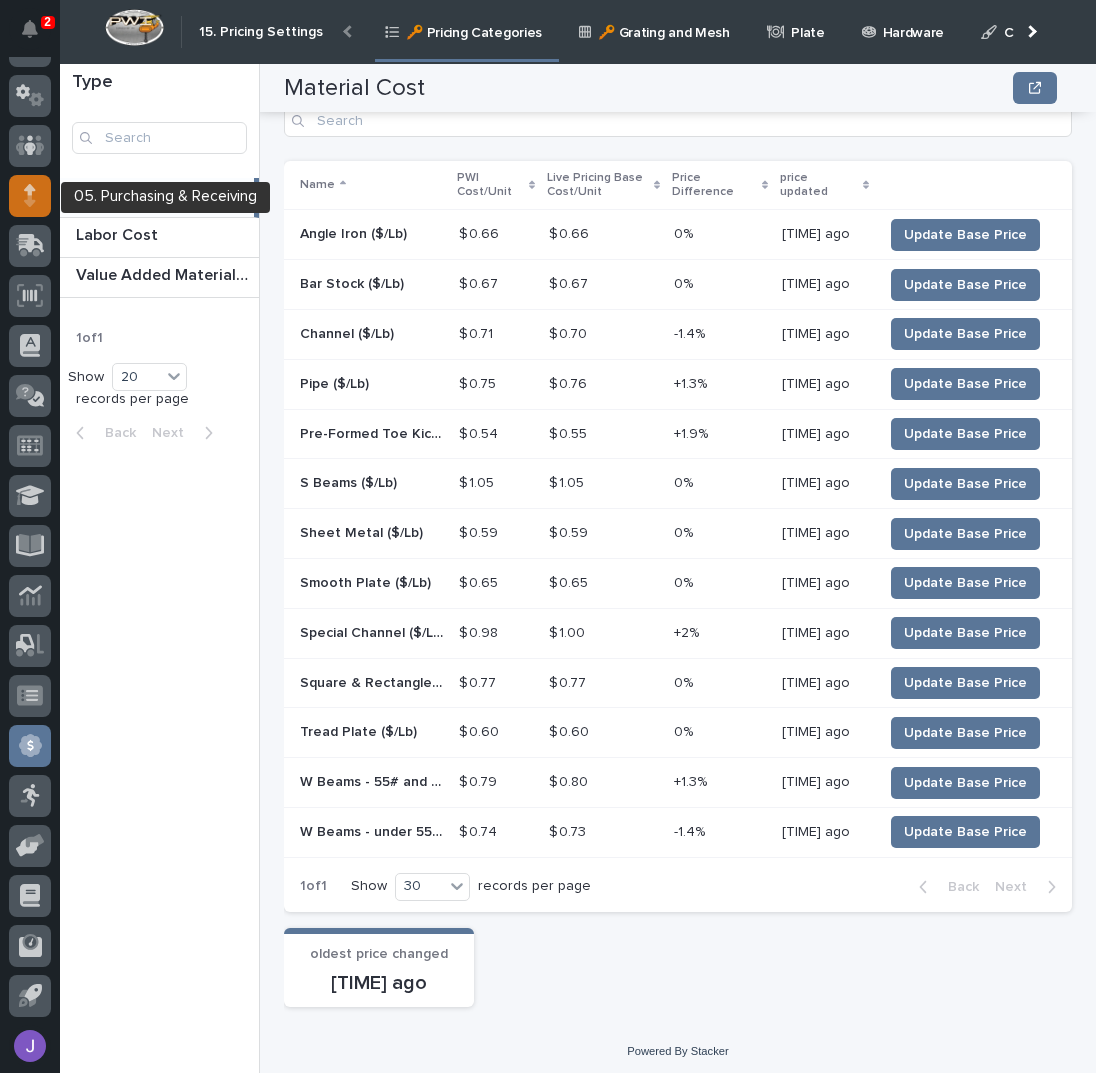 click 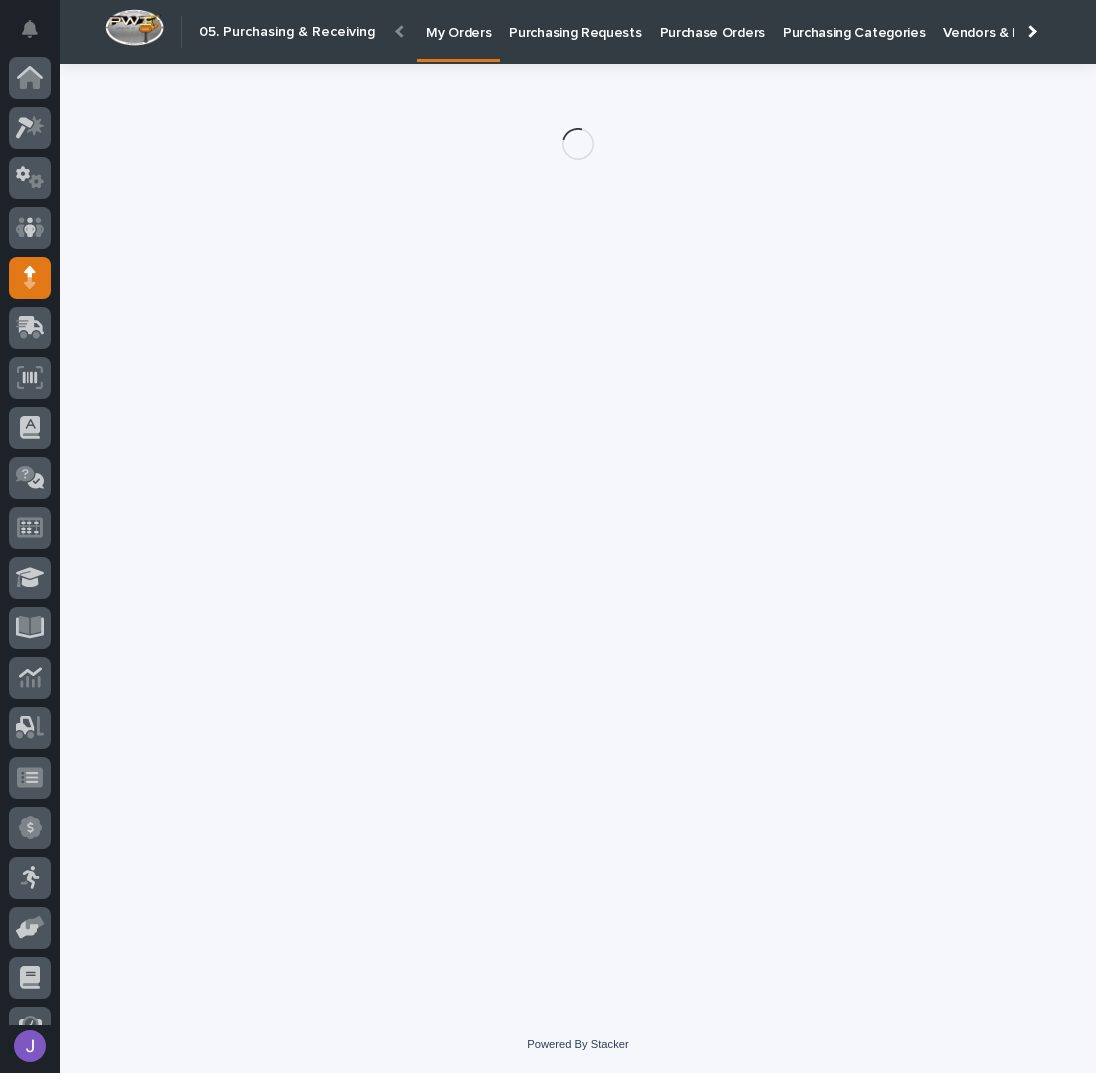 scroll, scrollTop: 82, scrollLeft: 0, axis: vertical 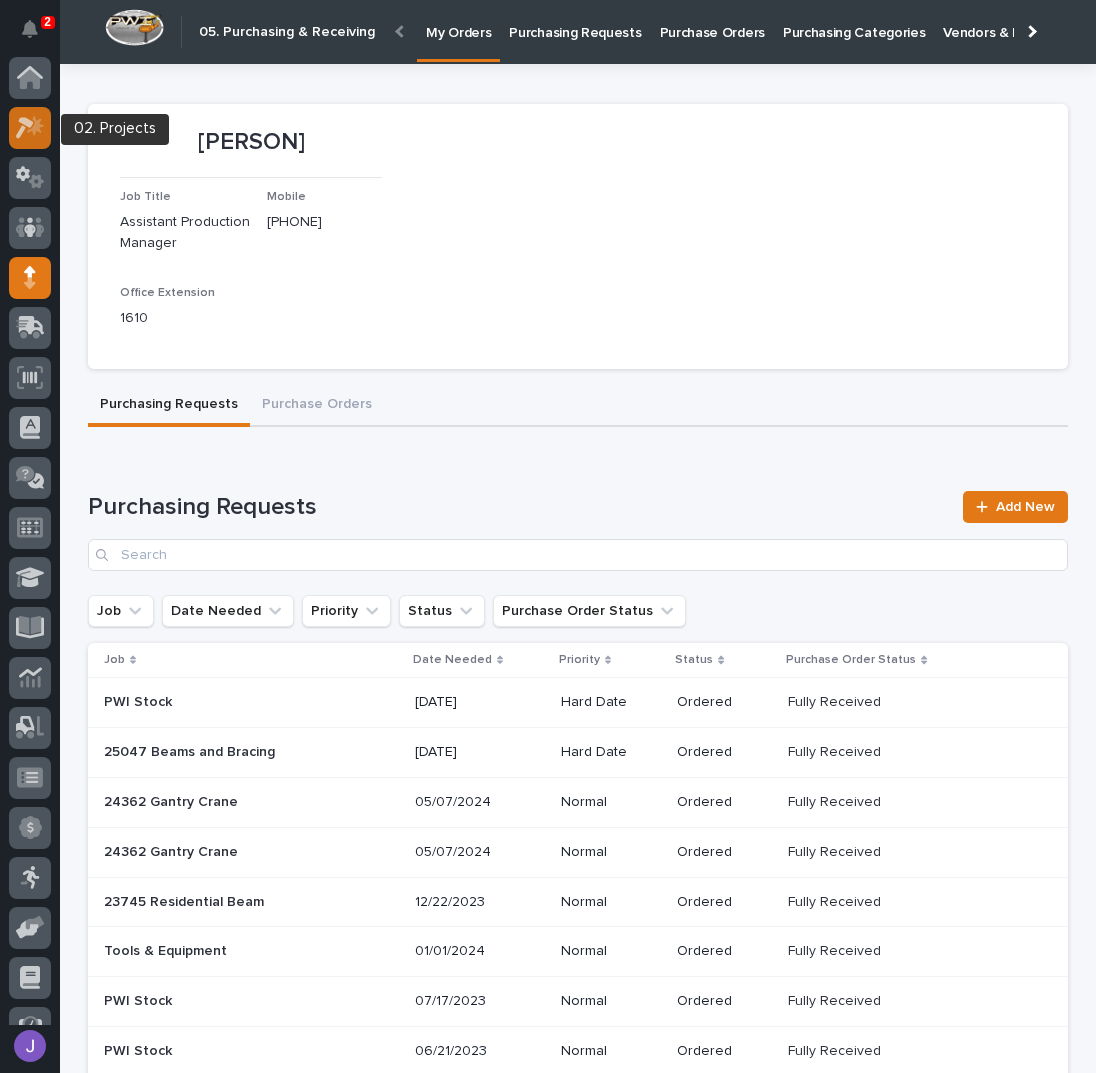click 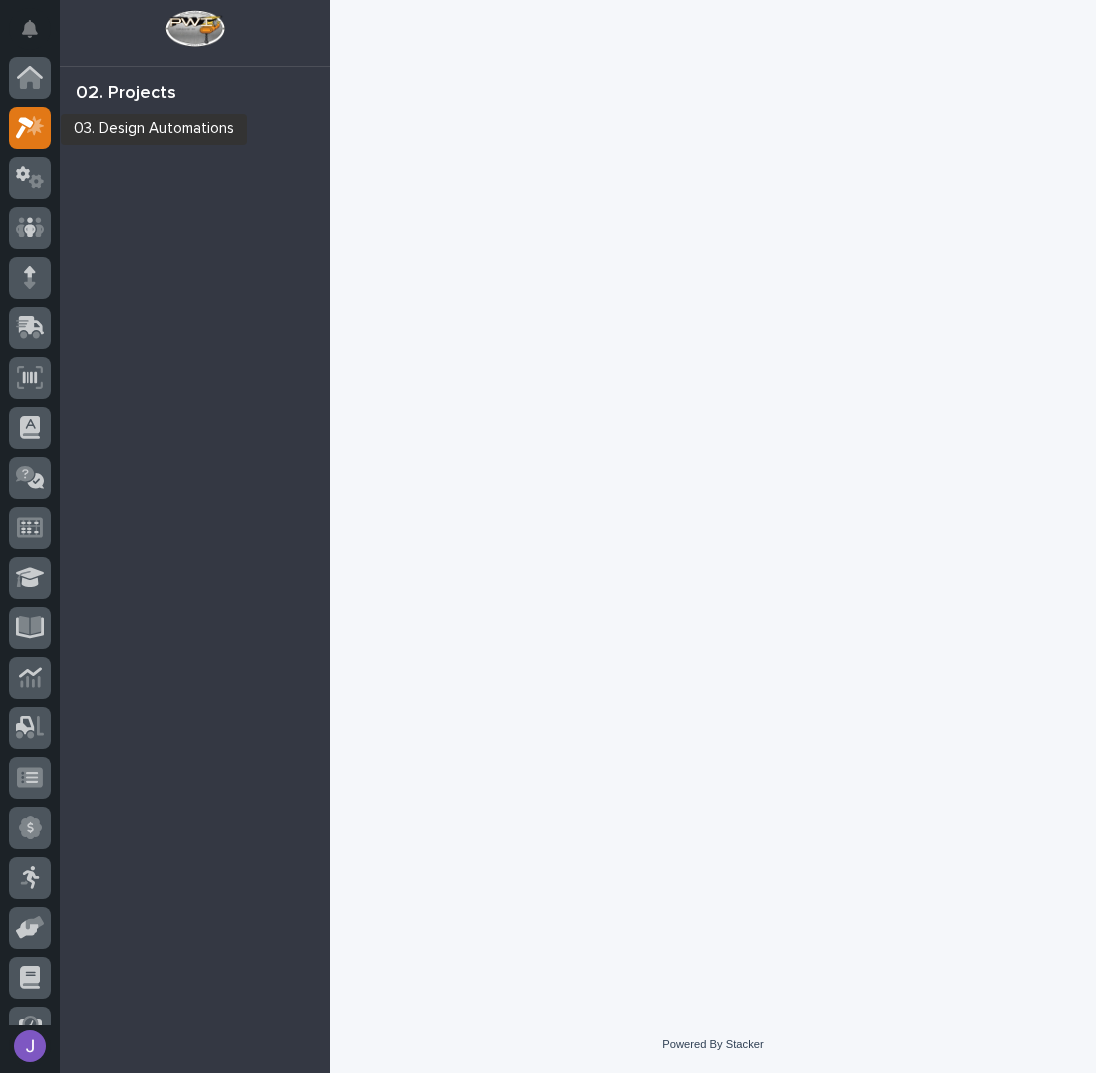 scroll, scrollTop: 50, scrollLeft: 0, axis: vertical 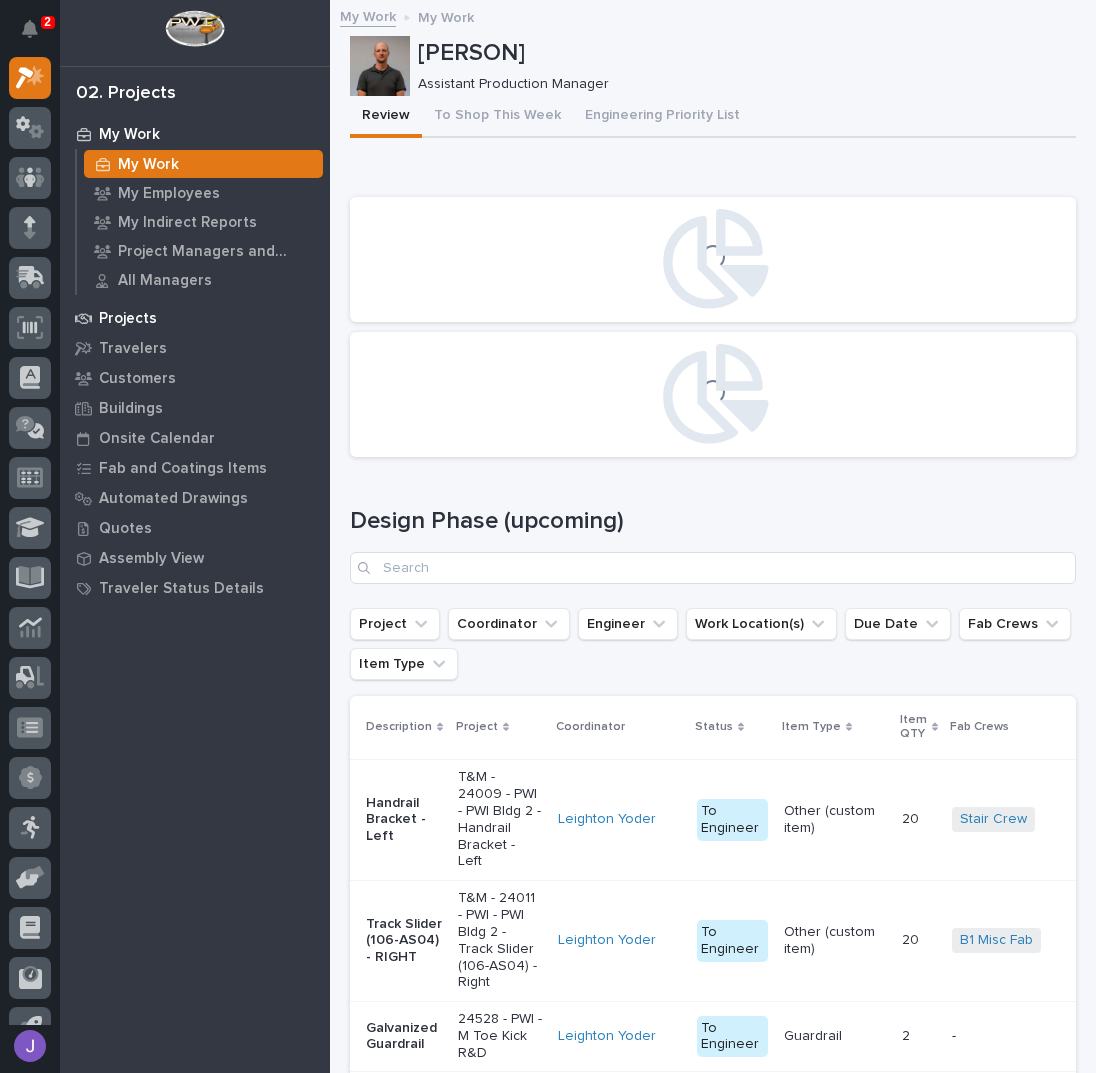 click on "Projects" at bounding box center (128, 319) 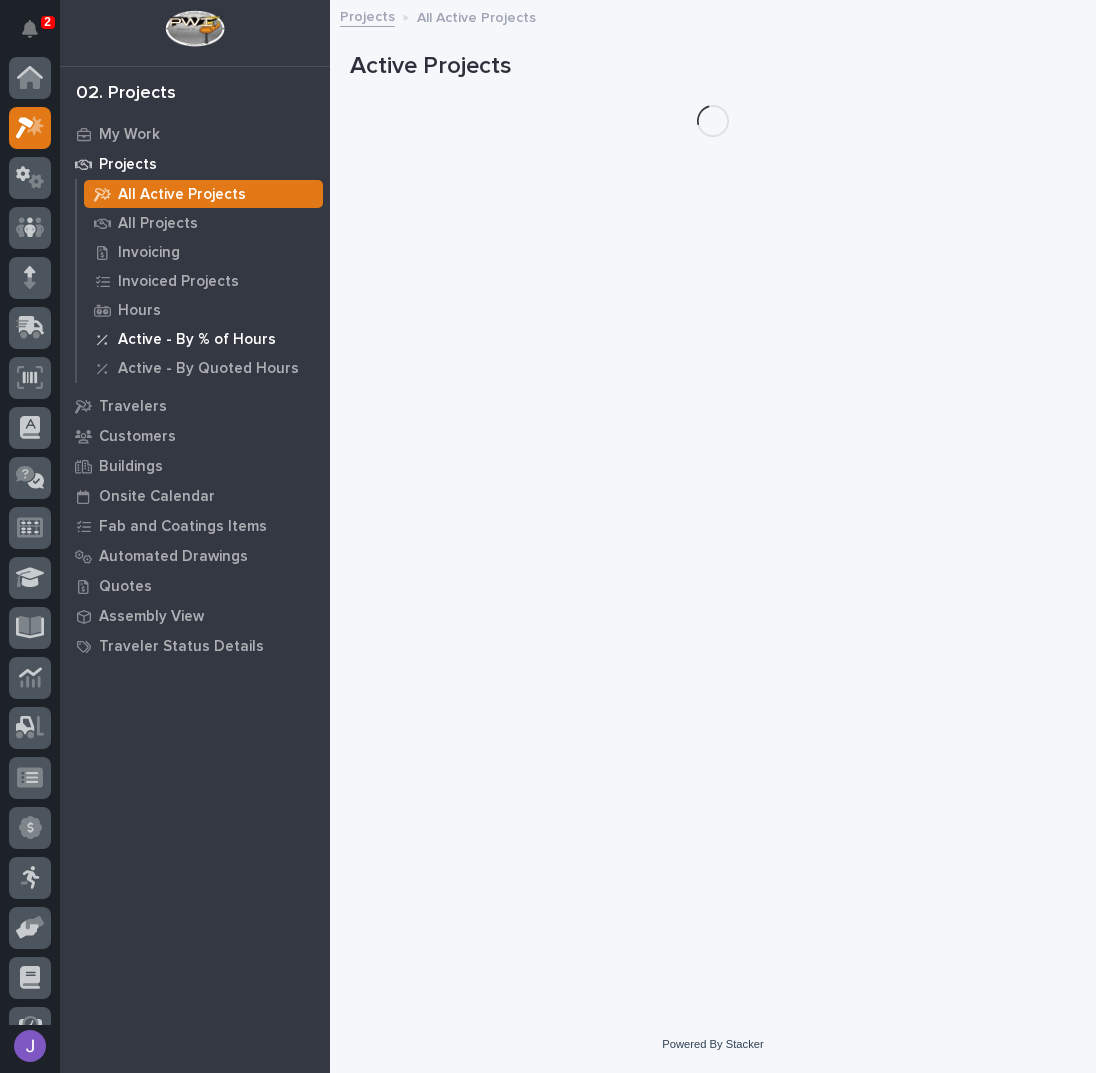 scroll, scrollTop: 50, scrollLeft: 0, axis: vertical 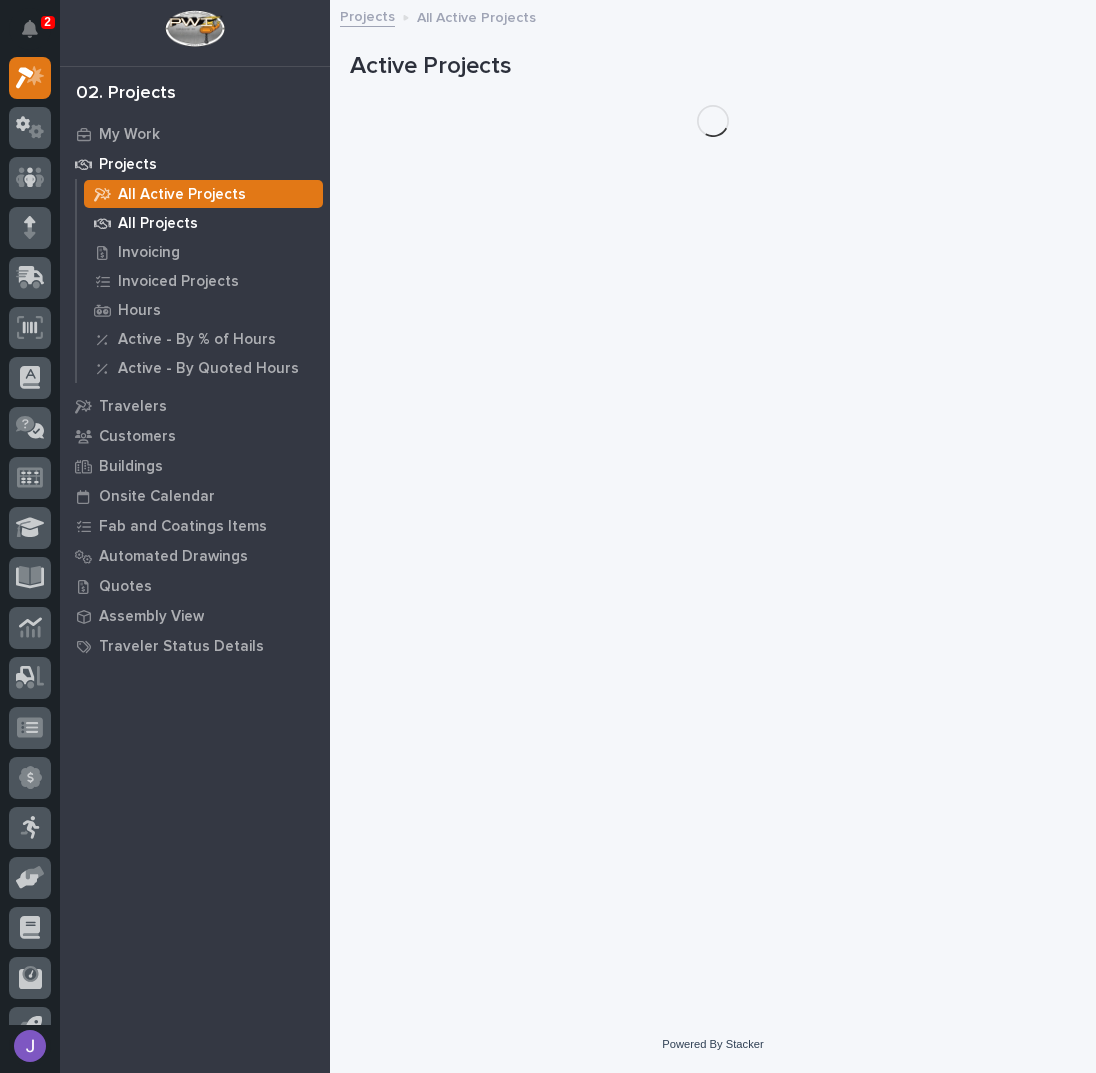 click on "All Projects" at bounding box center [158, 224] 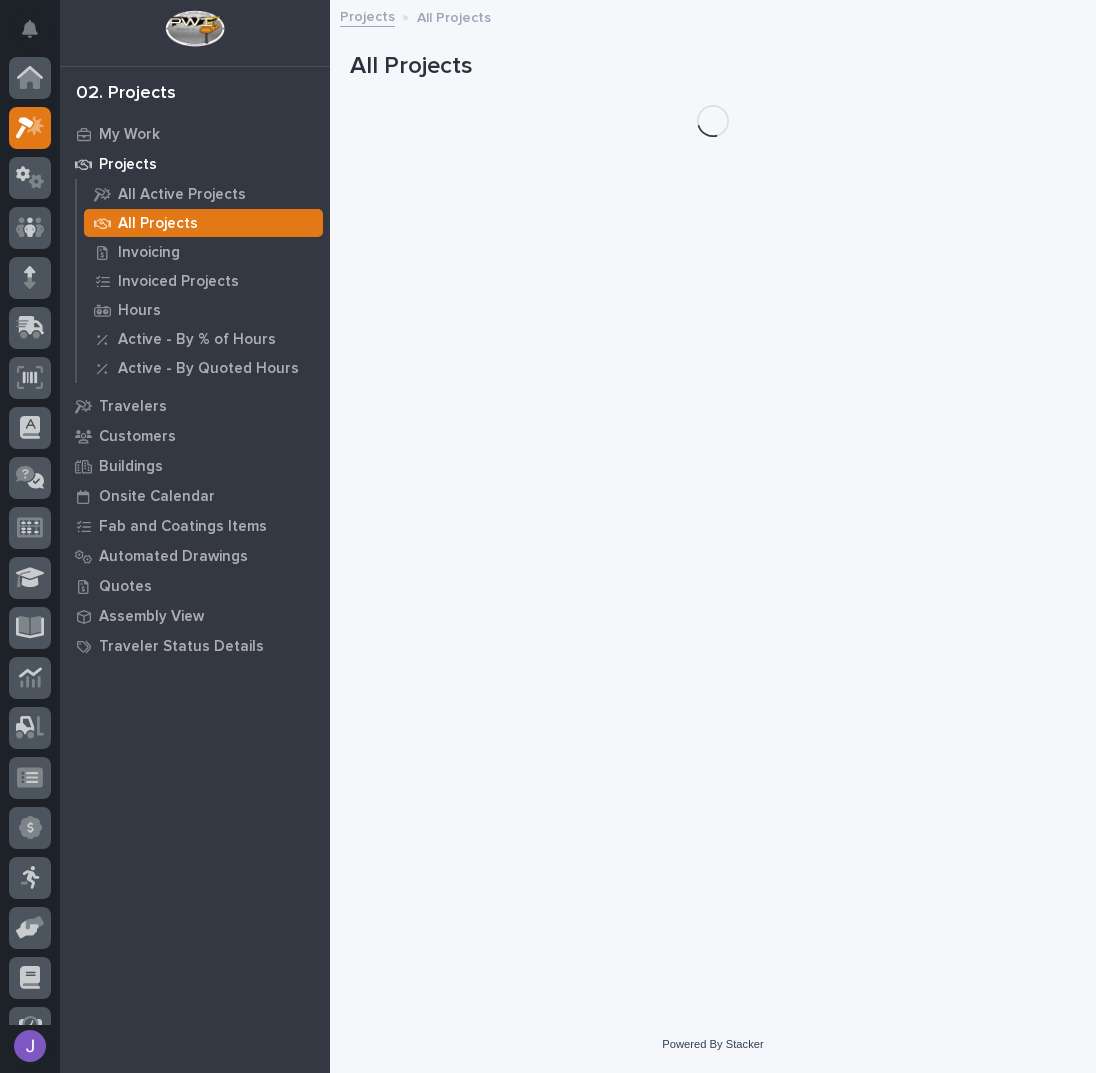 scroll, scrollTop: 50, scrollLeft: 0, axis: vertical 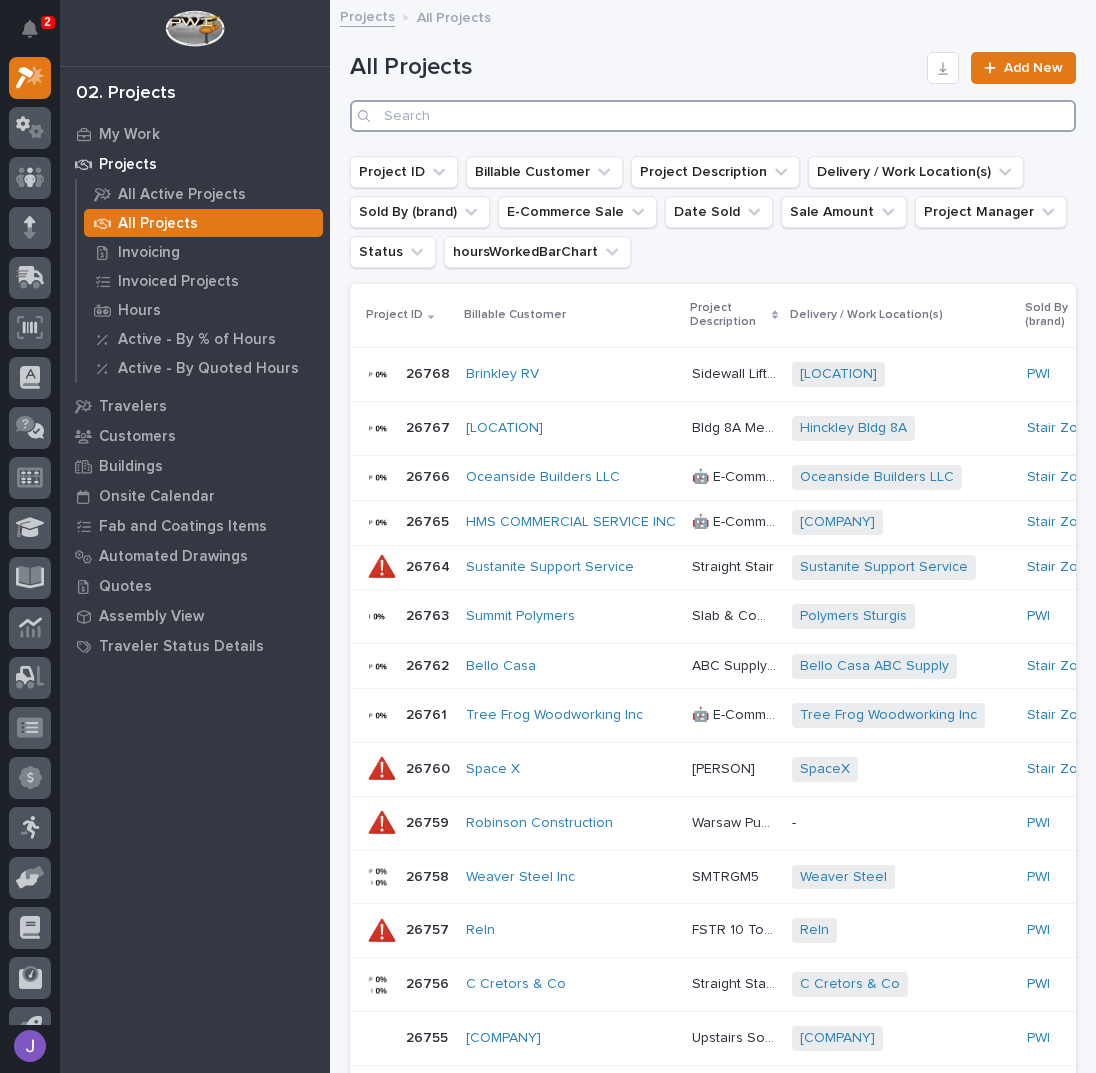 click at bounding box center [713, 116] 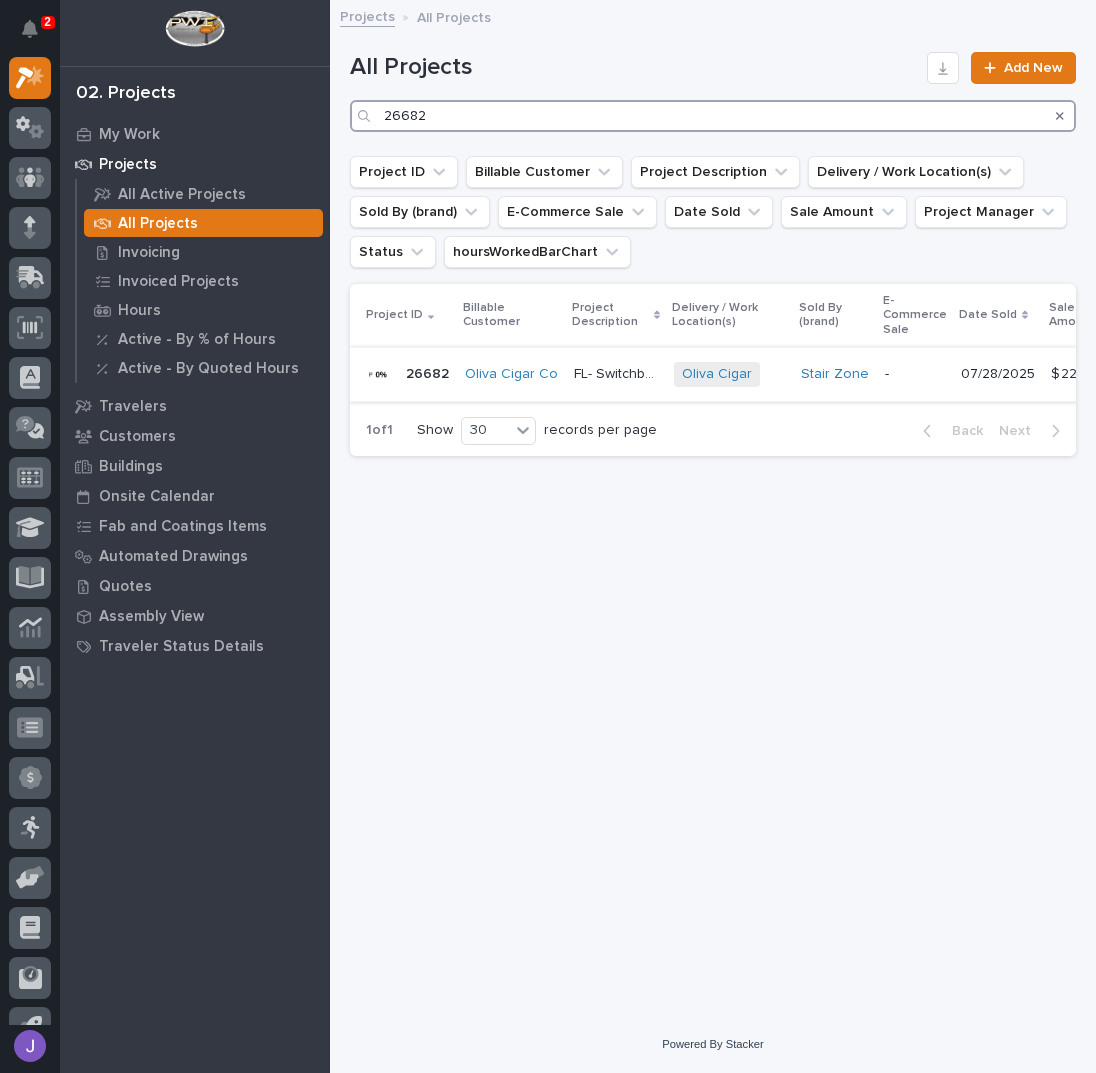 type on "26682" 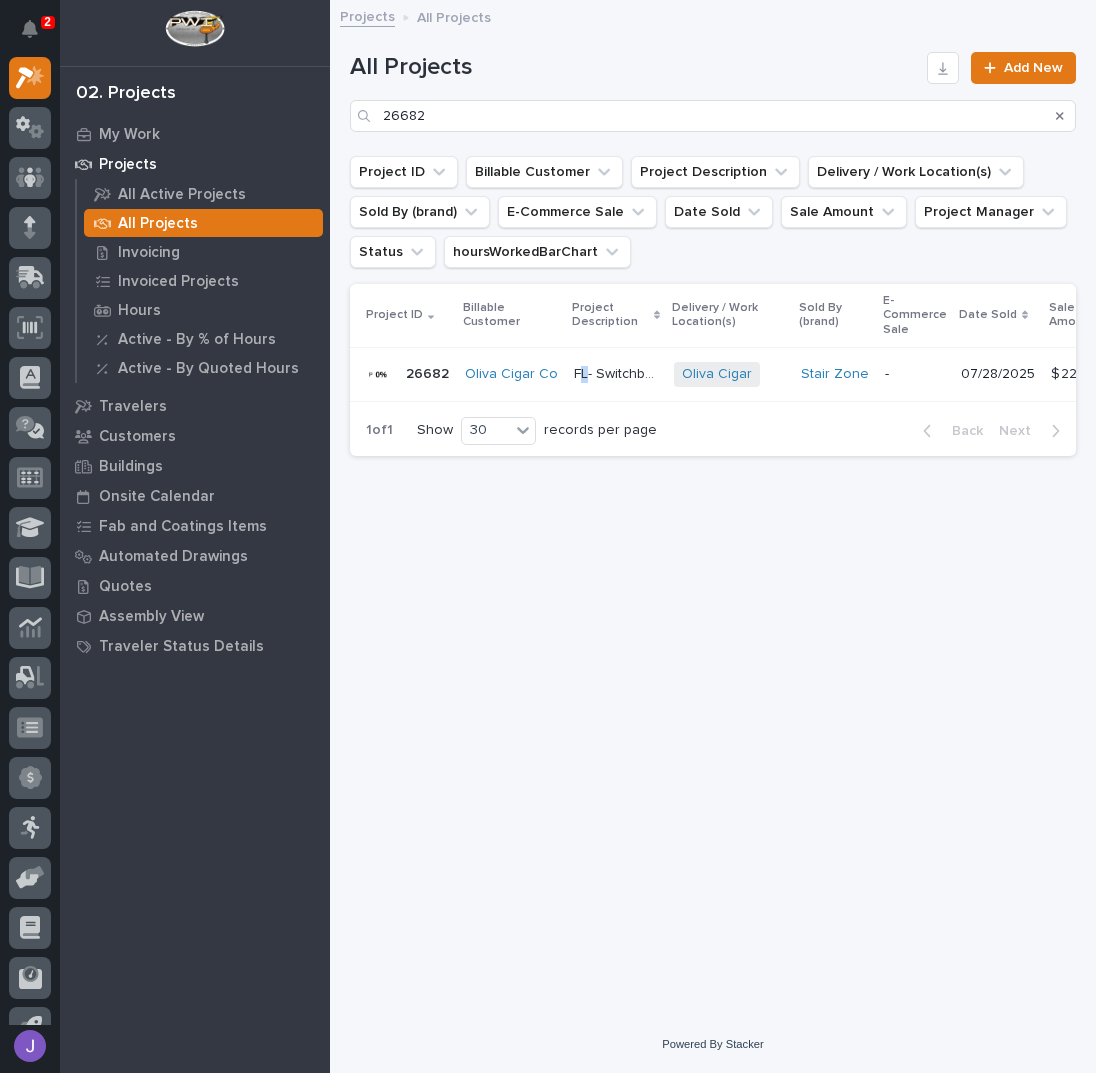 click on "FL- Switchback and Straight" at bounding box center (618, 372) 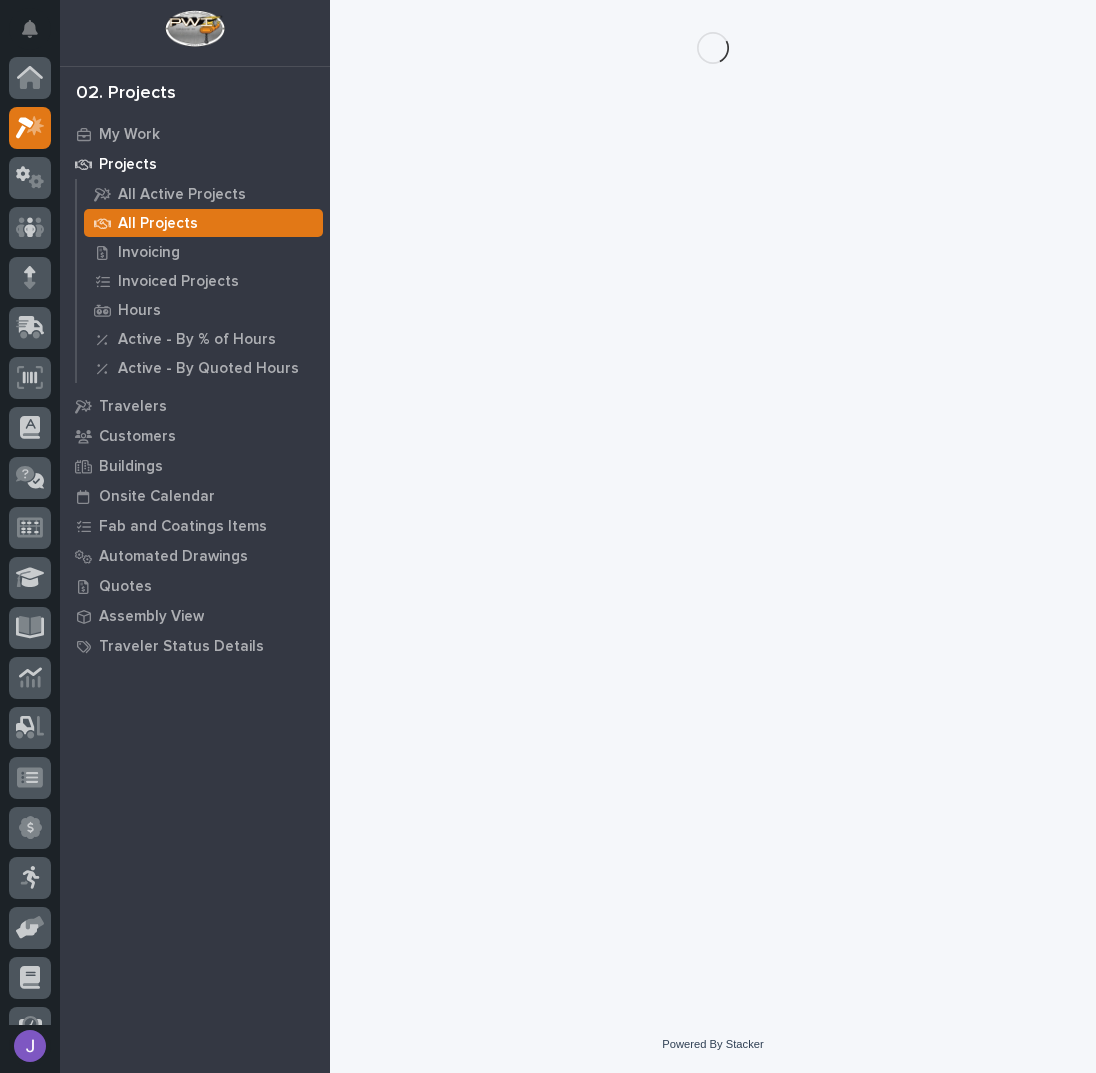 scroll, scrollTop: 50, scrollLeft: 0, axis: vertical 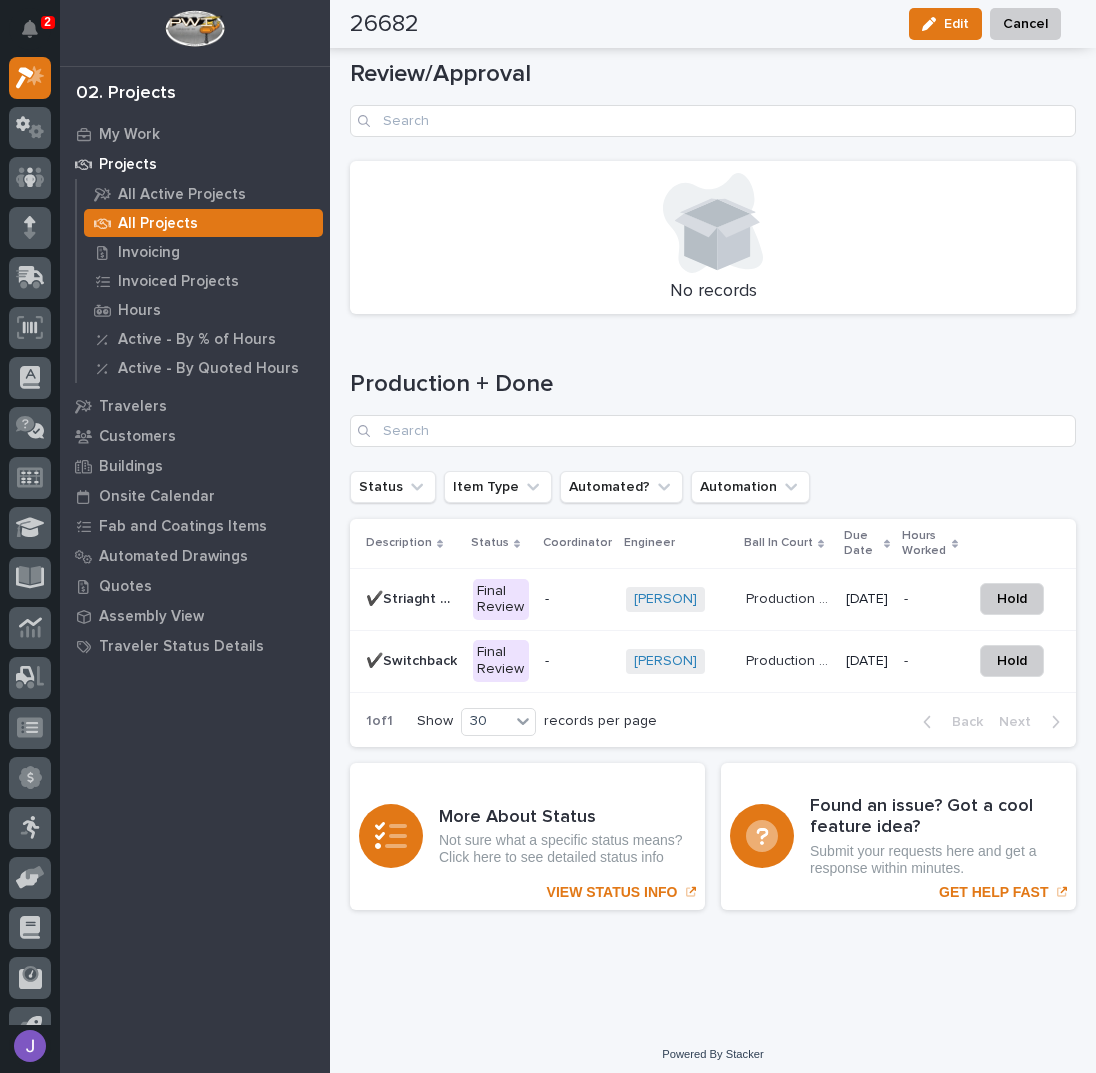 click on "-" at bounding box center (577, 599) 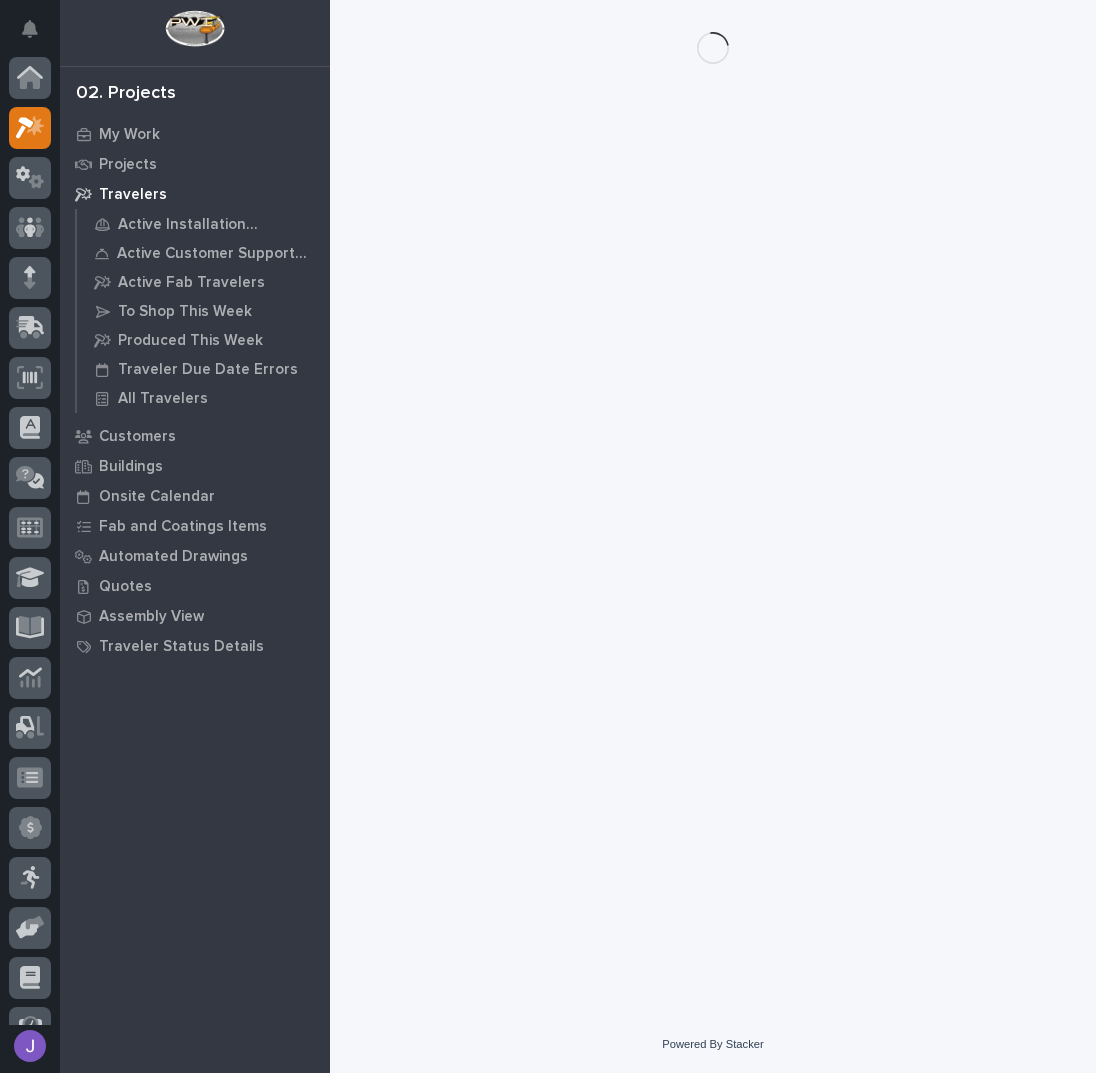 scroll, scrollTop: 0, scrollLeft: 0, axis: both 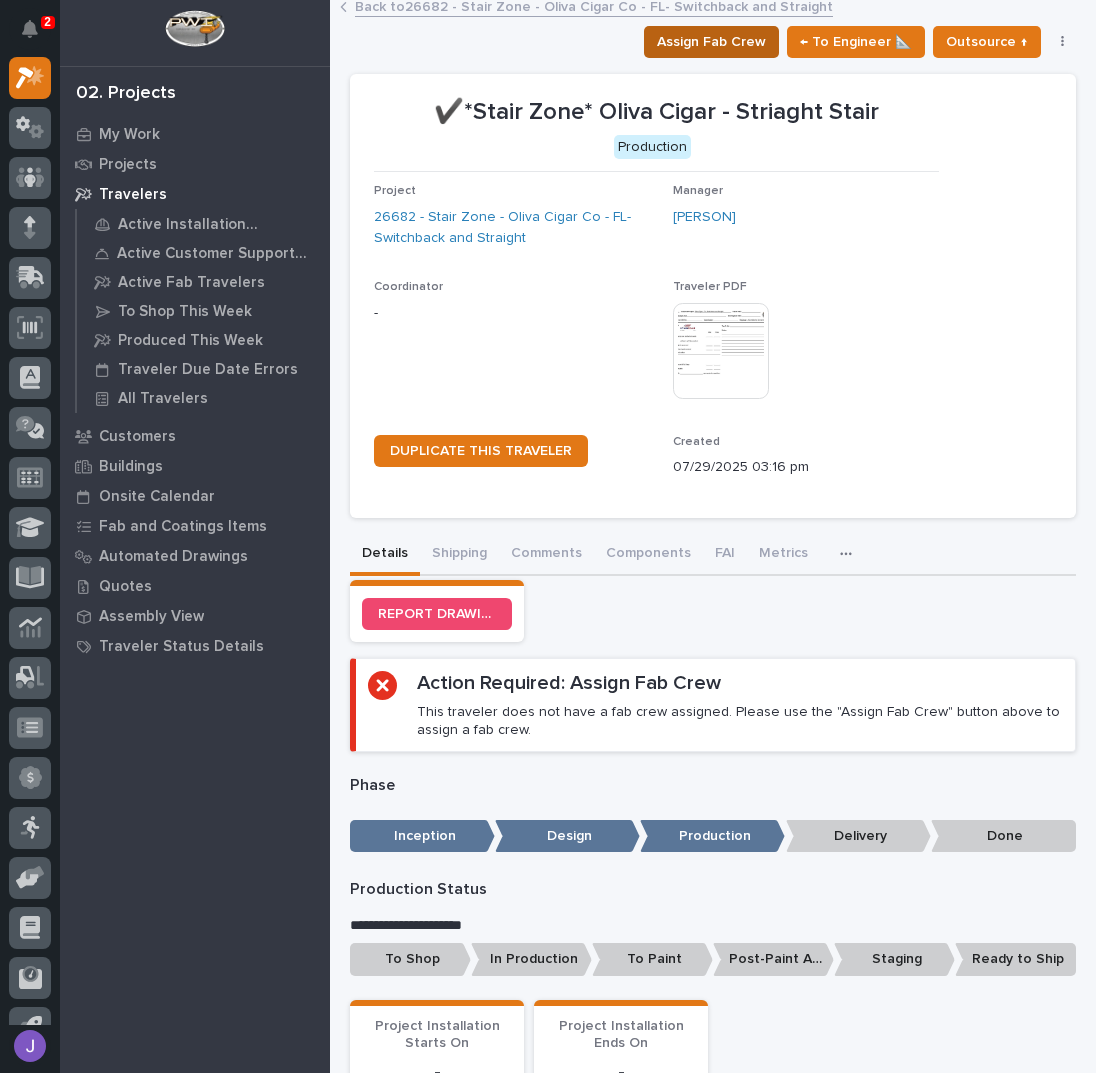 click on "Assign Fab Crew" at bounding box center (711, 42) 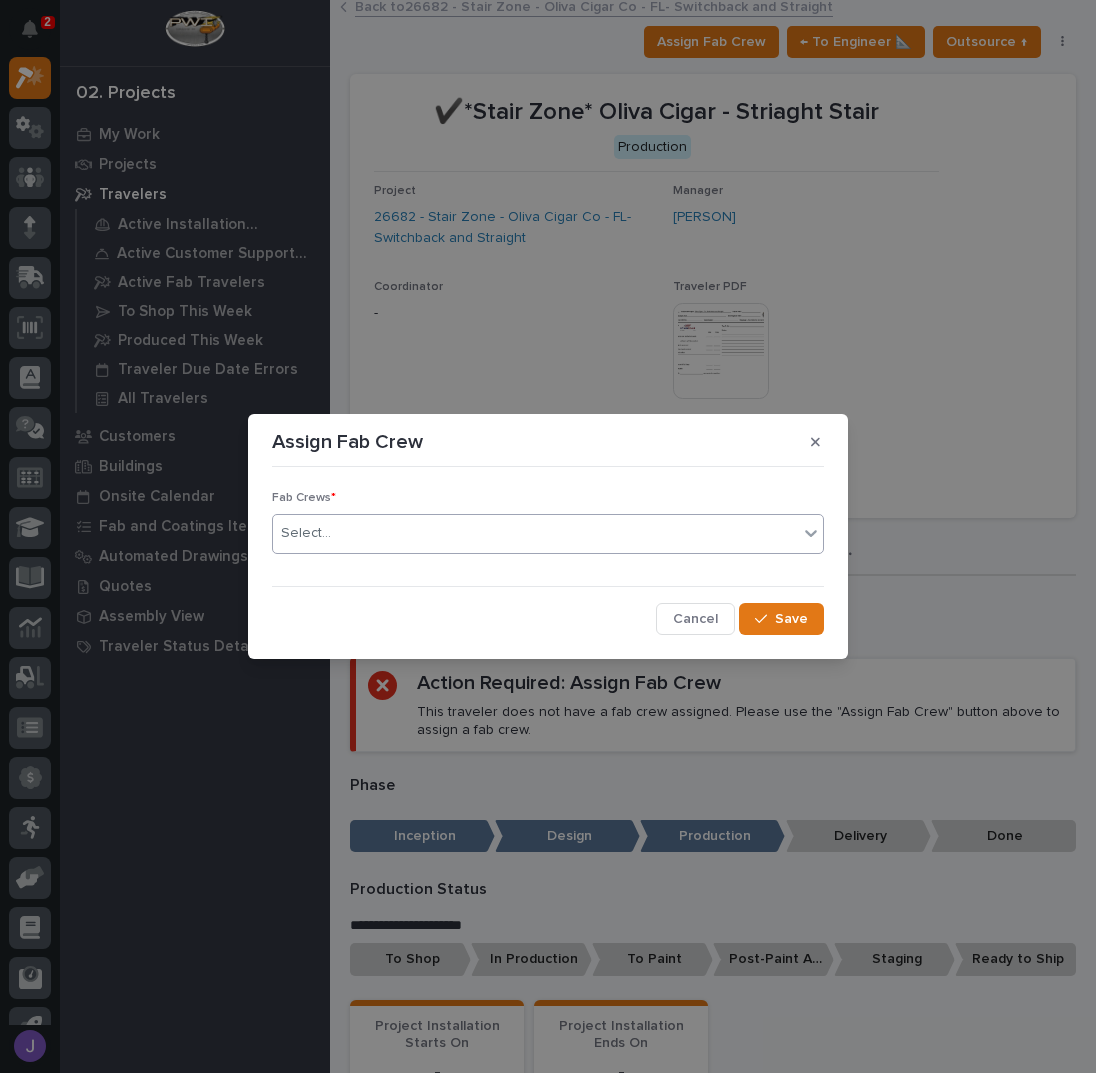 click on "Select..." at bounding box center (535, 533) 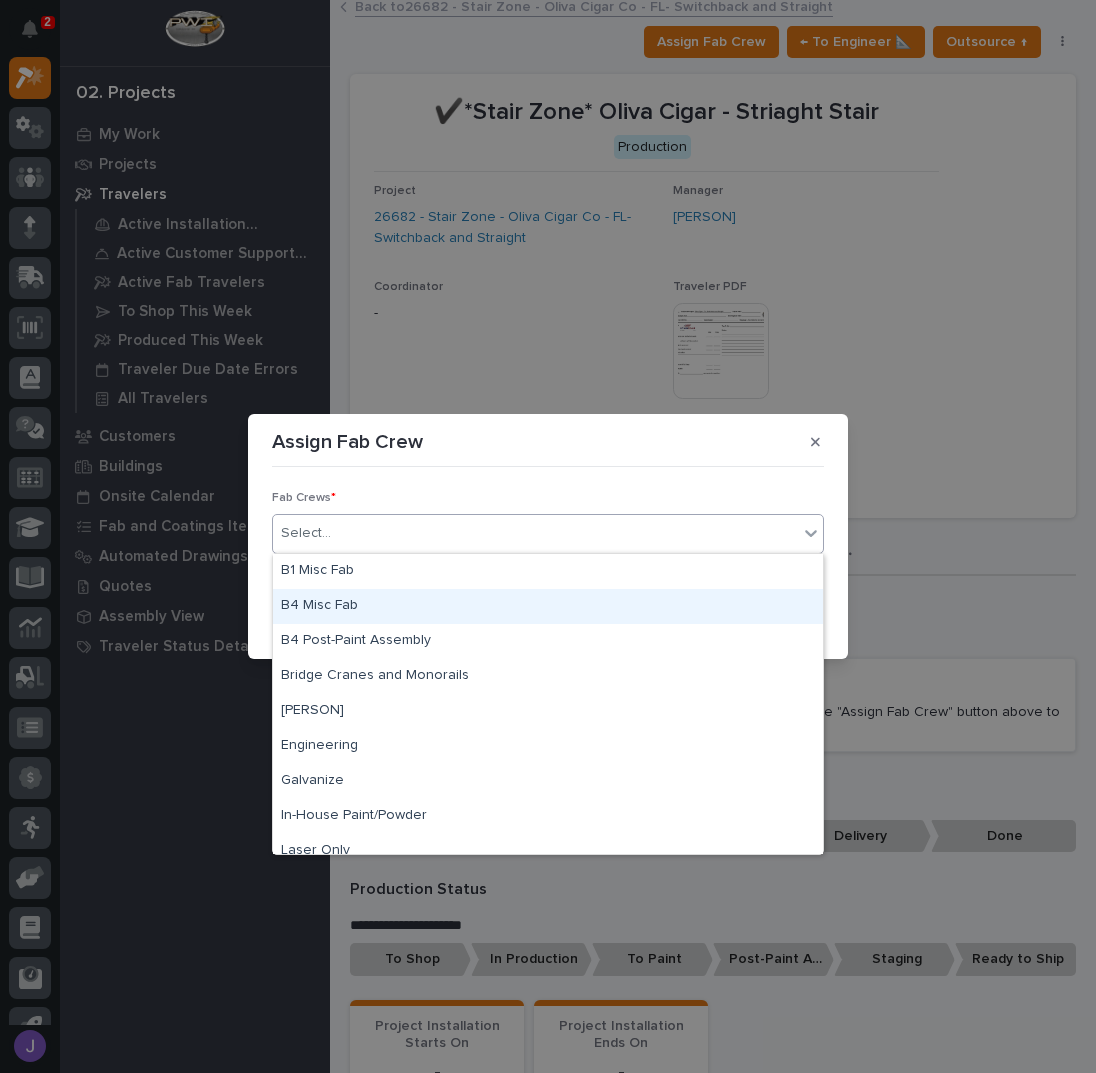 scroll, scrollTop: 470, scrollLeft: 0, axis: vertical 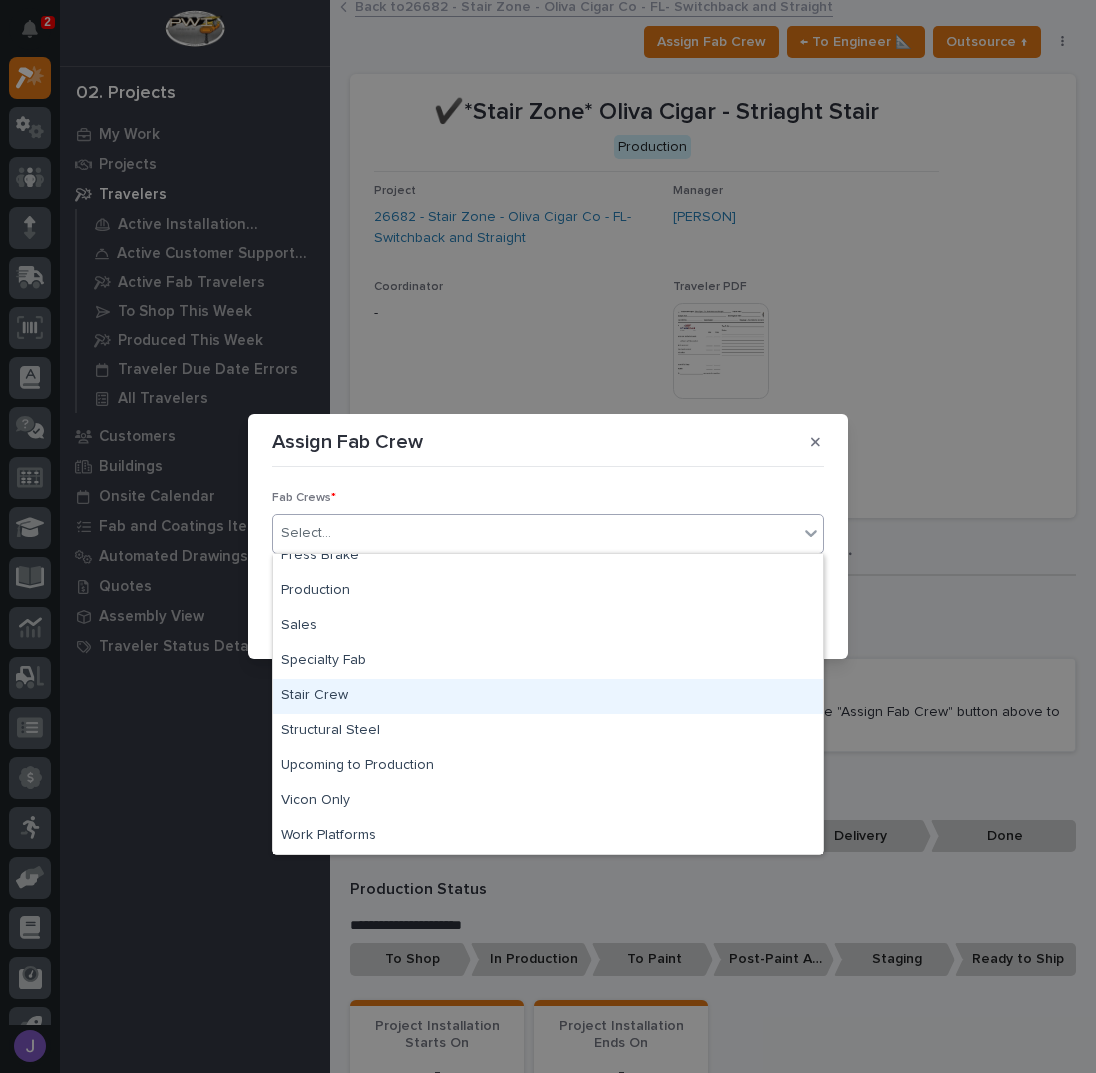 click on "Stair Crew" at bounding box center [548, 696] 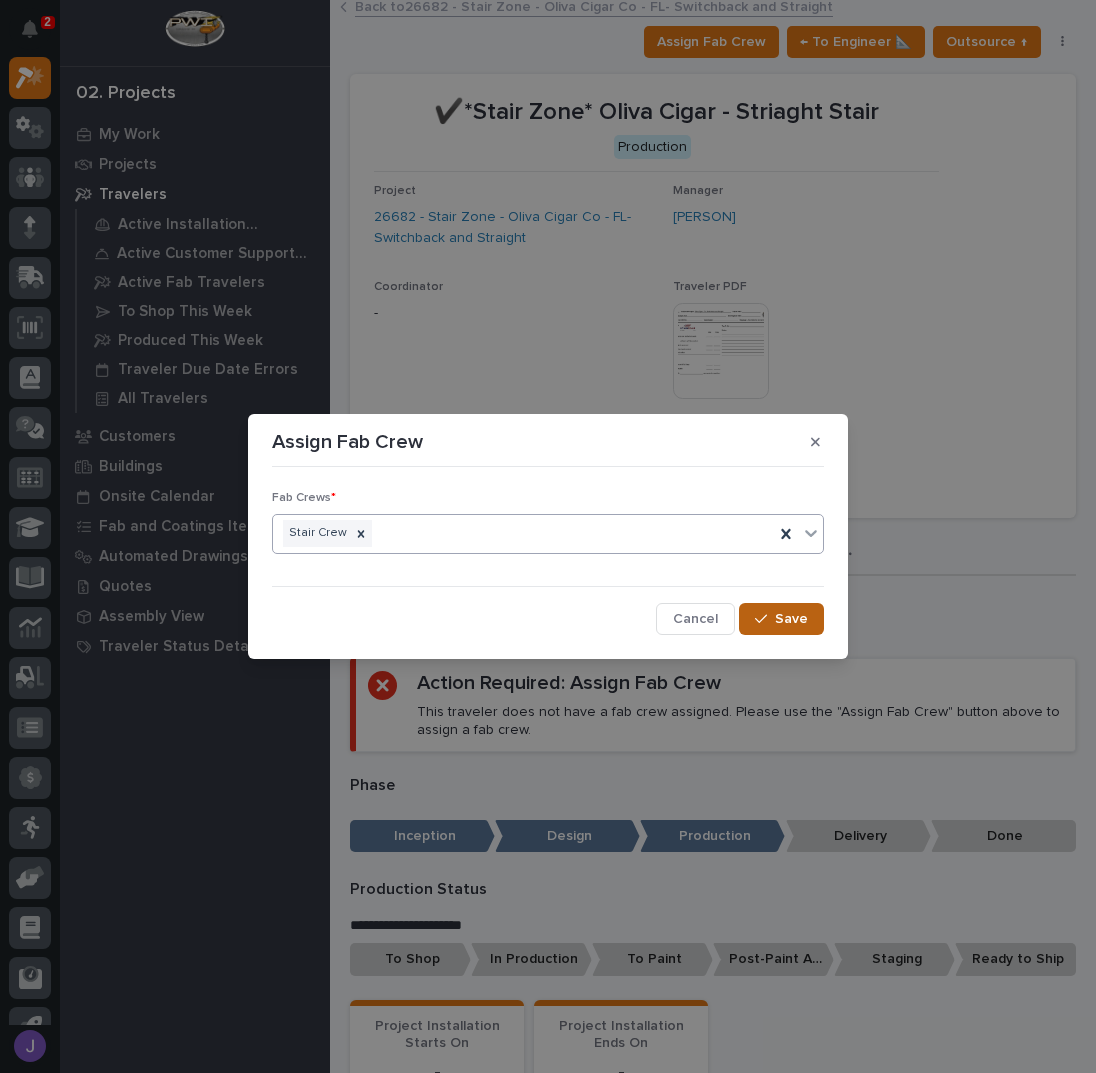 click on "Save" at bounding box center [791, 619] 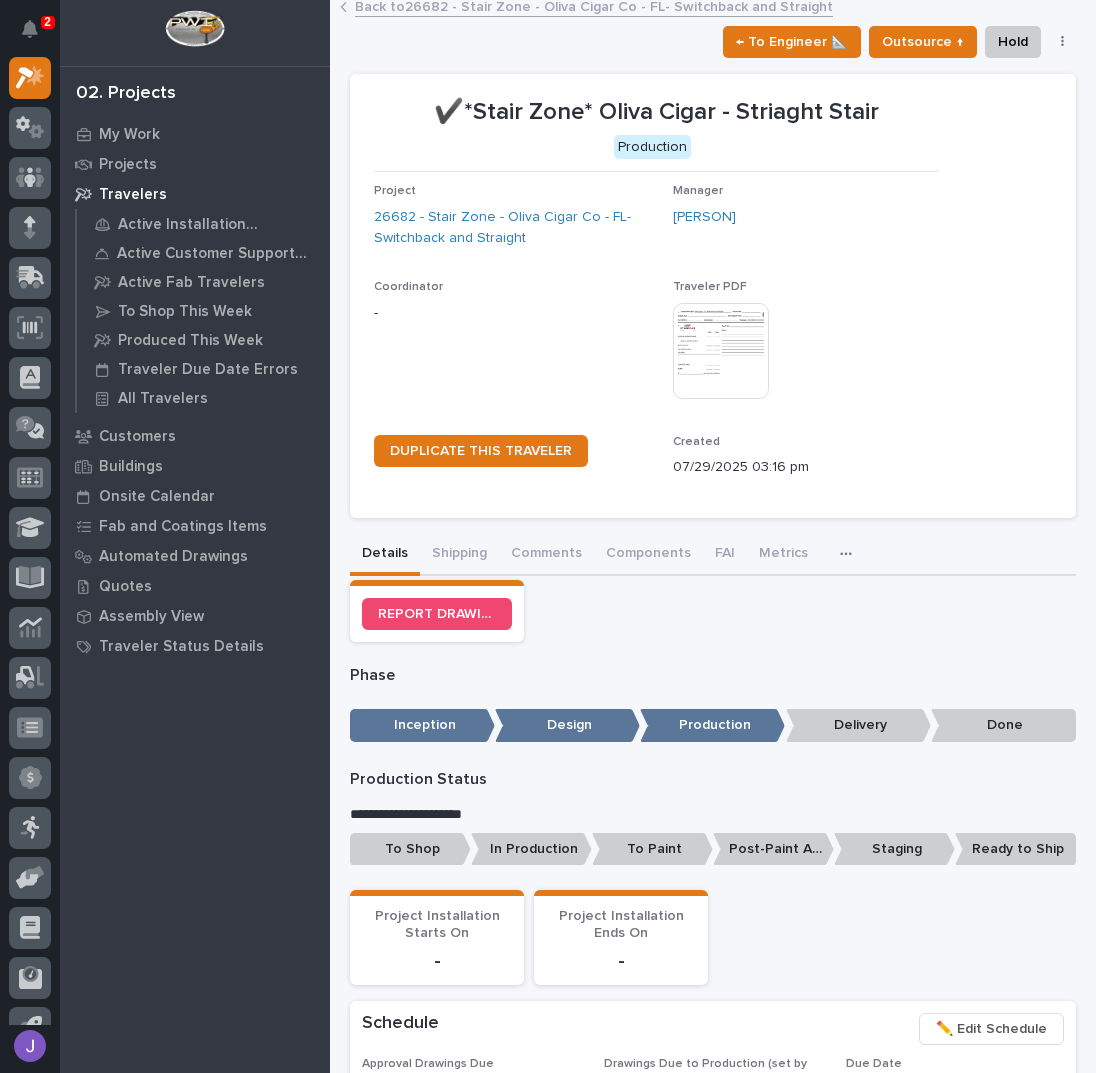 click on "To Shop" at bounding box center [410, 849] 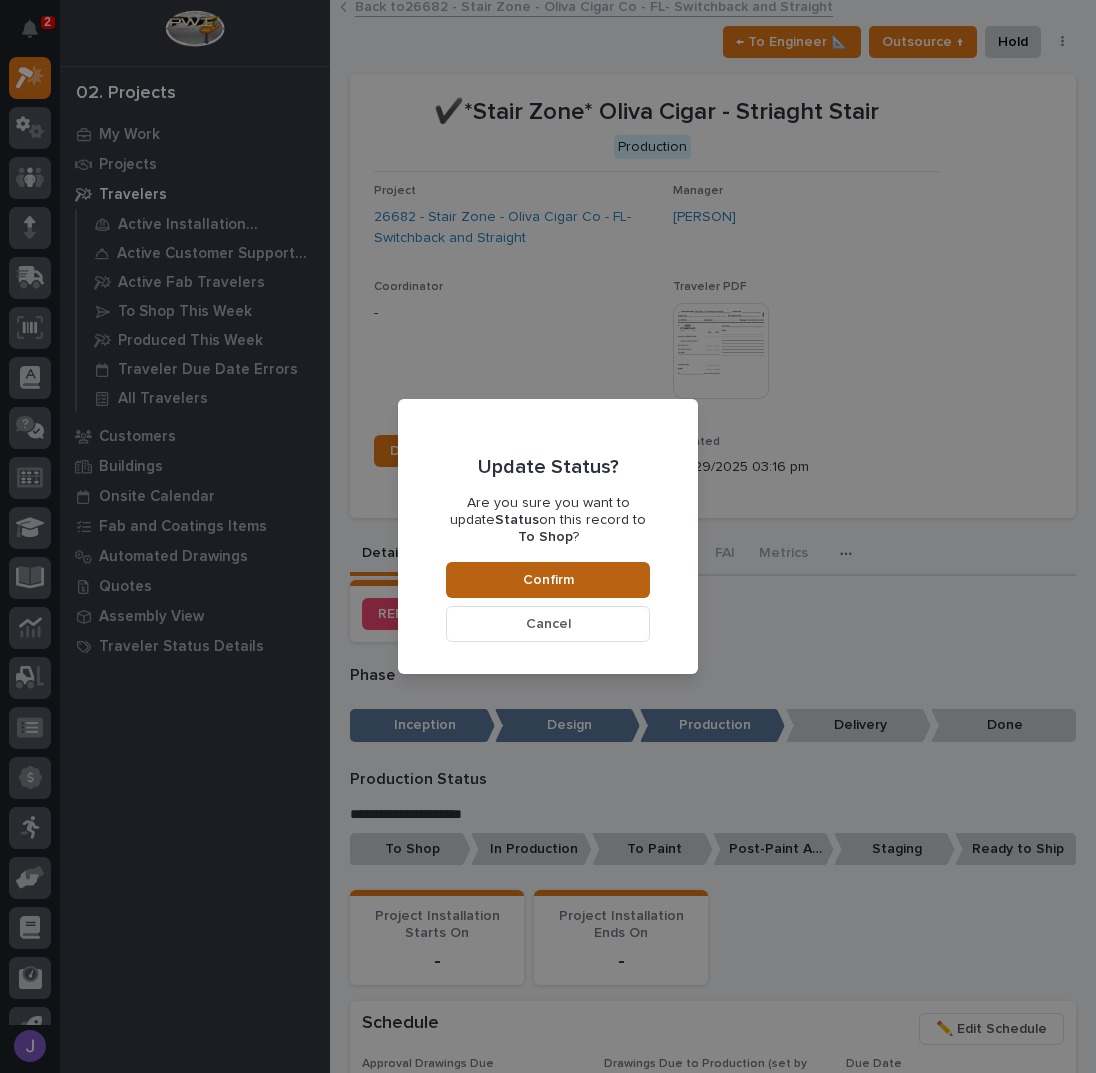 click on "Confirm" at bounding box center (548, 580) 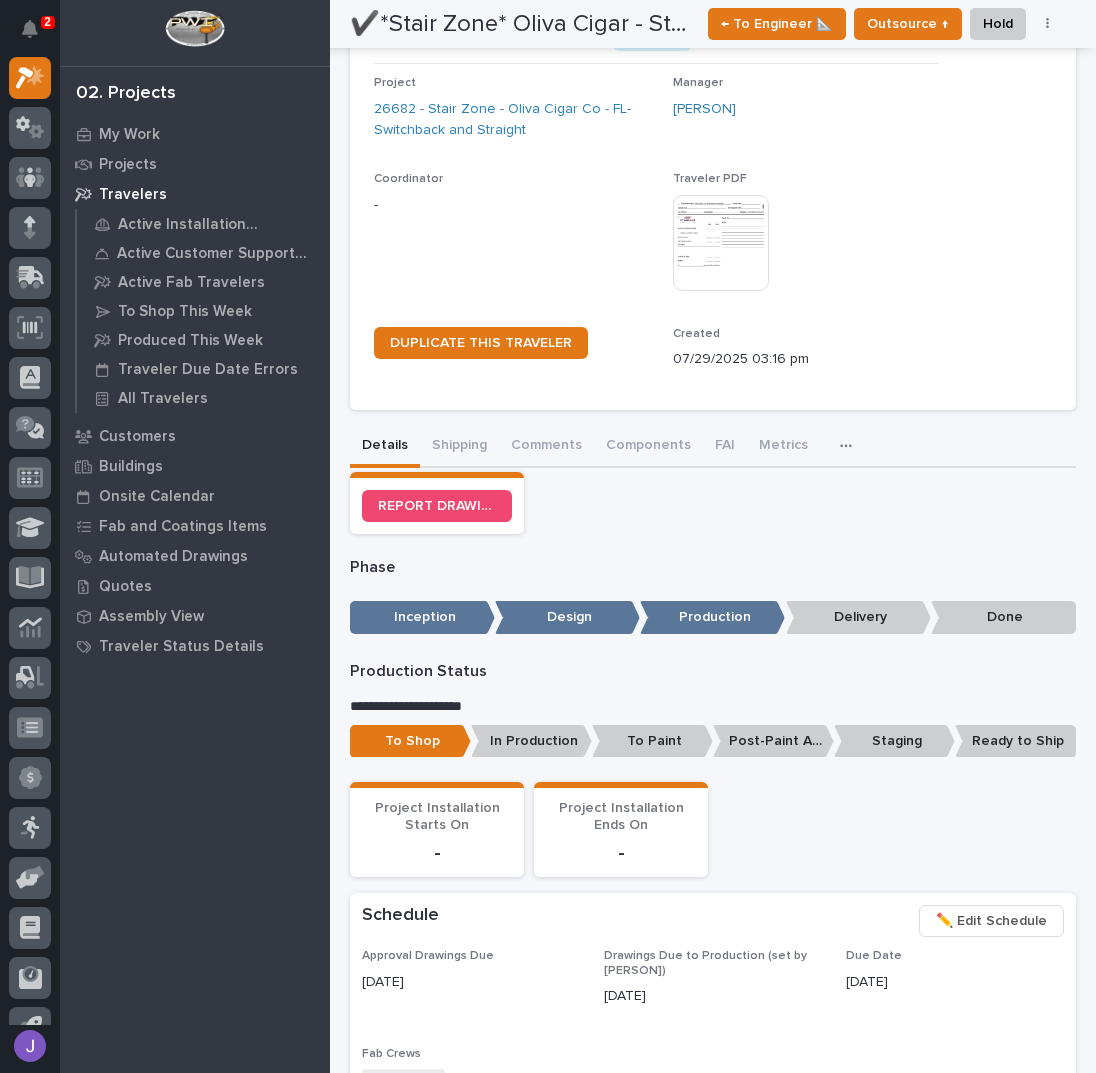 scroll, scrollTop: 0, scrollLeft: 0, axis: both 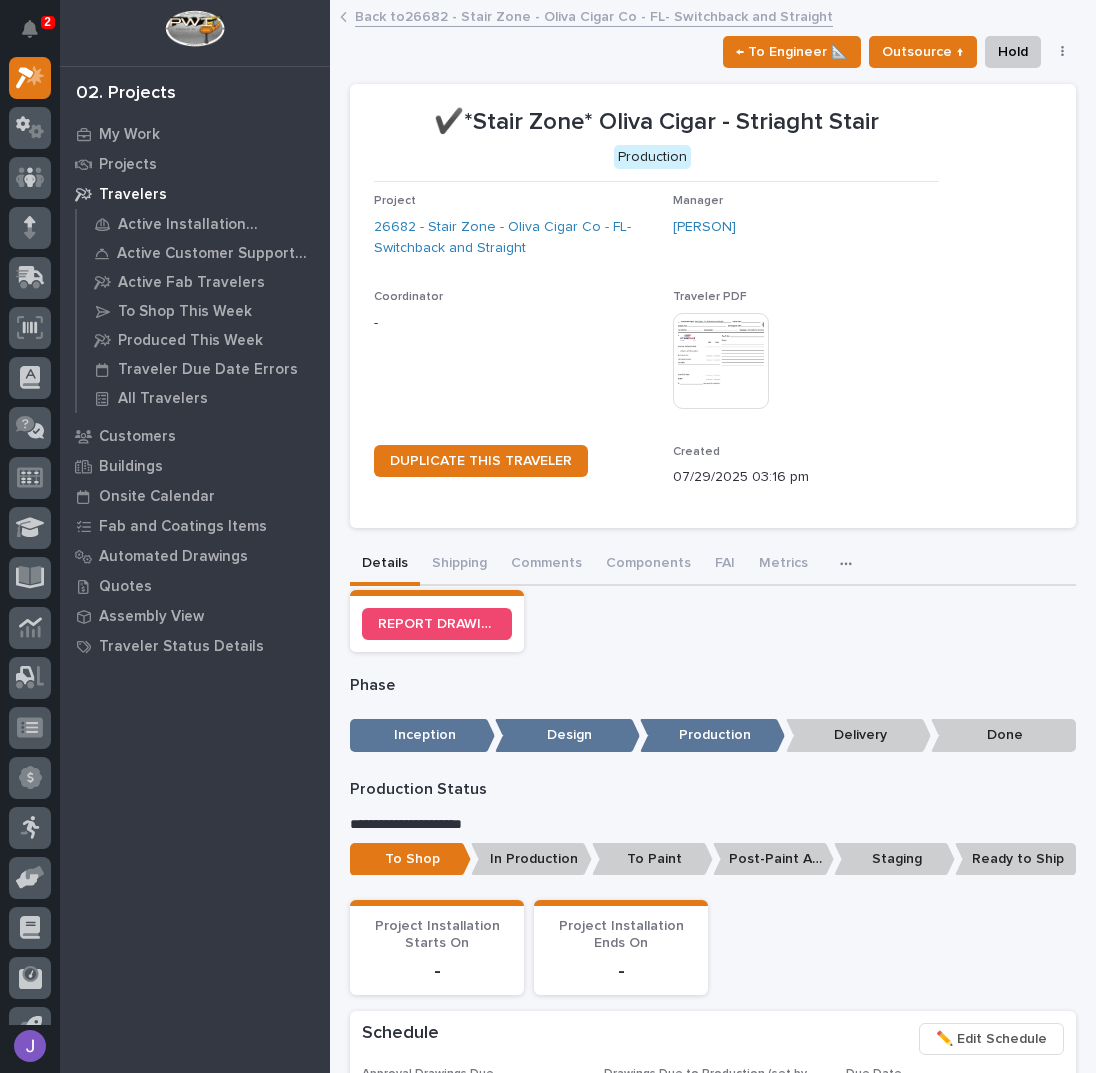 click on "Back to 26682 - Stair Zone - [COMPANY] - FL- Switchback and Straight" at bounding box center (594, 15) 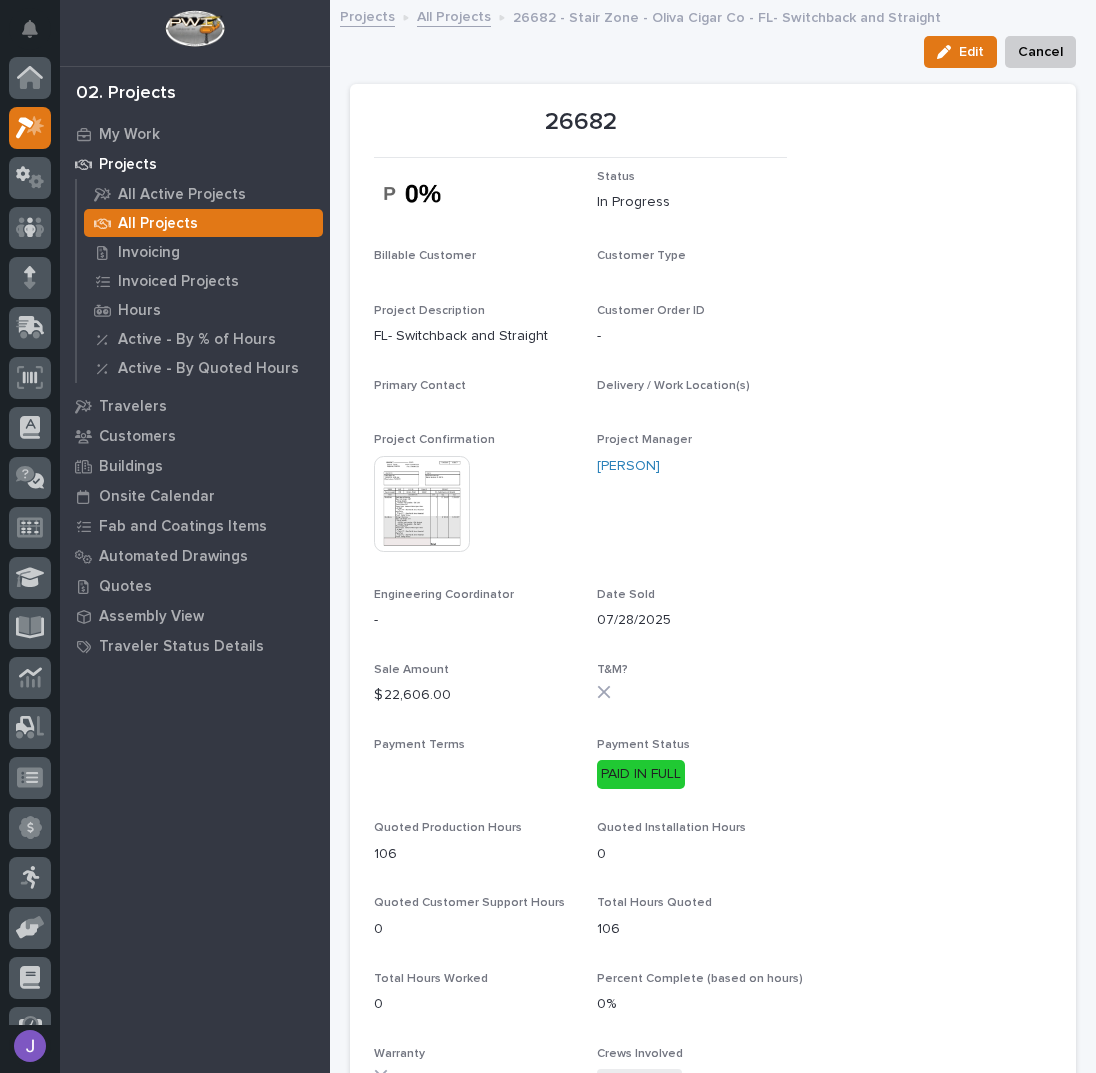 scroll, scrollTop: 50, scrollLeft: 0, axis: vertical 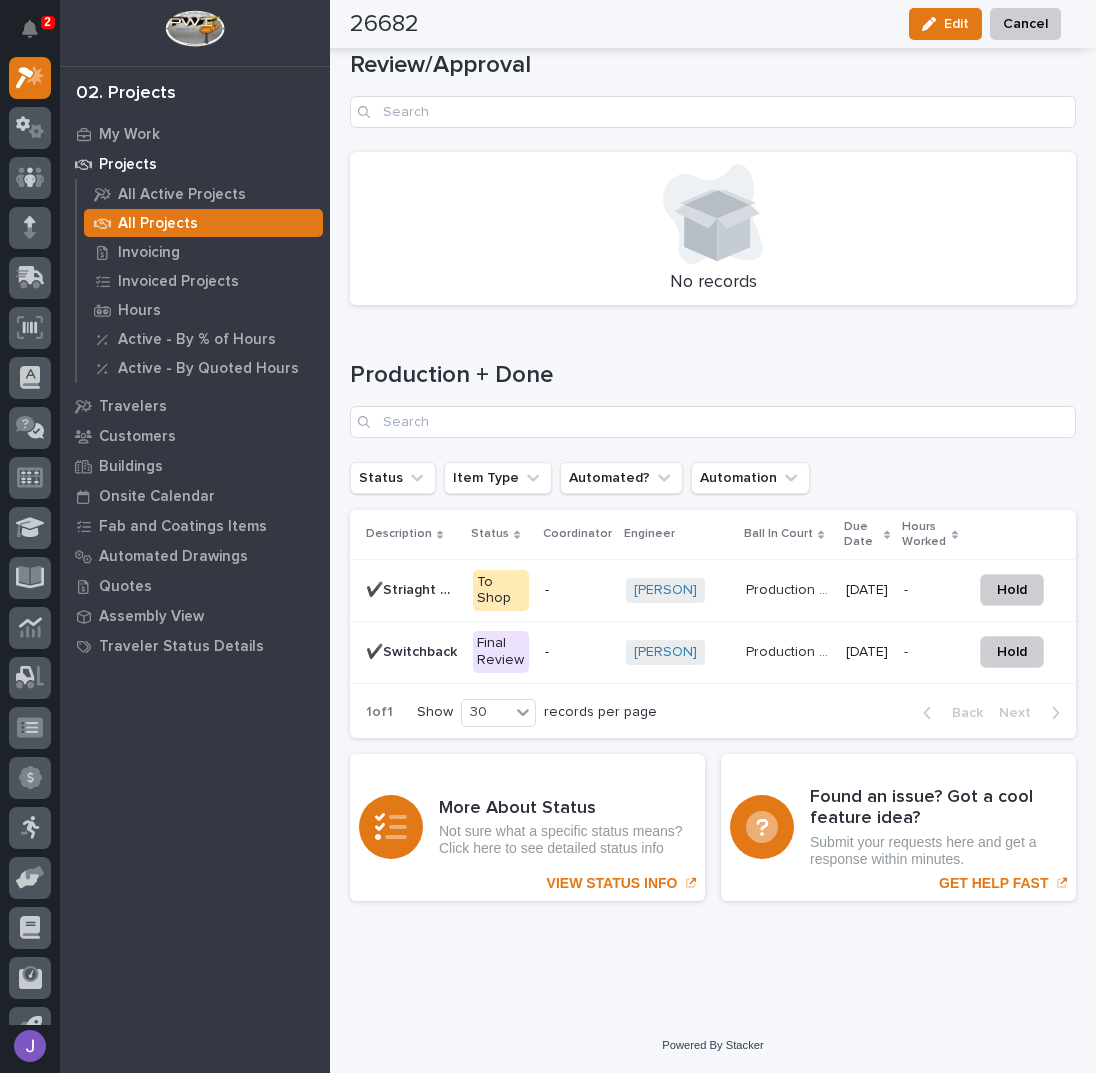 click on "-" at bounding box center (577, 652) 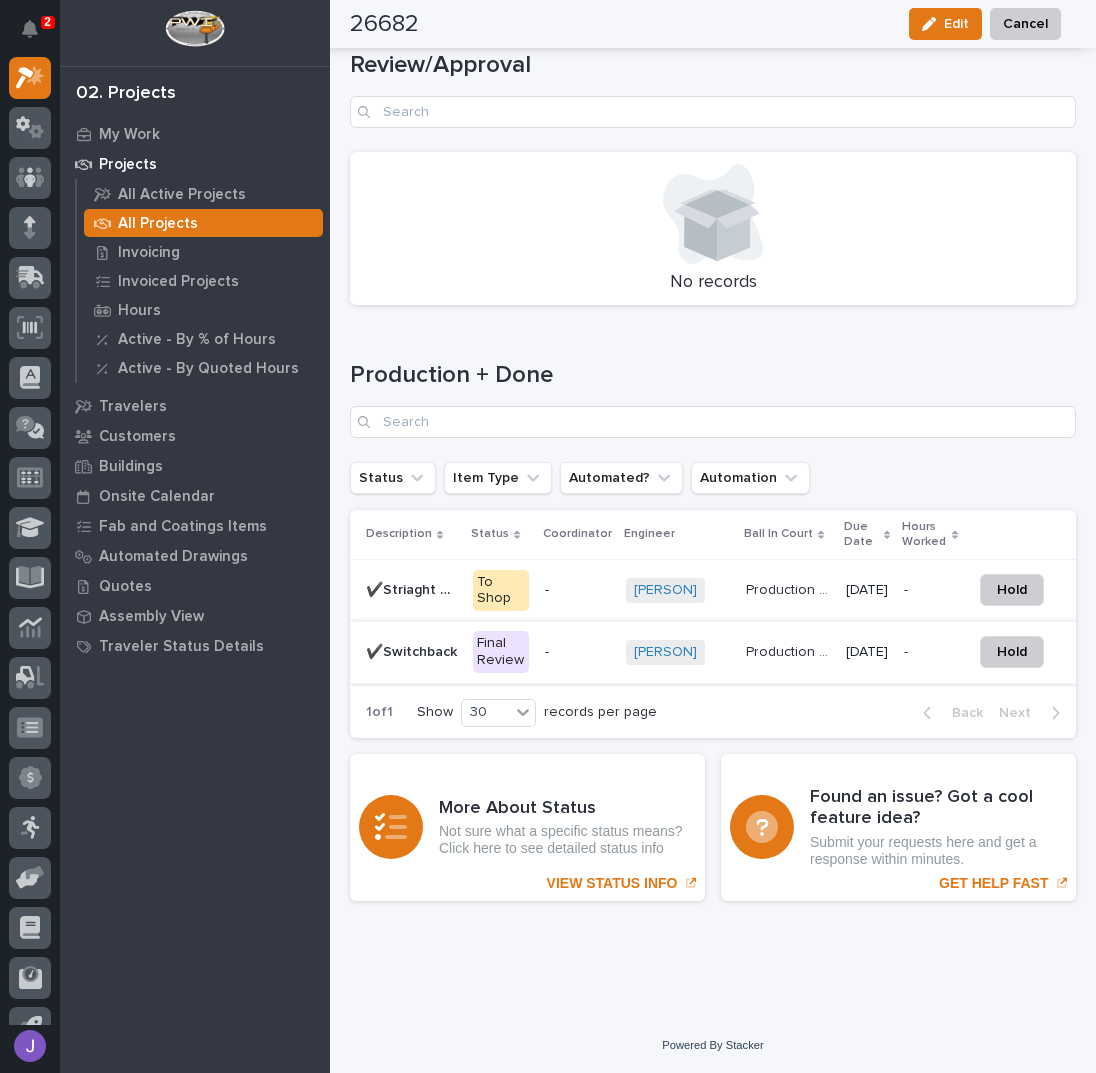 scroll, scrollTop: 0, scrollLeft: 0, axis: both 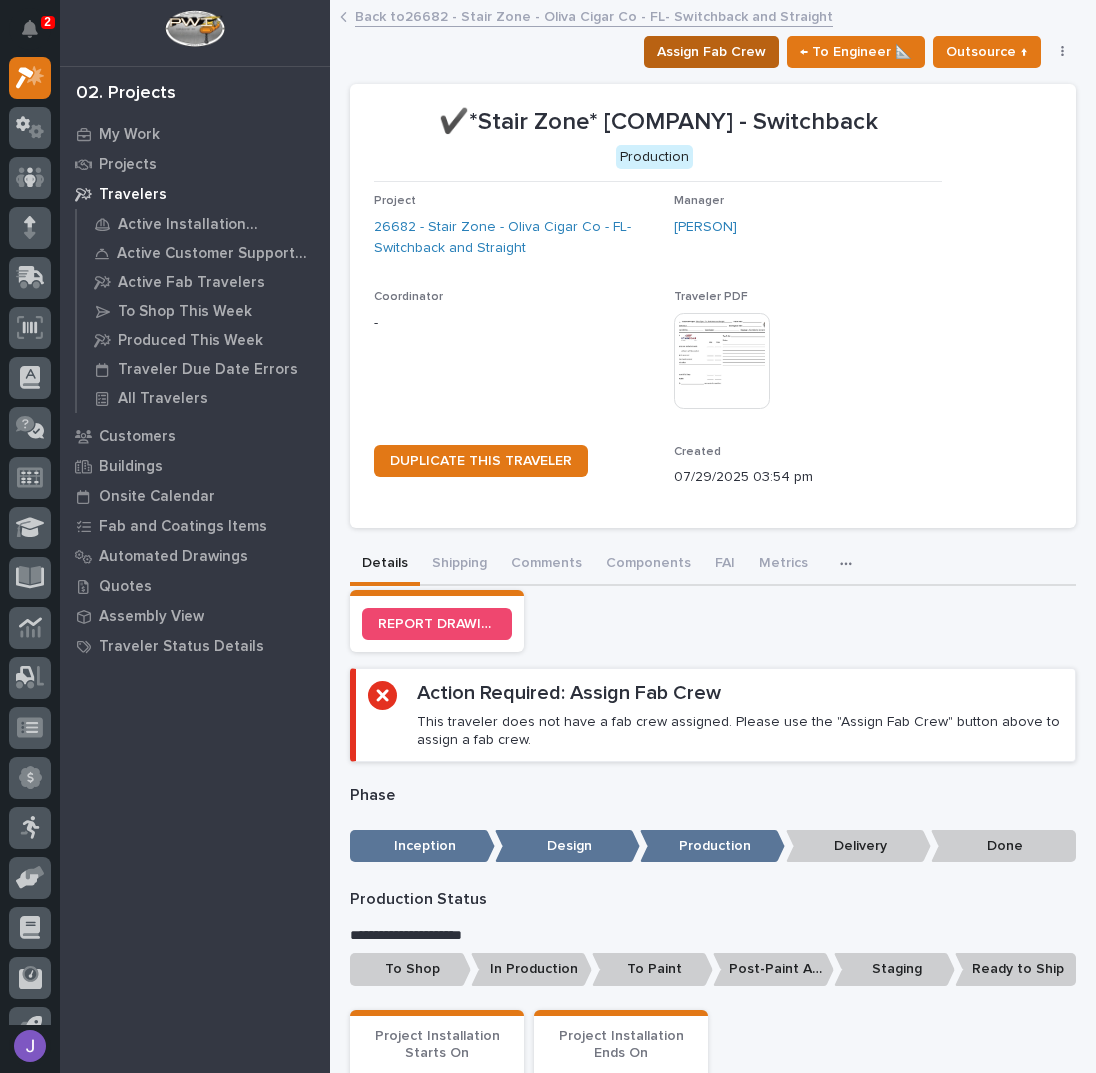 click on "Assign Fab Crew" at bounding box center [711, 52] 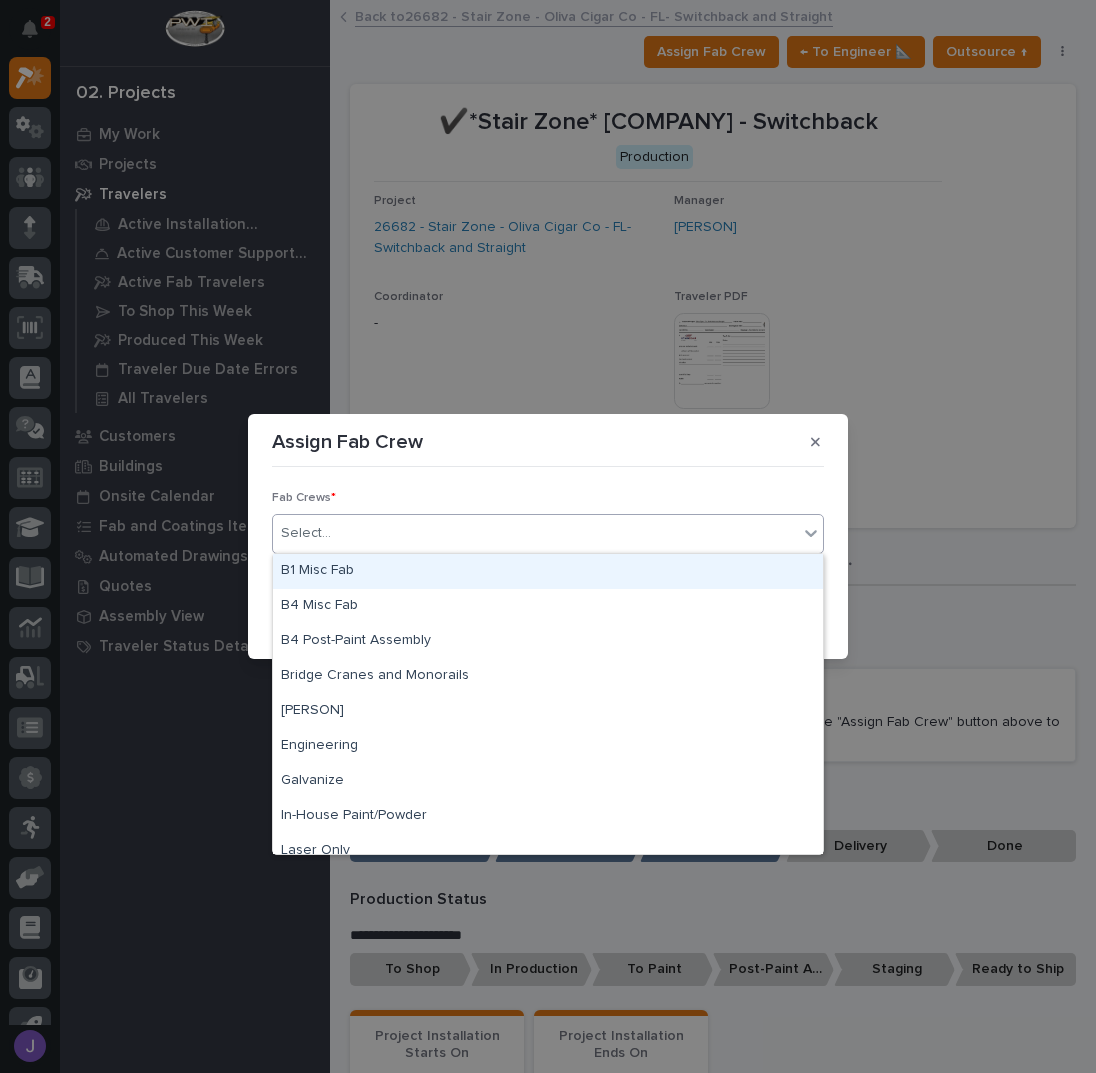 click on "Select..." at bounding box center [535, 533] 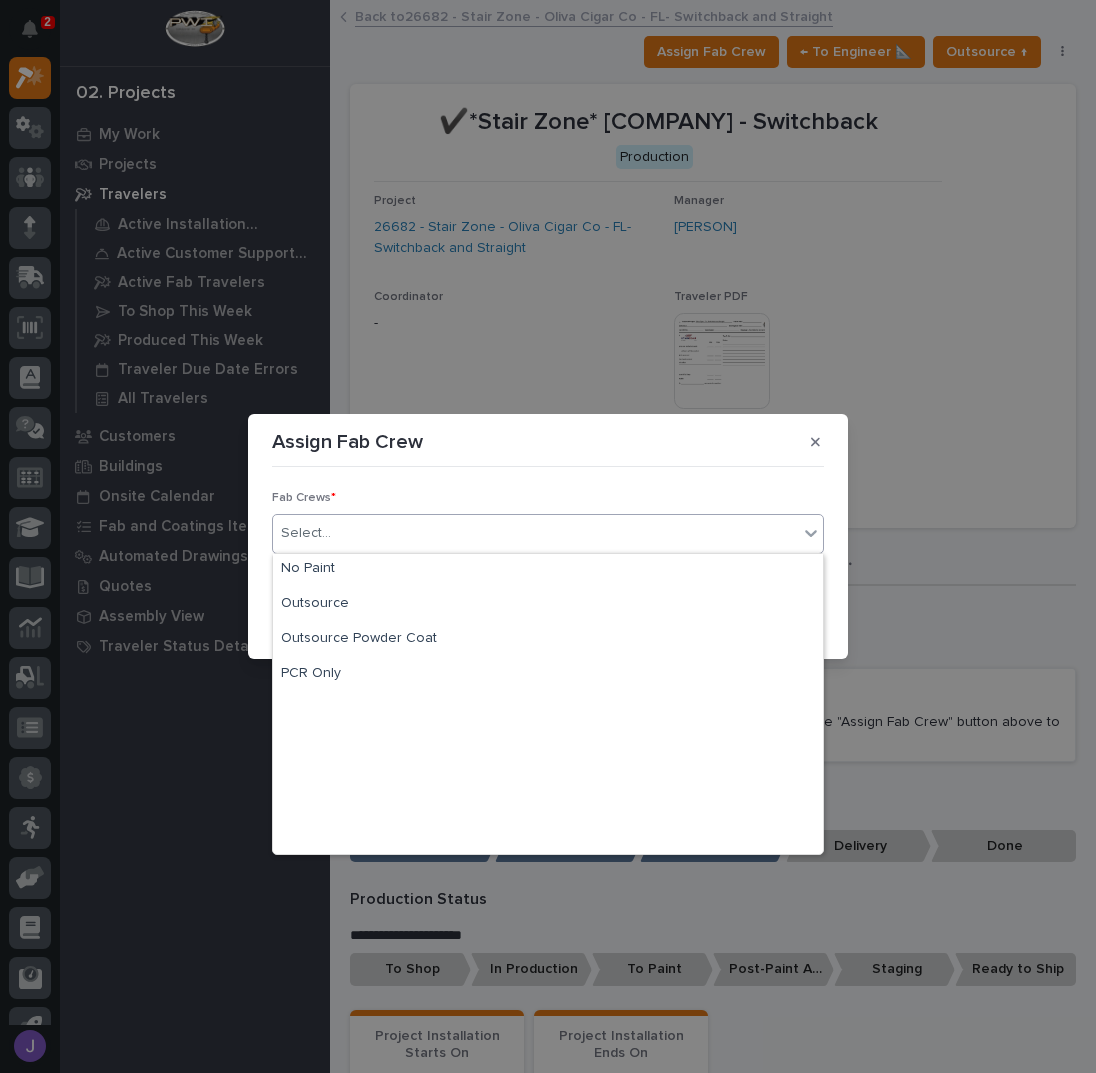 scroll, scrollTop: 470, scrollLeft: 0, axis: vertical 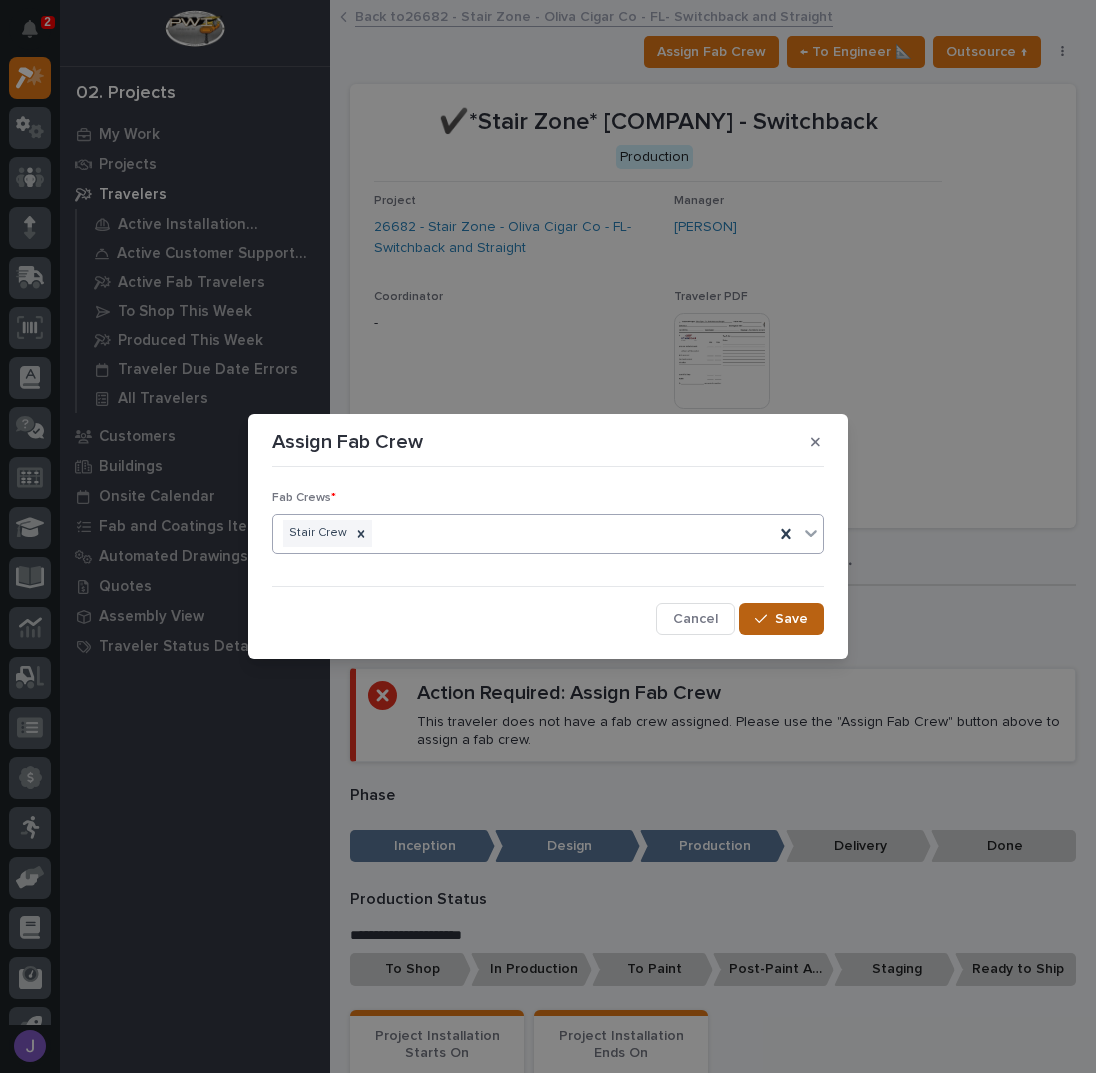 click on "Save" at bounding box center [791, 619] 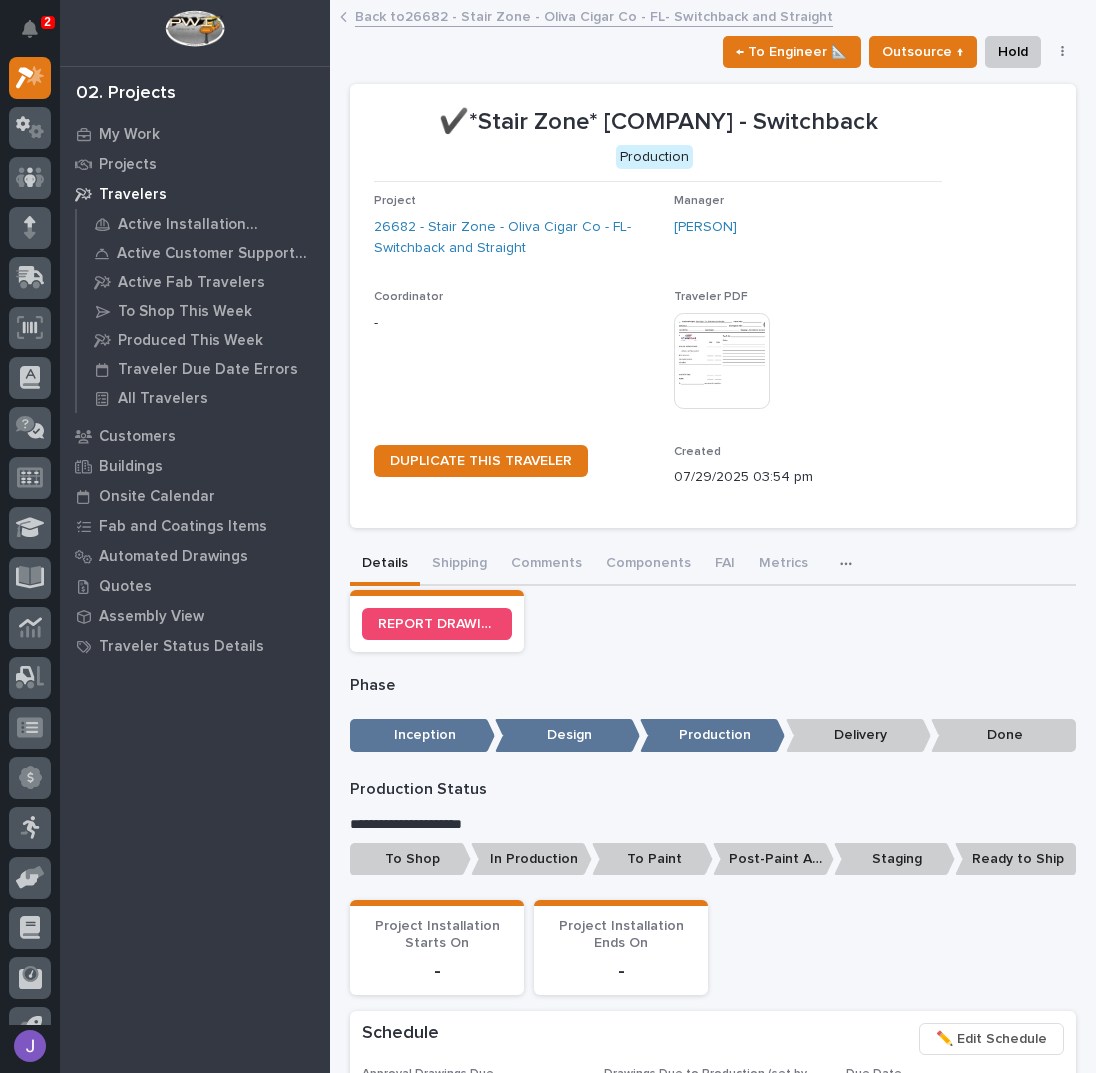 click on "To Shop" at bounding box center (410, 859) 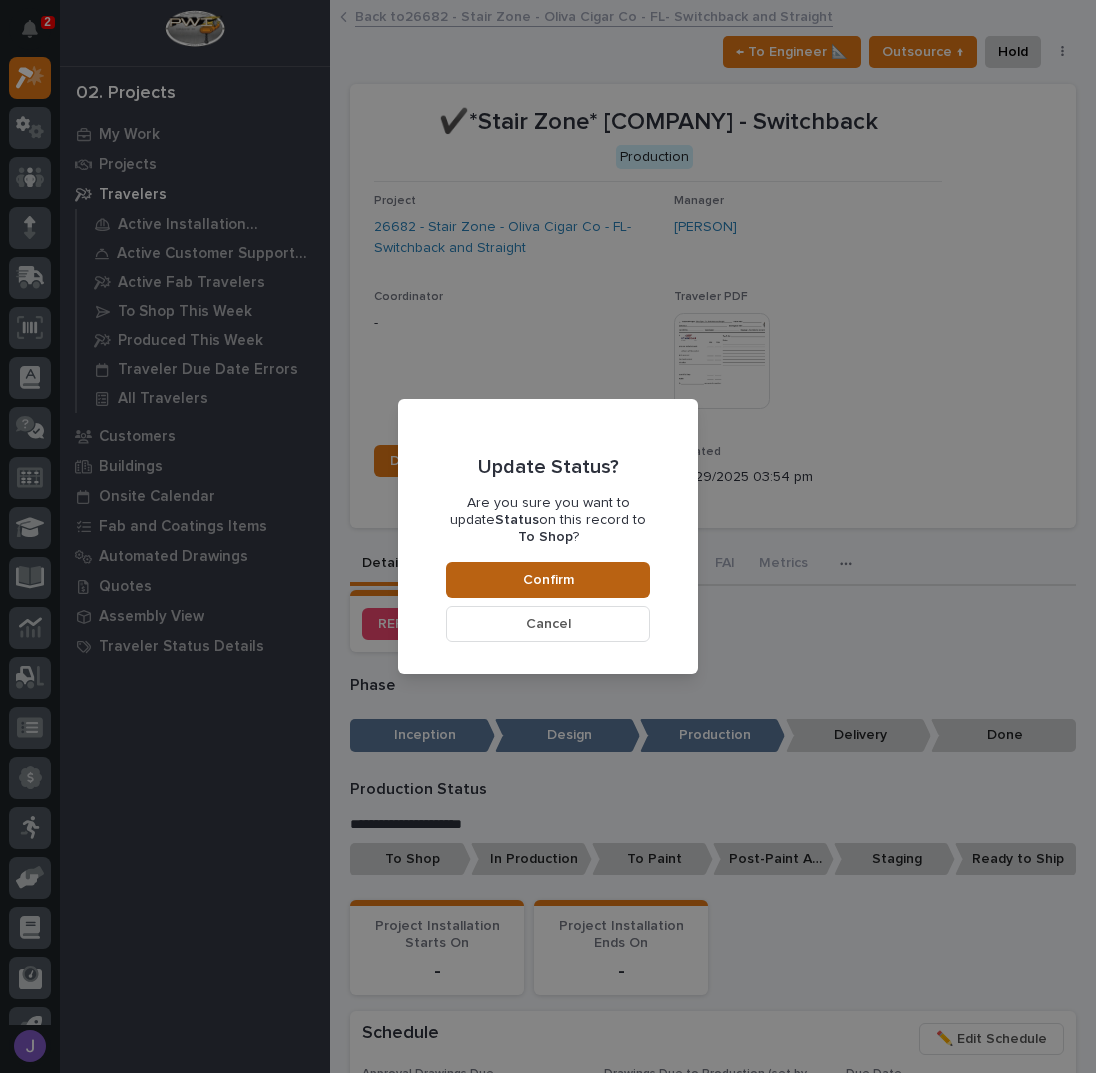 click on "Confirm" at bounding box center [548, 580] 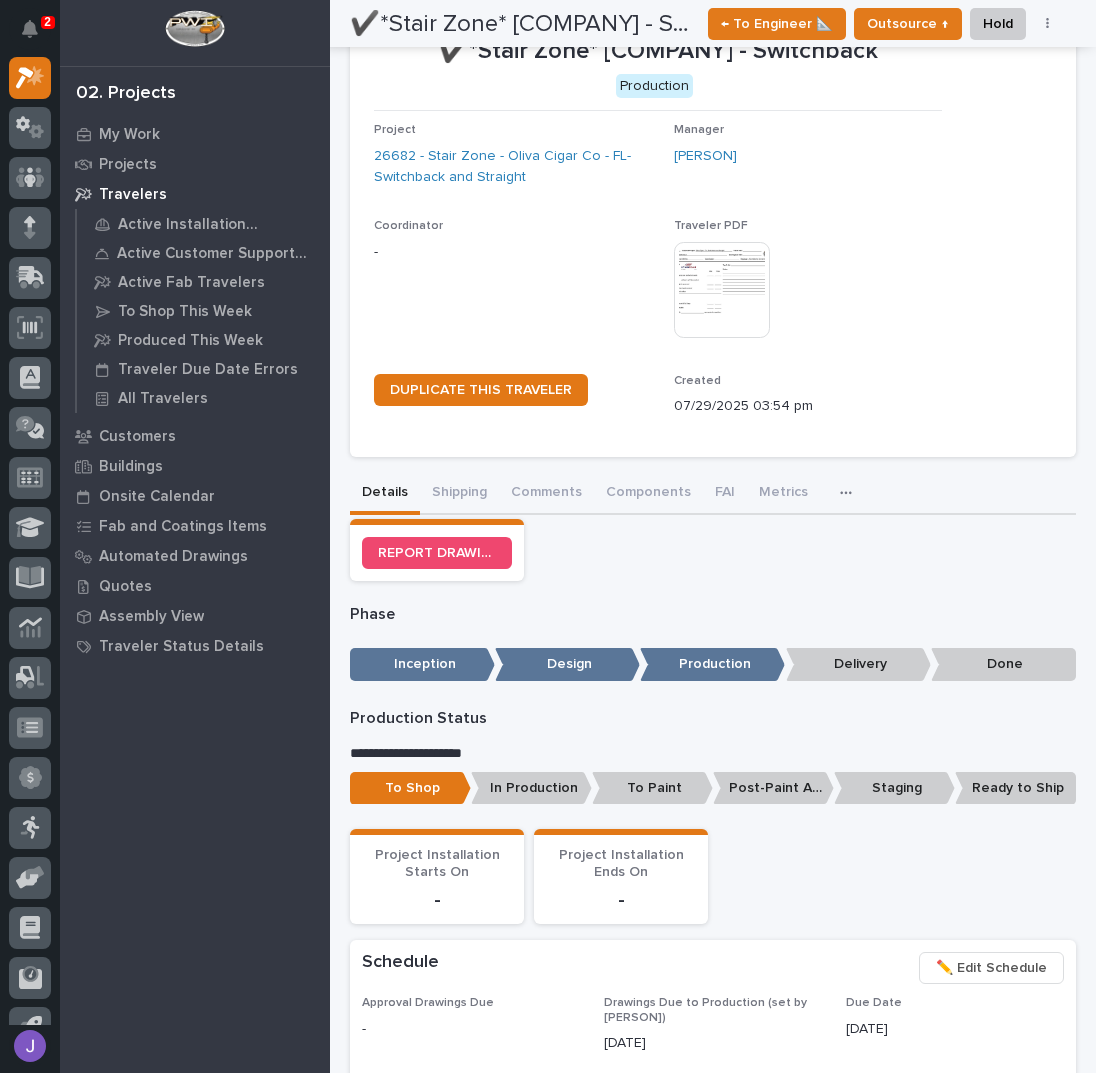 scroll, scrollTop: 0, scrollLeft: 0, axis: both 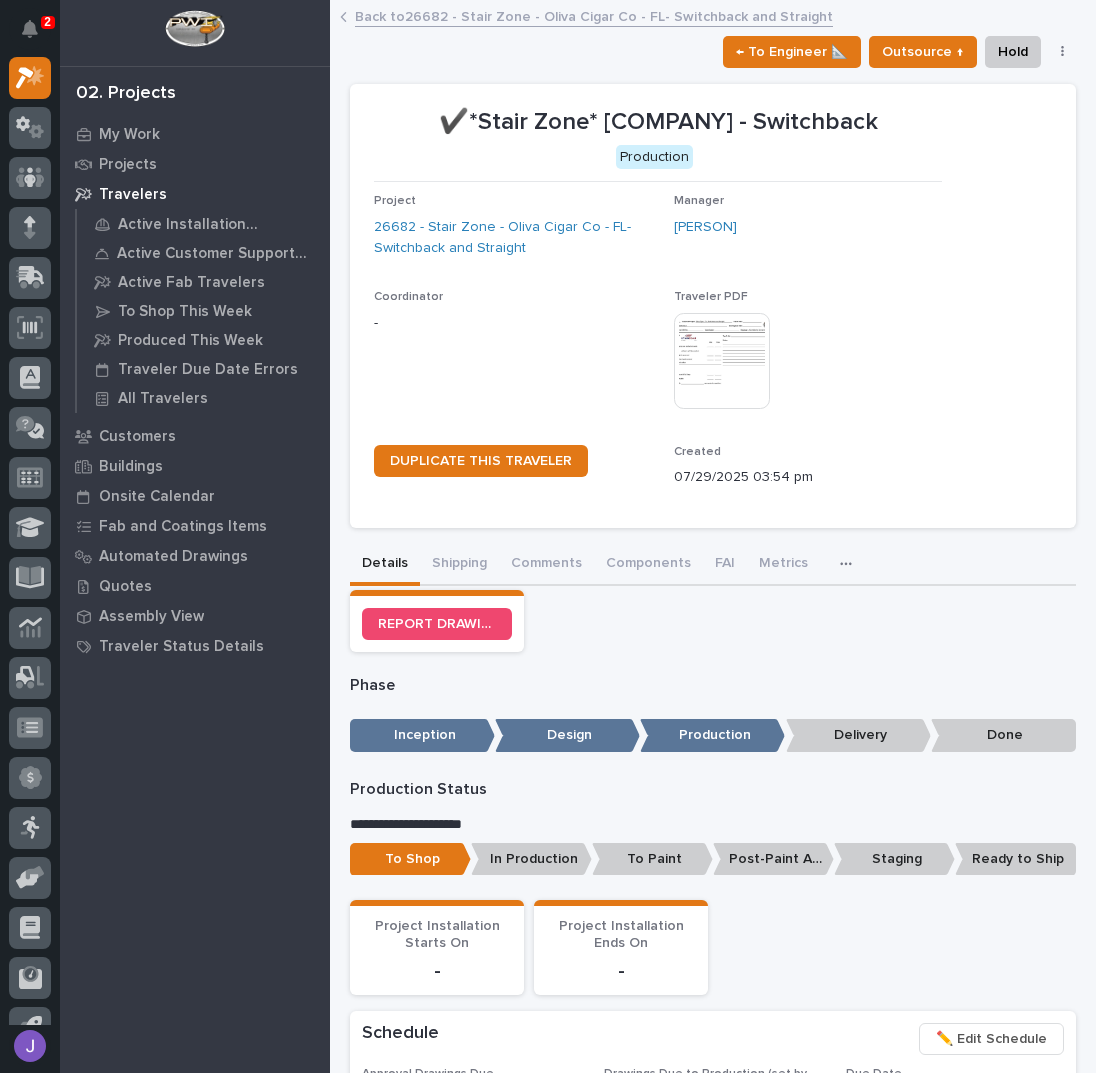 click on "Back to 26682 - Stair Zone - [COMPANY] - FL- Switchback and Straight" at bounding box center [594, 15] 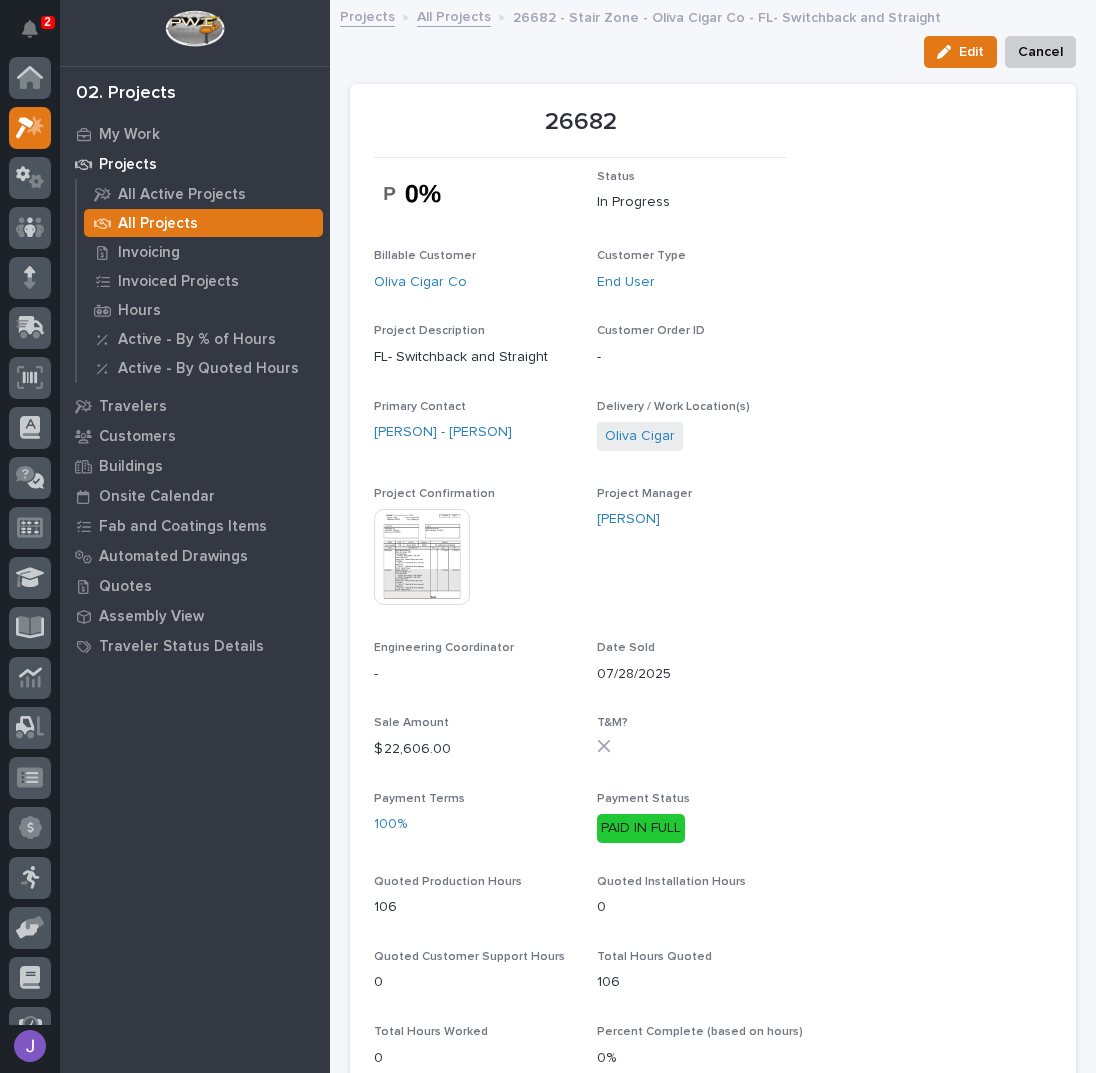 scroll, scrollTop: 50, scrollLeft: 0, axis: vertical 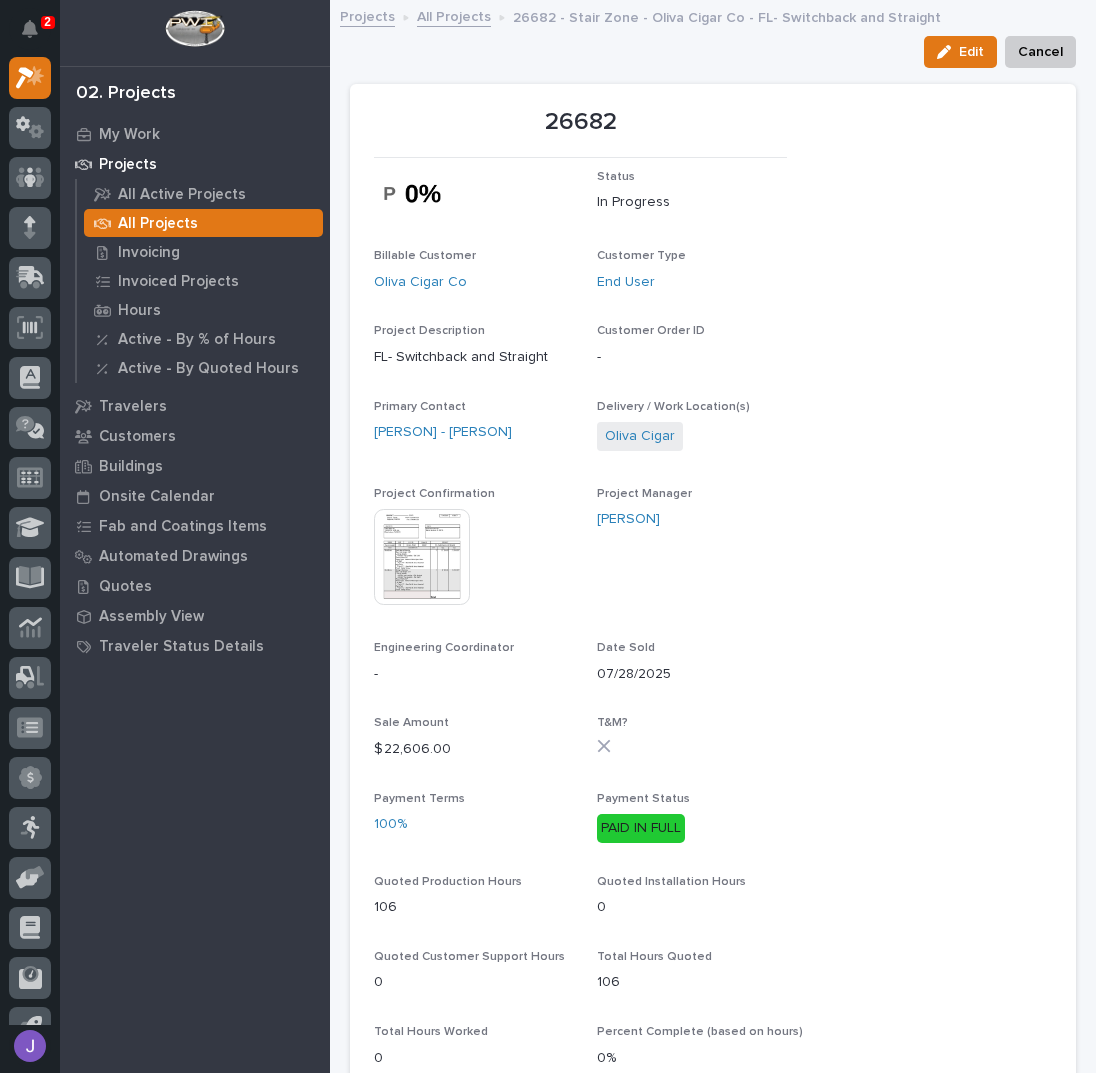 click on "All Projects" at bounding box center [454, 15] 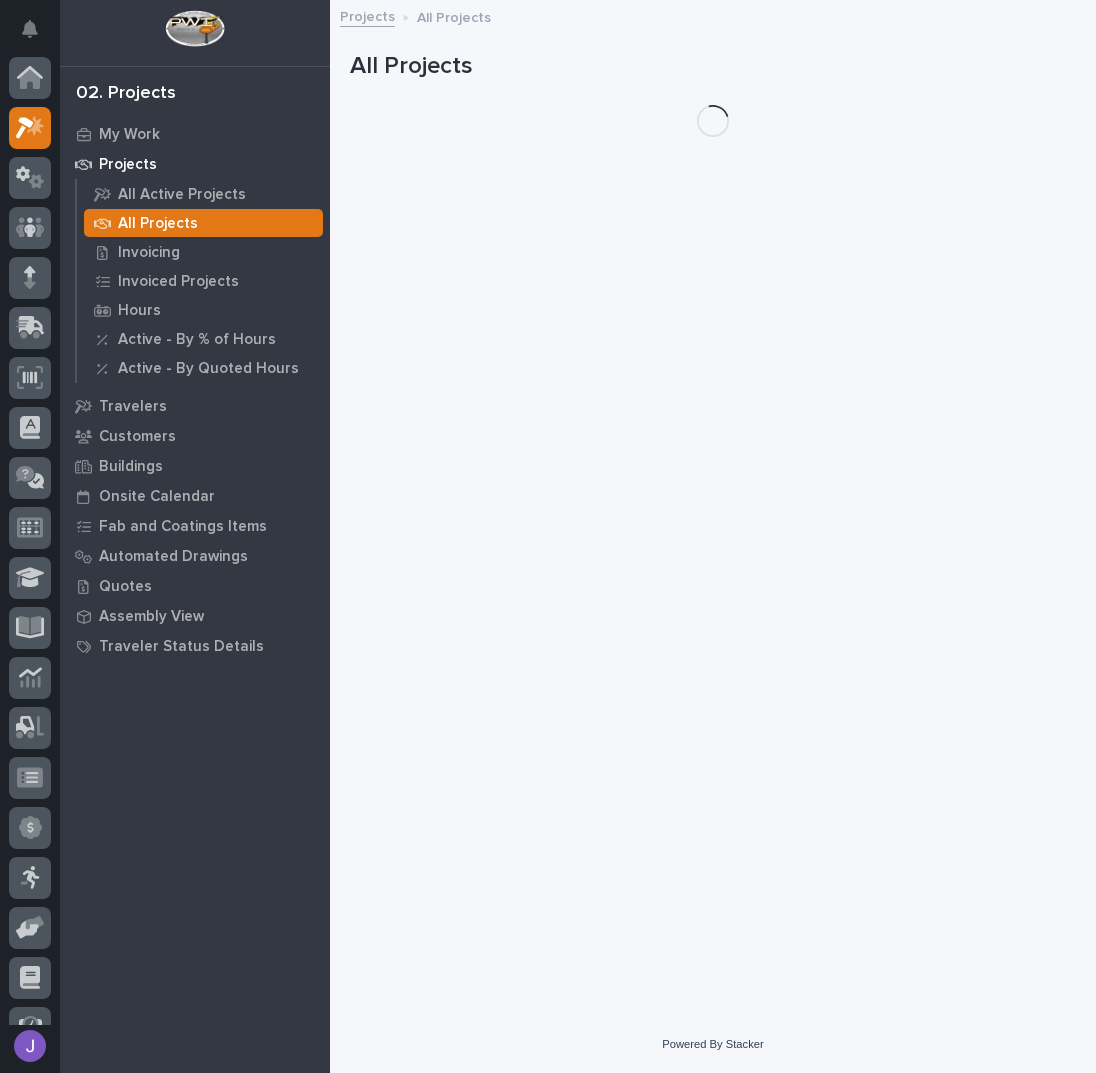 scroll, scrollTop: 50, scrollLeft: 0, axis: vertical 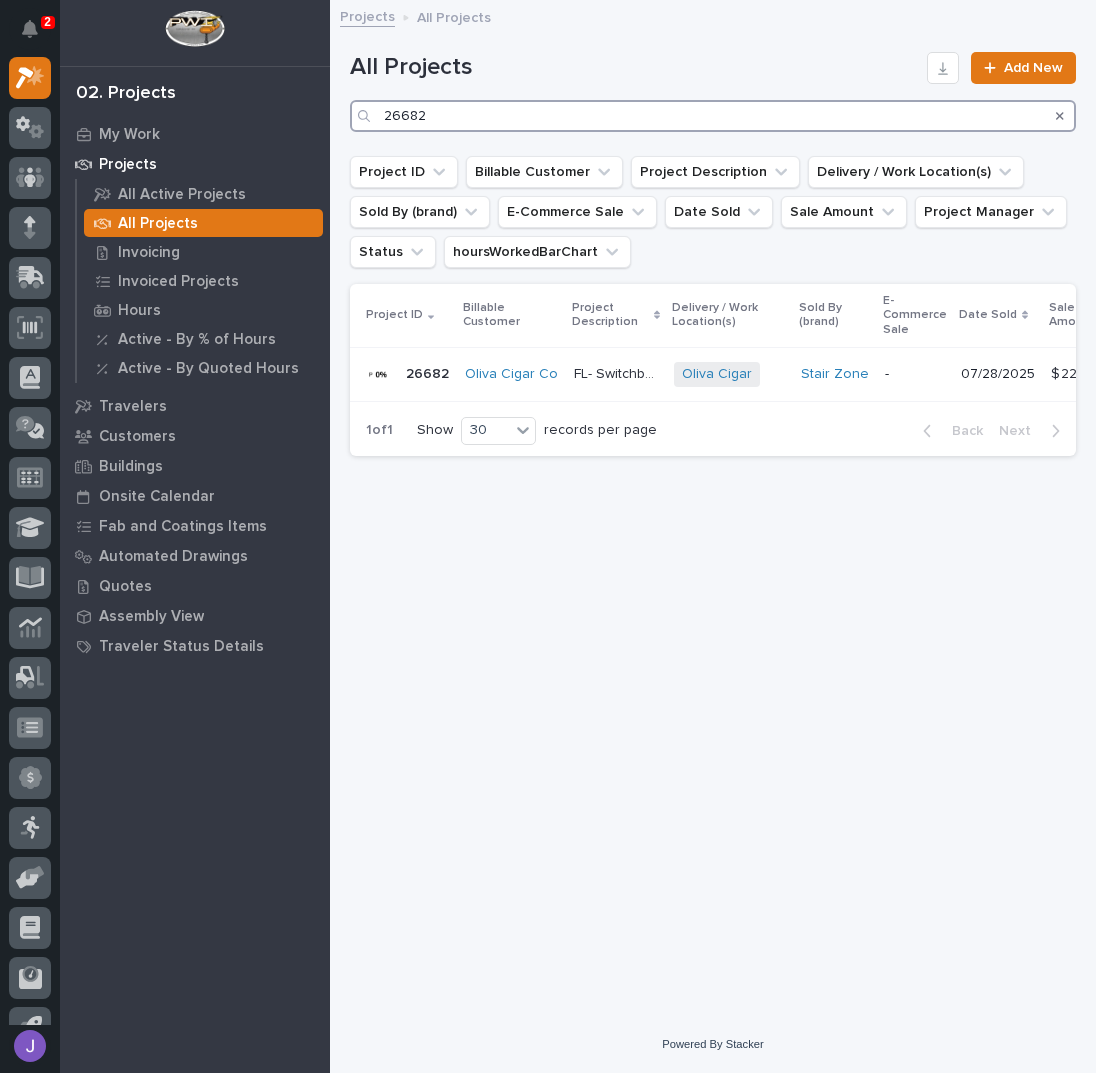 click on "26682" at bounding box center (713, 116) 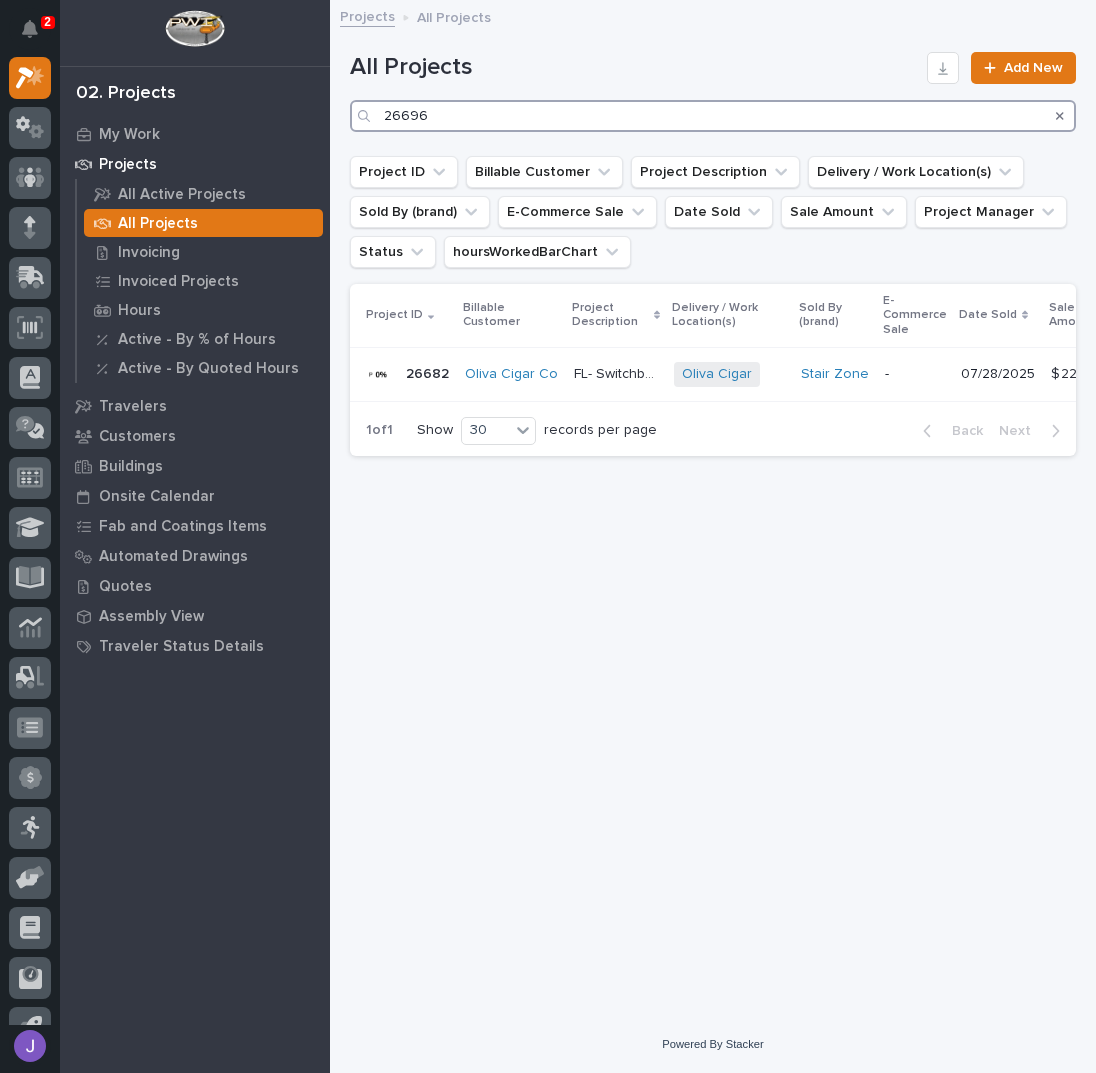 type on "26696" 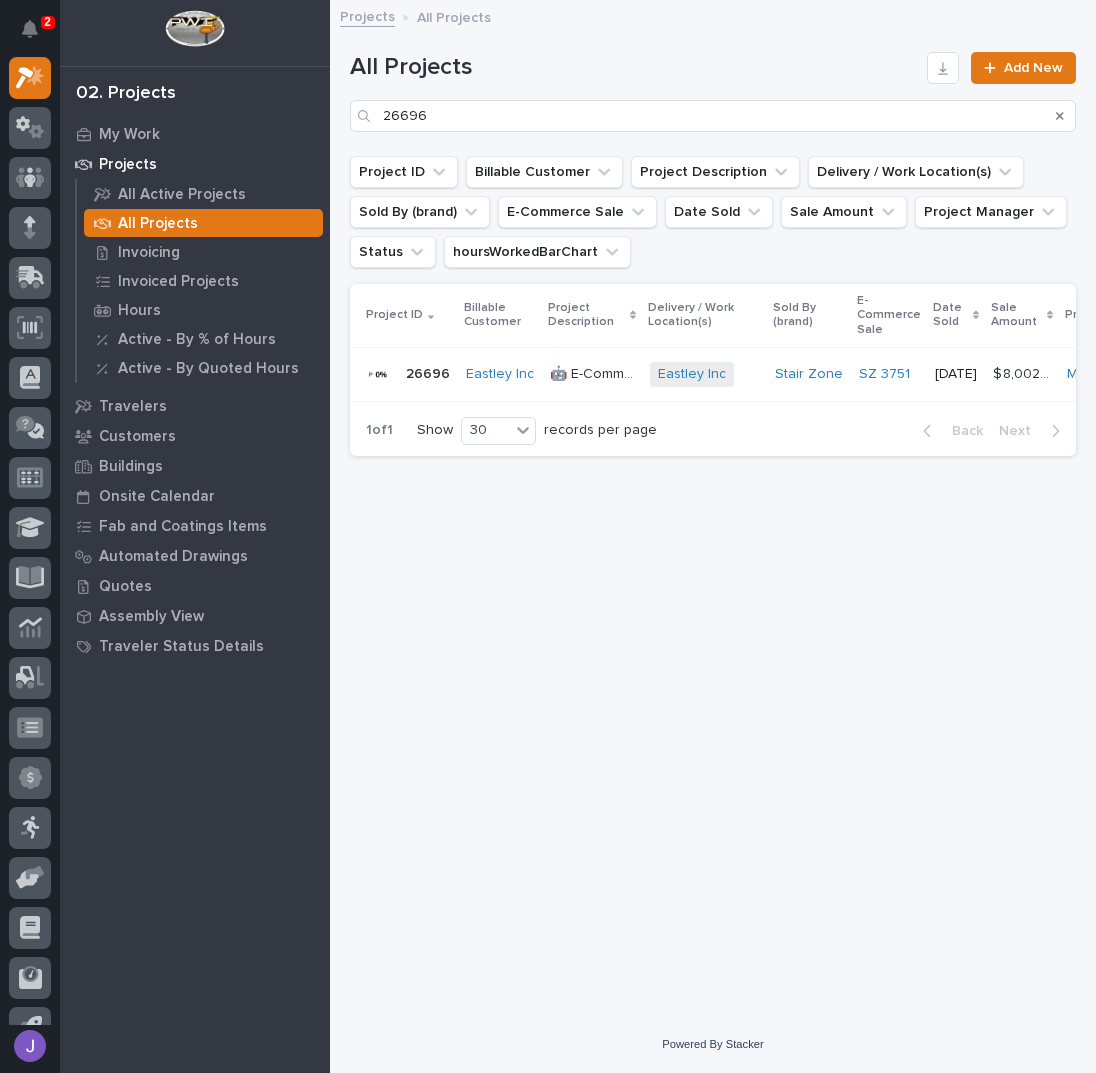 click on "🤖 E-Commerce Stair Order" at bounding box center (594, 372) 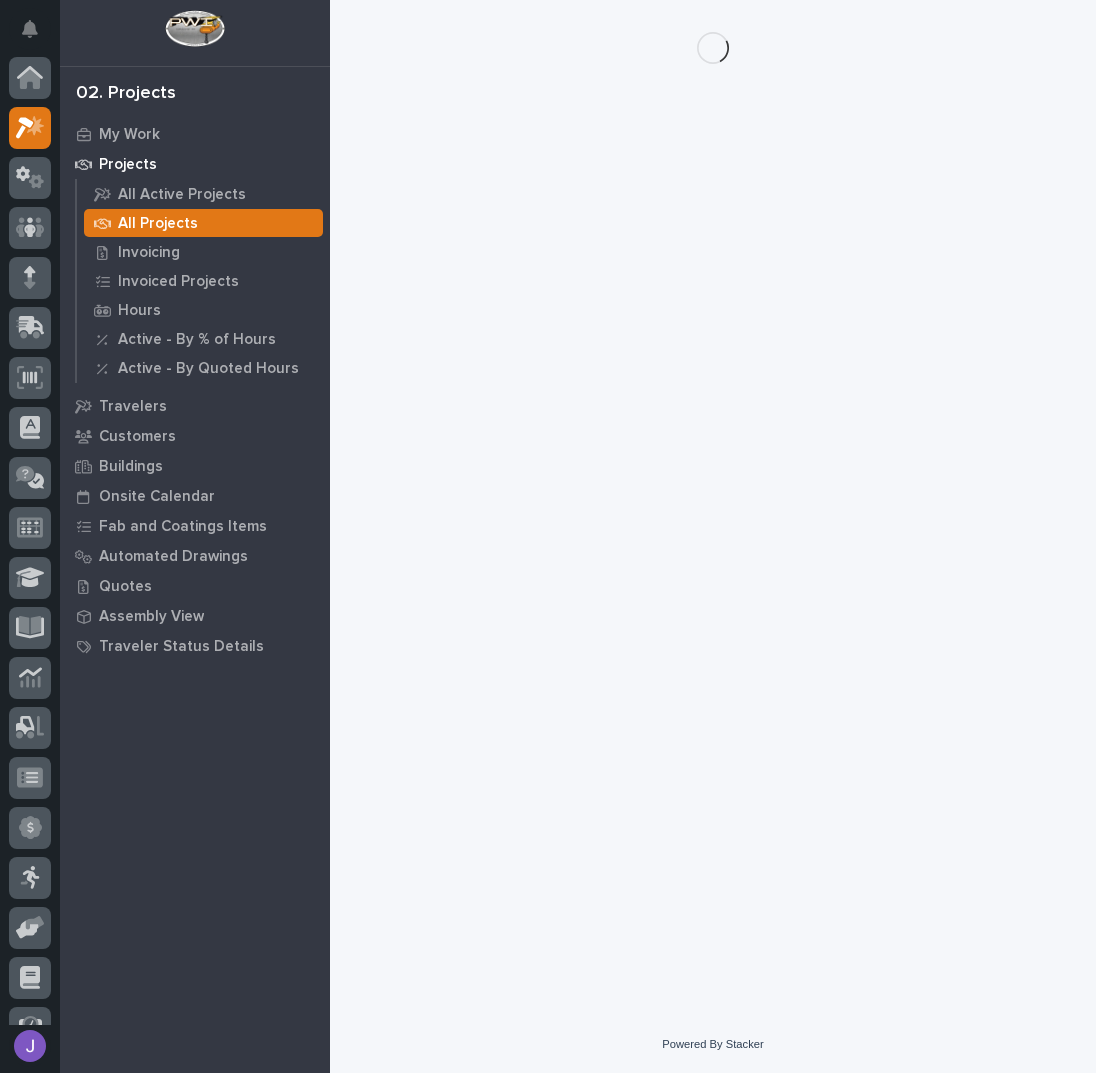 scroll, scrollTop: 50, scrollLeft: 0, axis: vertical 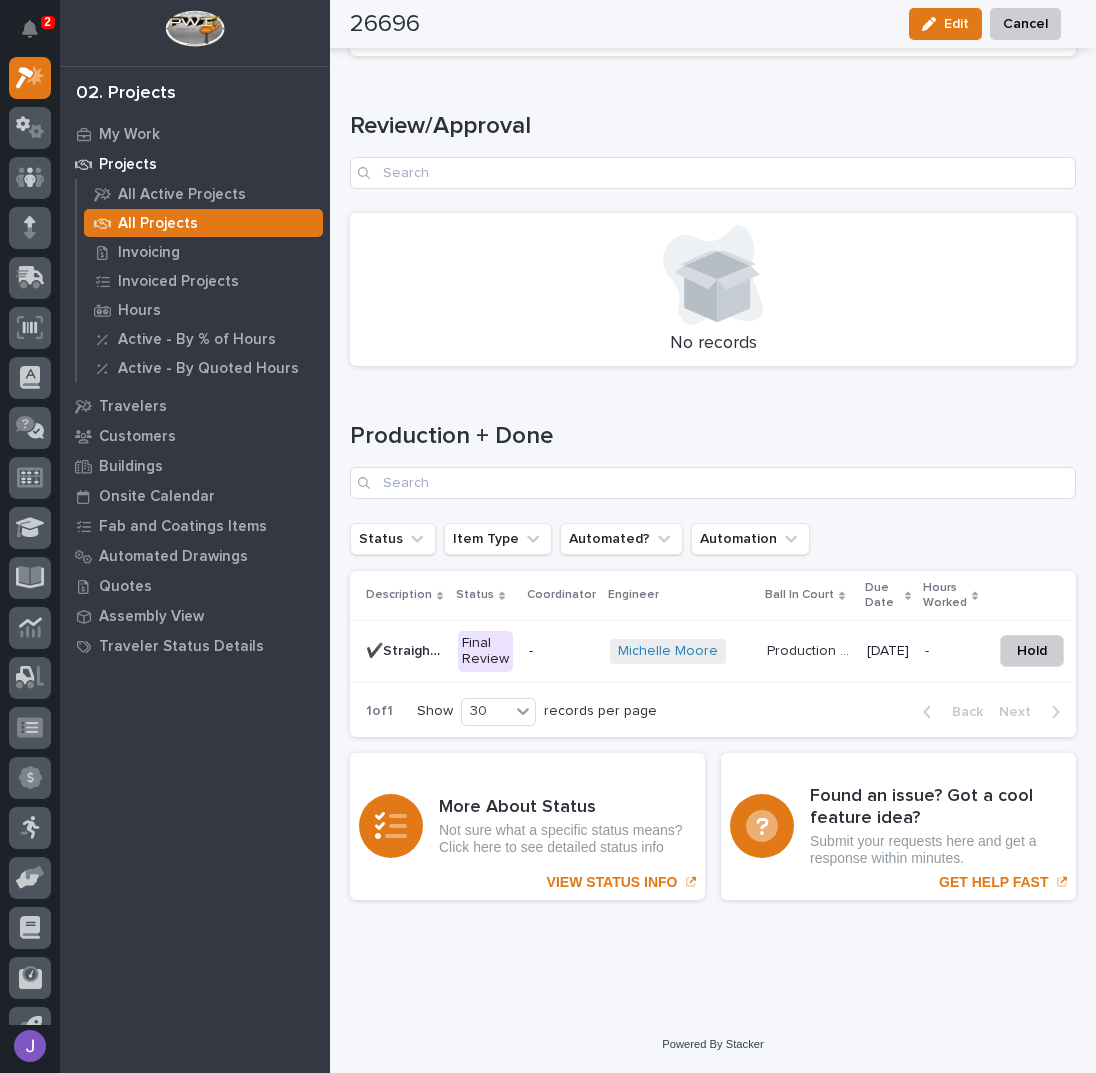 click on "-" at bounding box center [561, 651] 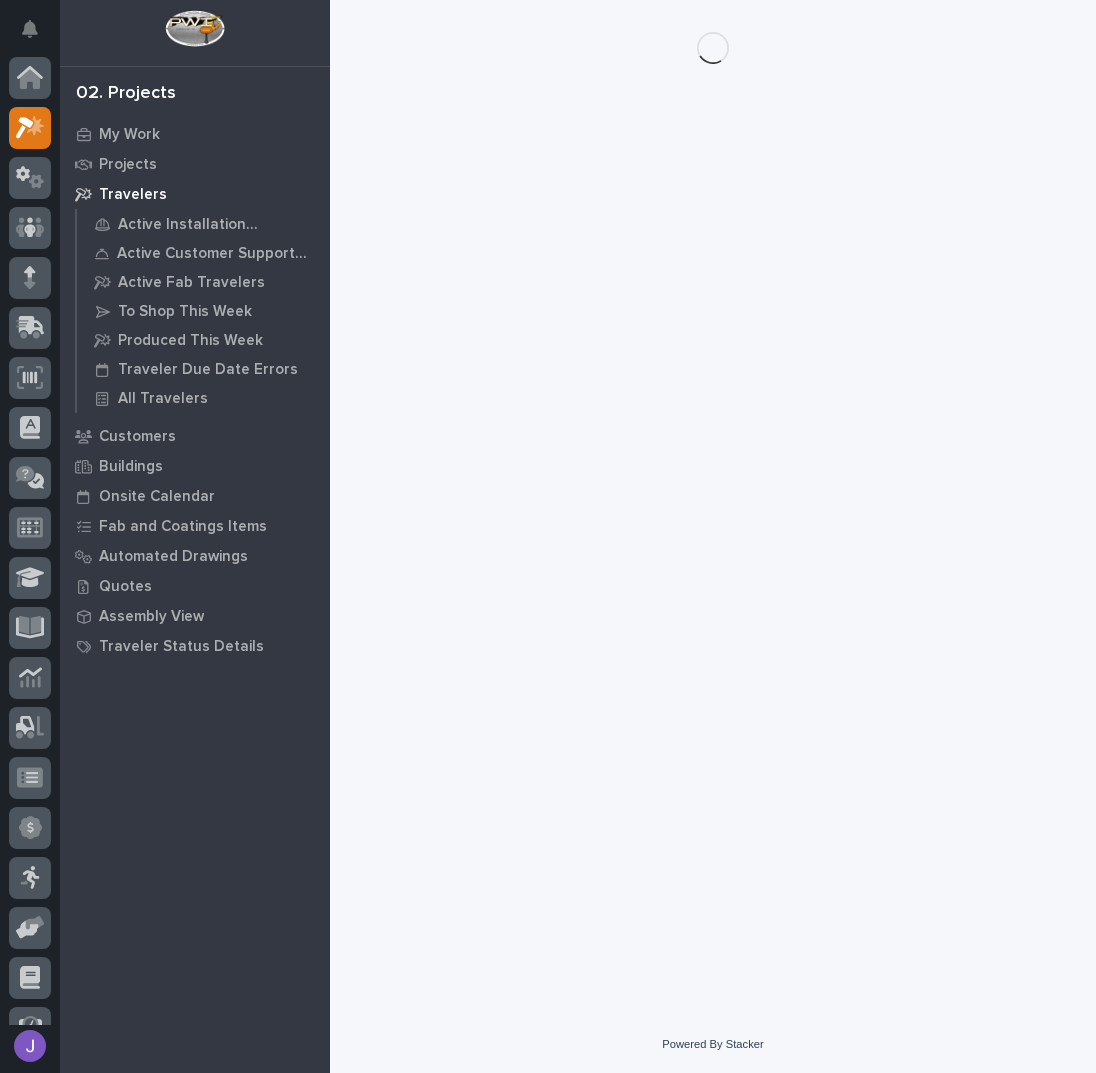 scroll, scrollTop: 0, scrollLeft: 0, axis: both 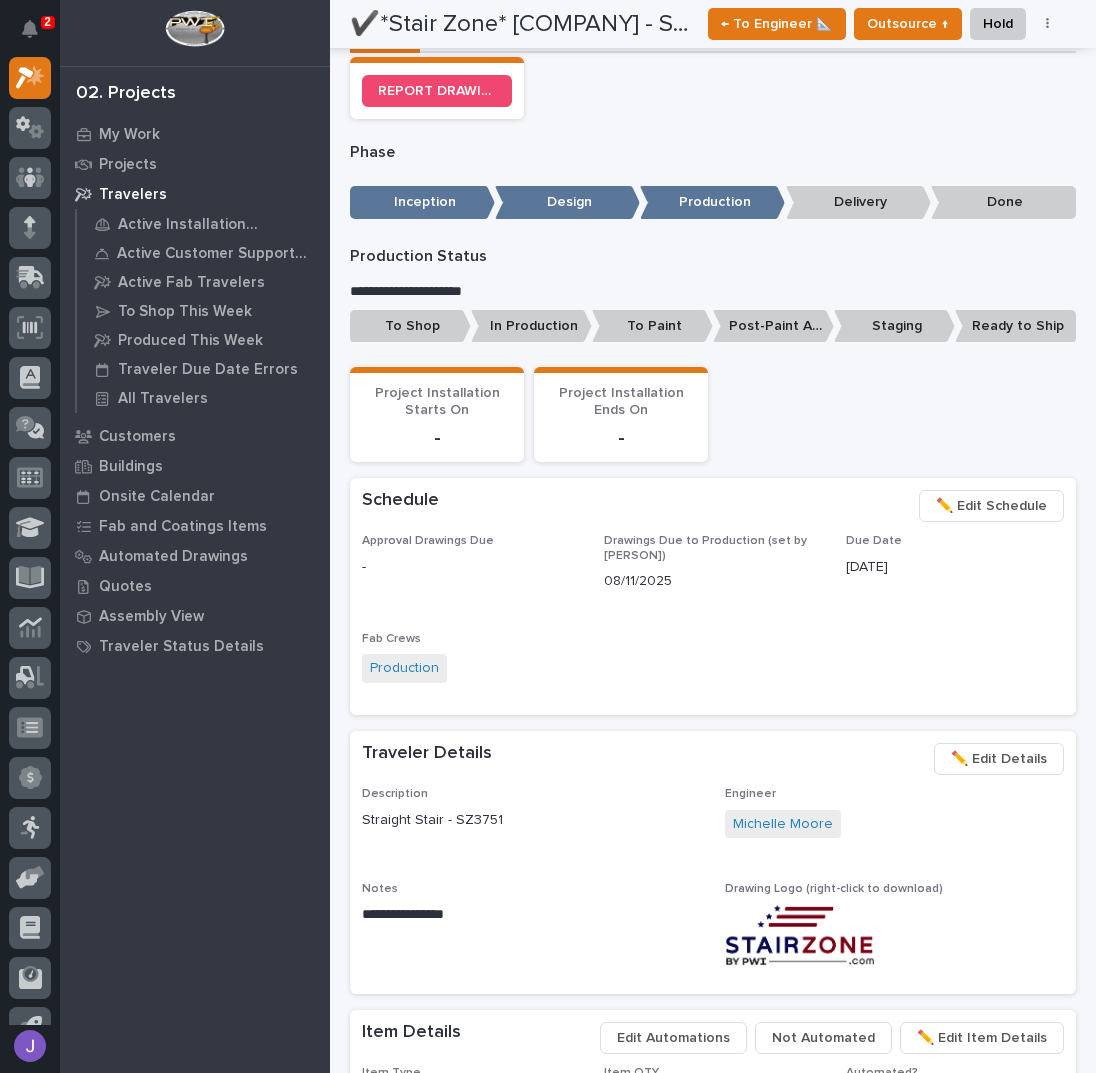 click on "To Shop" at bounding box center (410, 326) 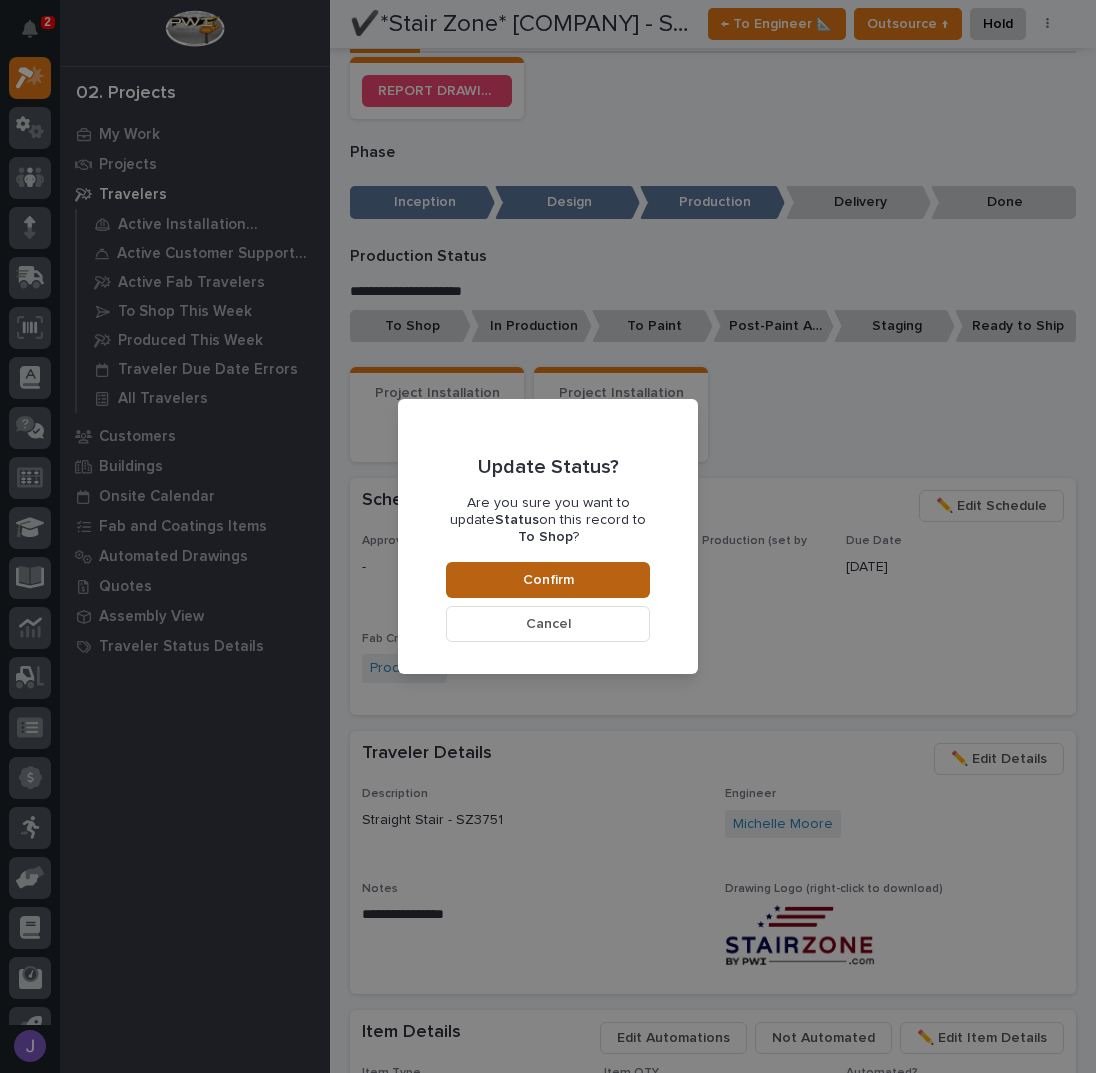 click on "Confirm" at bounding box center (548, 580) 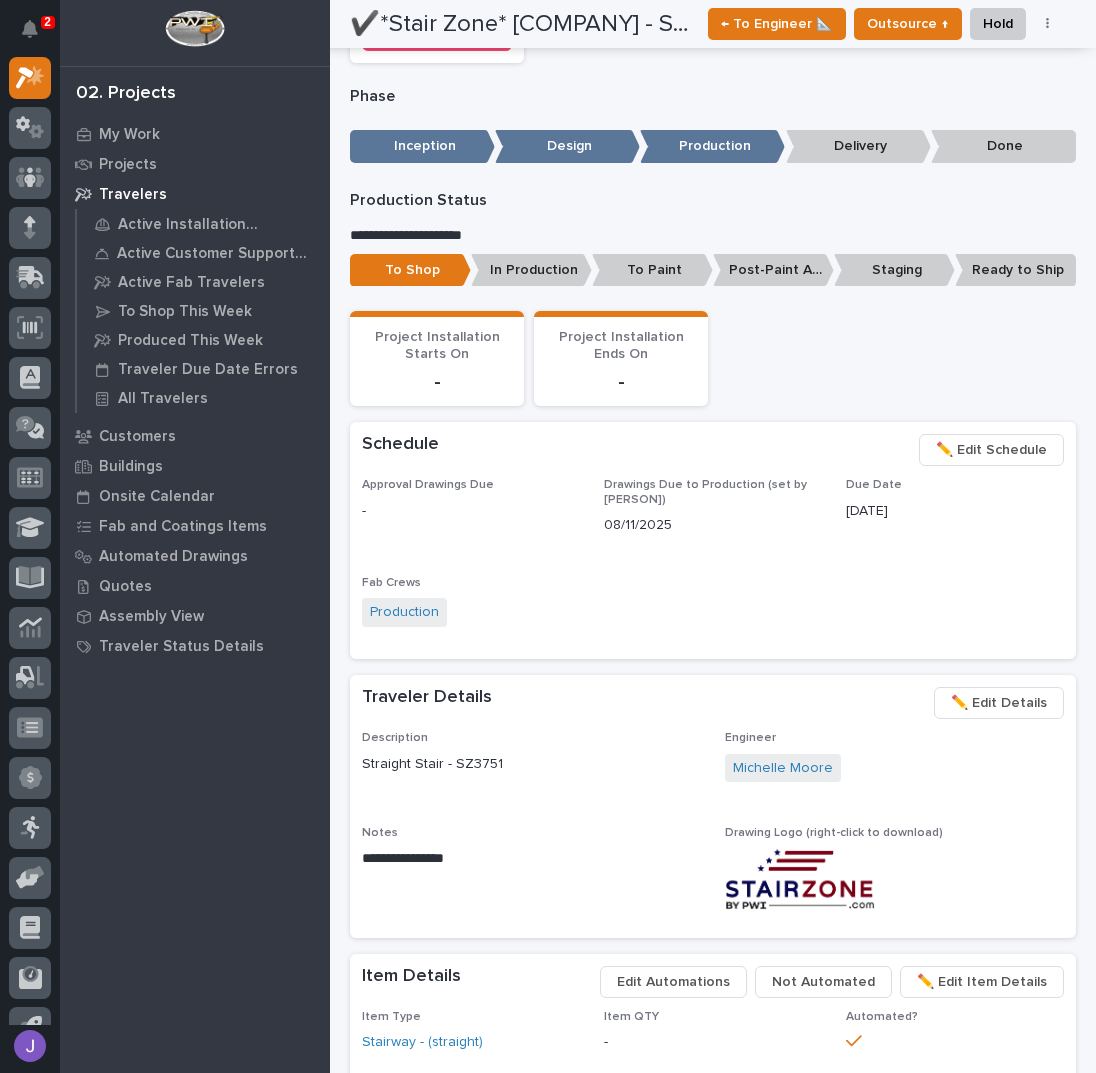 scroll, scrollTop: 0, scrollLeft: 0, axis: both 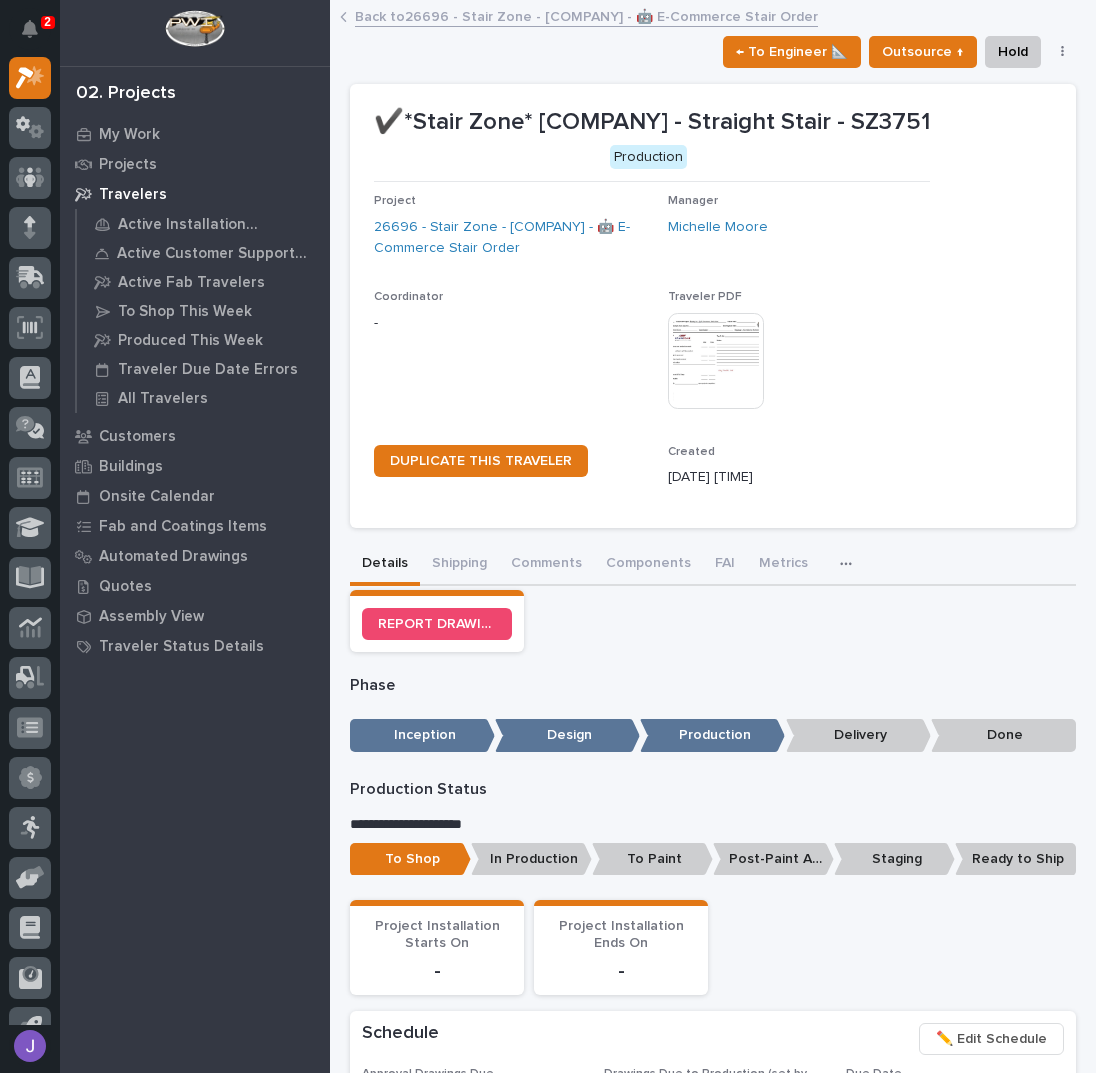 click on "Back to 26696 - Stair Zone - Eastley Inc - 🤖 E-Commerce Stair Order" at bounding box center (586, 15) 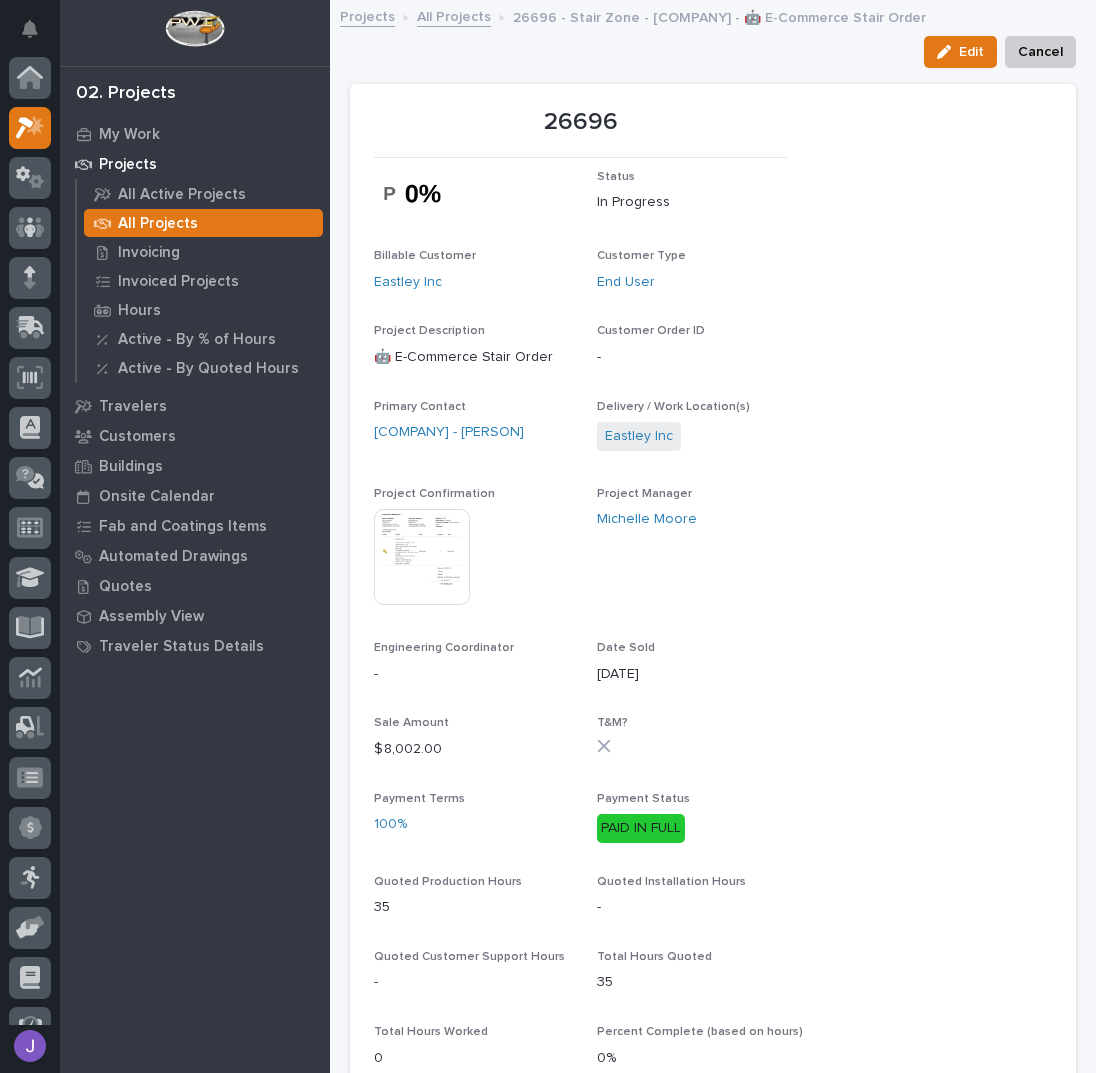 scroll, scrollTop: 50, scrollLeft: 0, axis: vertical 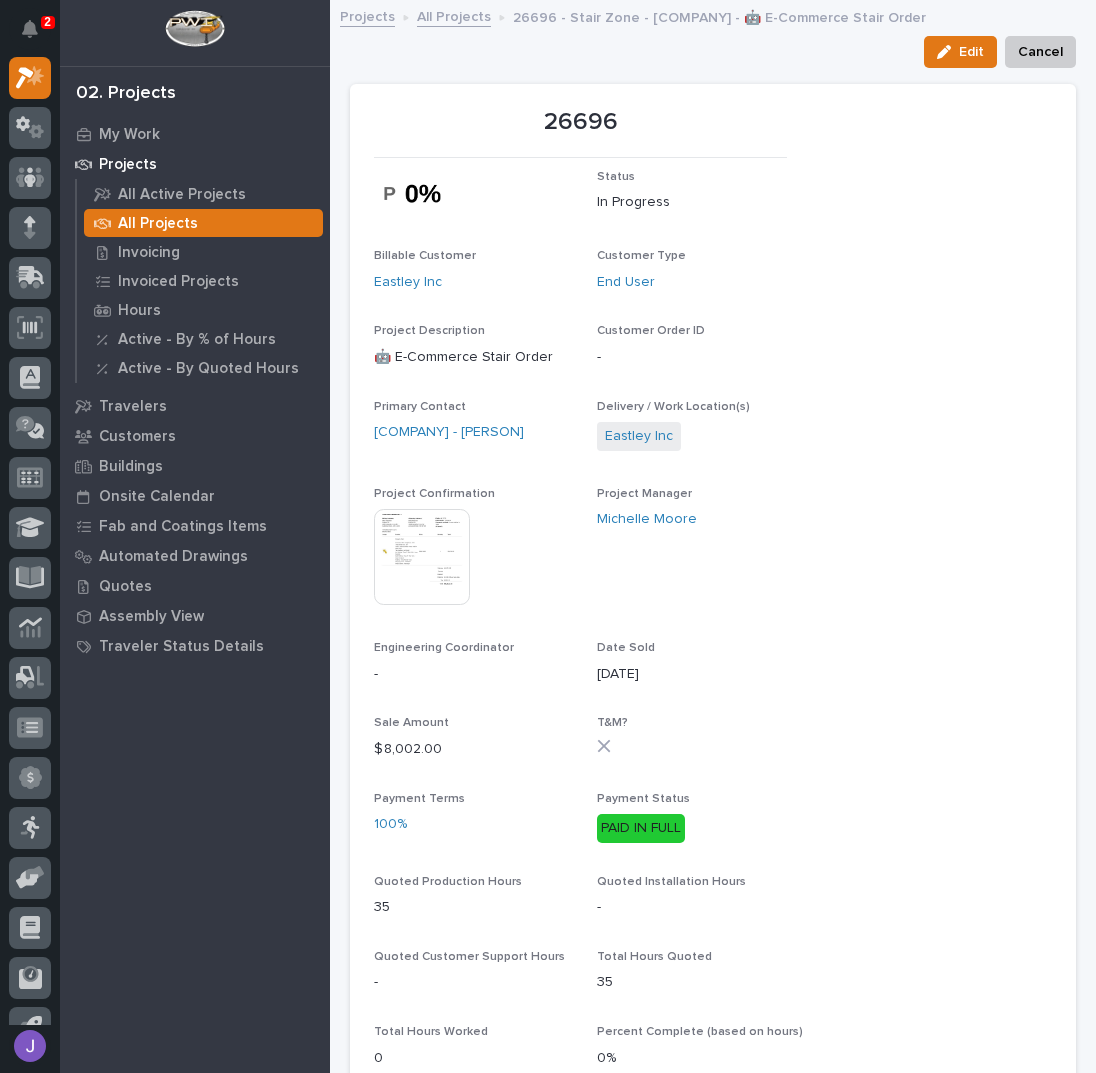 click on "All Projects" at bounding box center (454, 15) 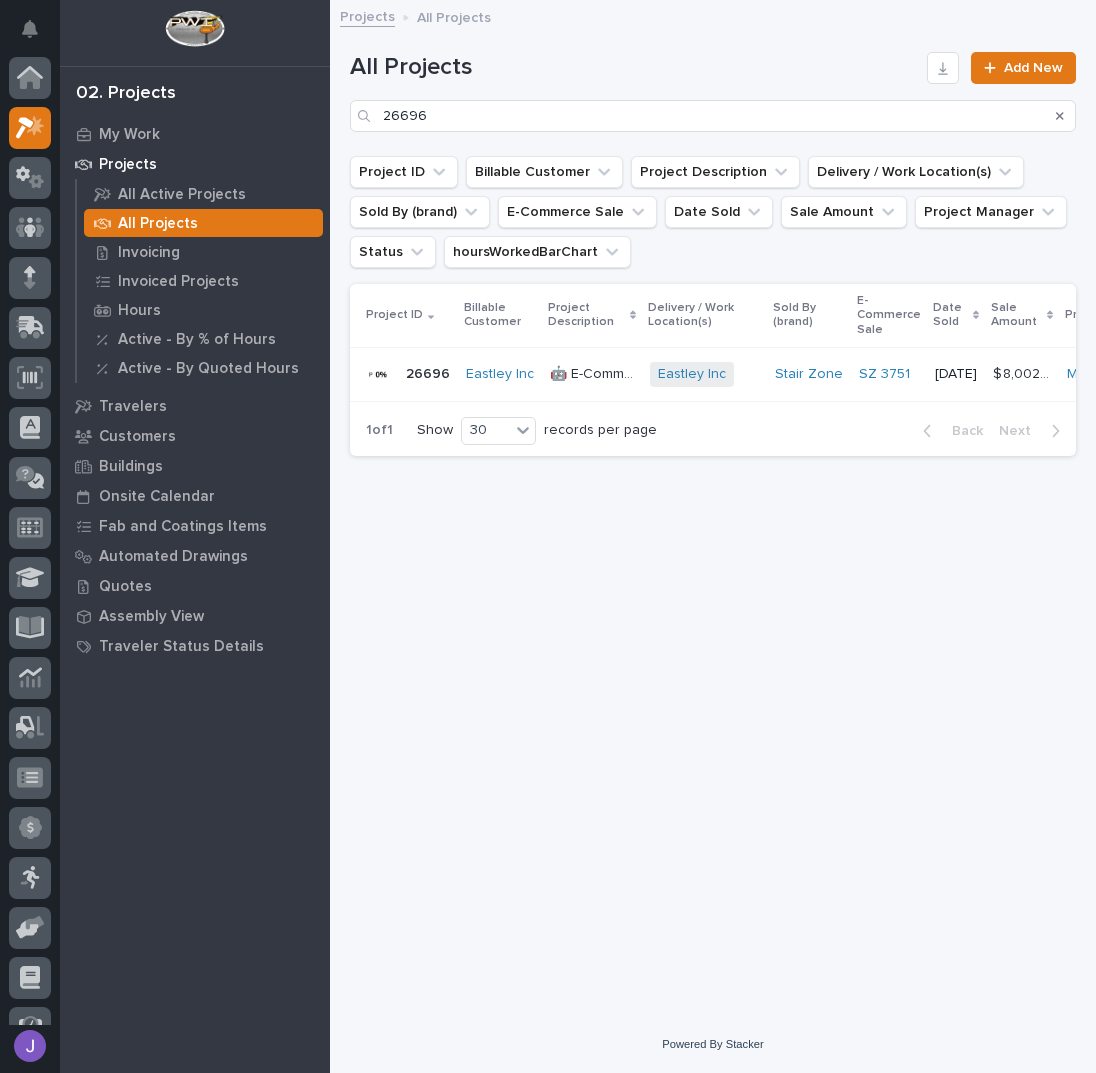 scroll, scrollTop: 50, scrollLeft: 0, axis: vertical 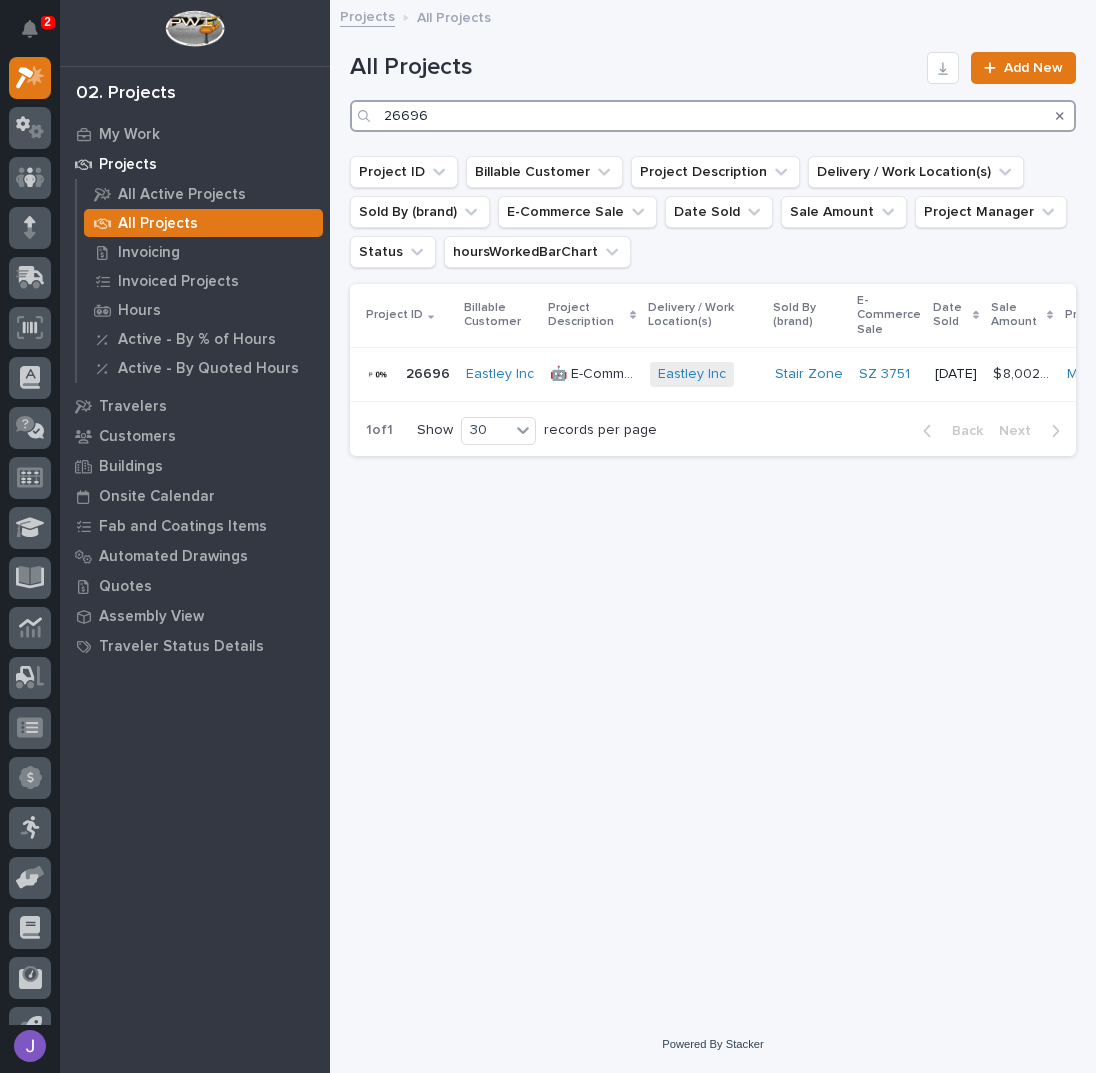 click on "26696" at bounding box center [713, 116] 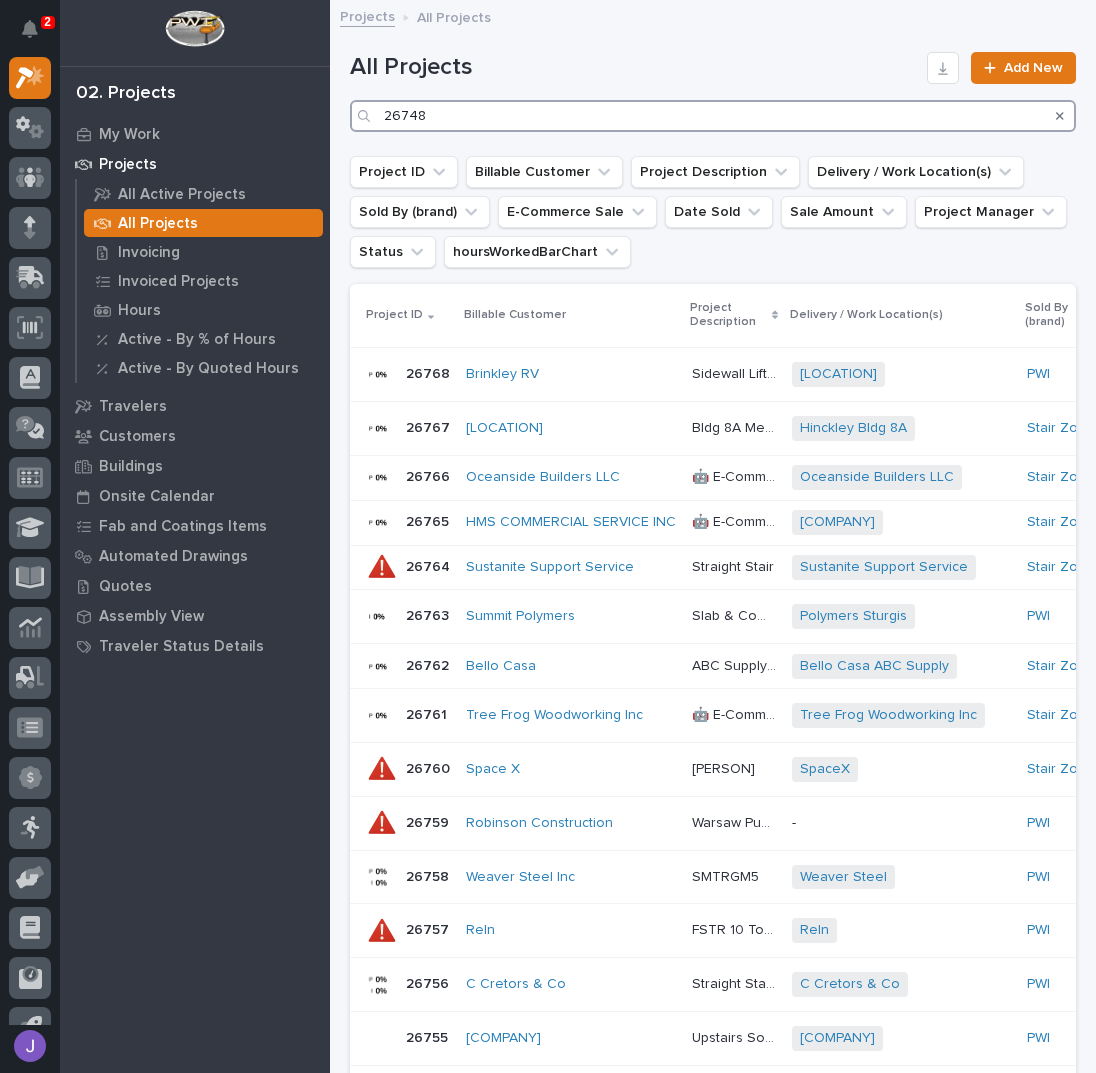 type on "26748" 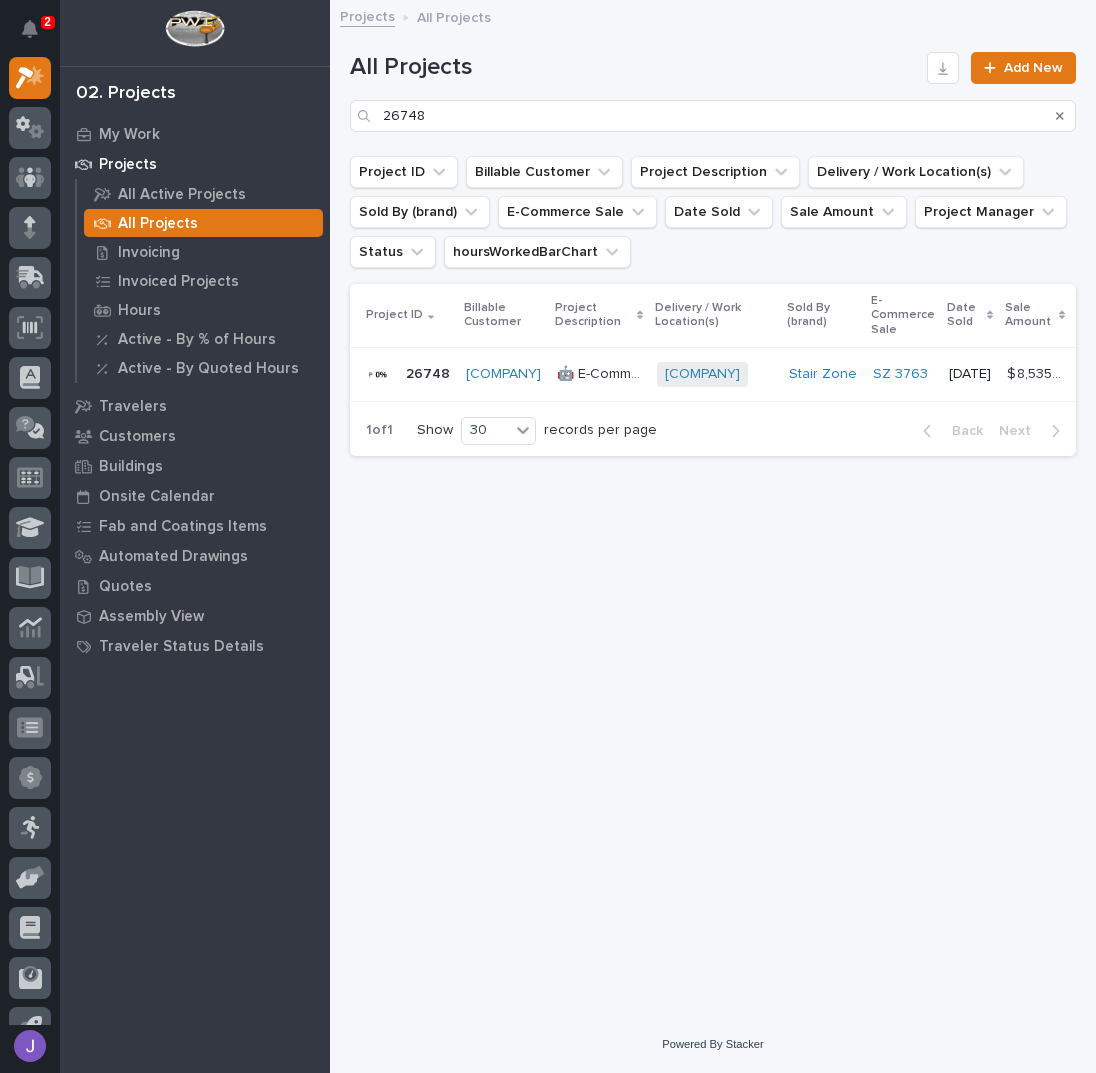 click on "🤖 E-Commerce Stair Order" at bounding box center [601, 372] 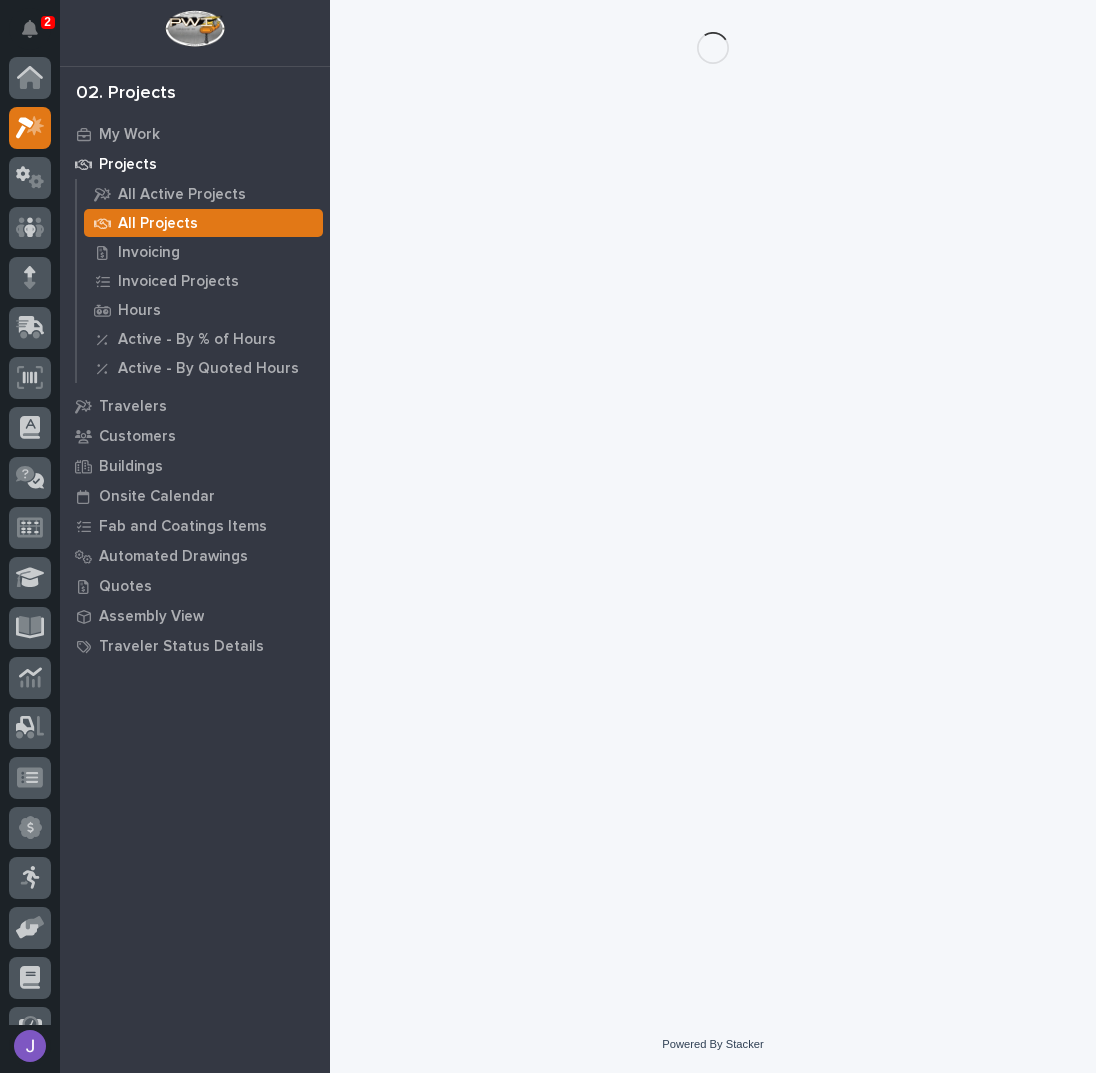 scroll, scrollTop: 50, scrollLeft: 0, axis: vertical 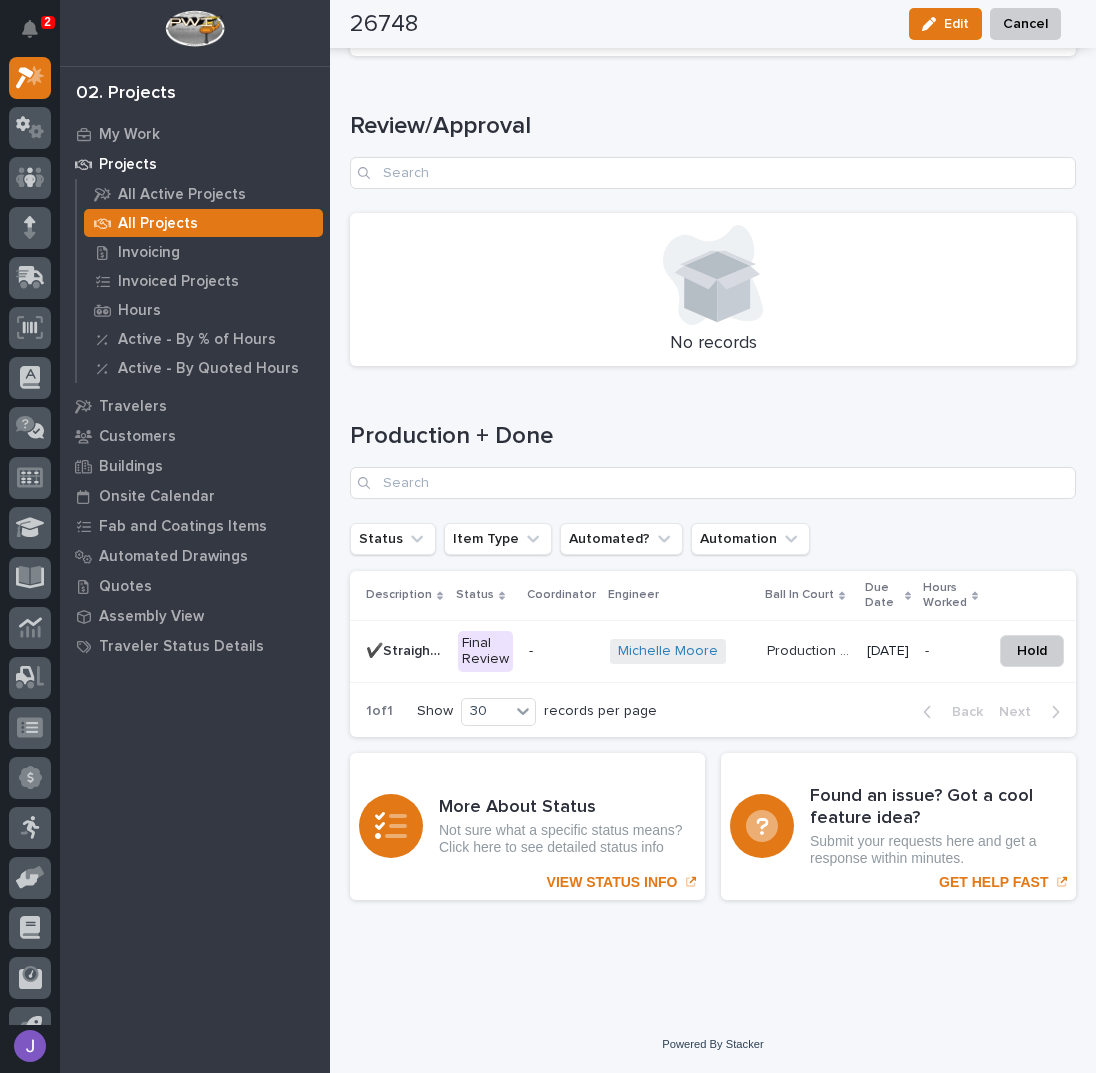 click on "-" at bounding box center (561, 651) 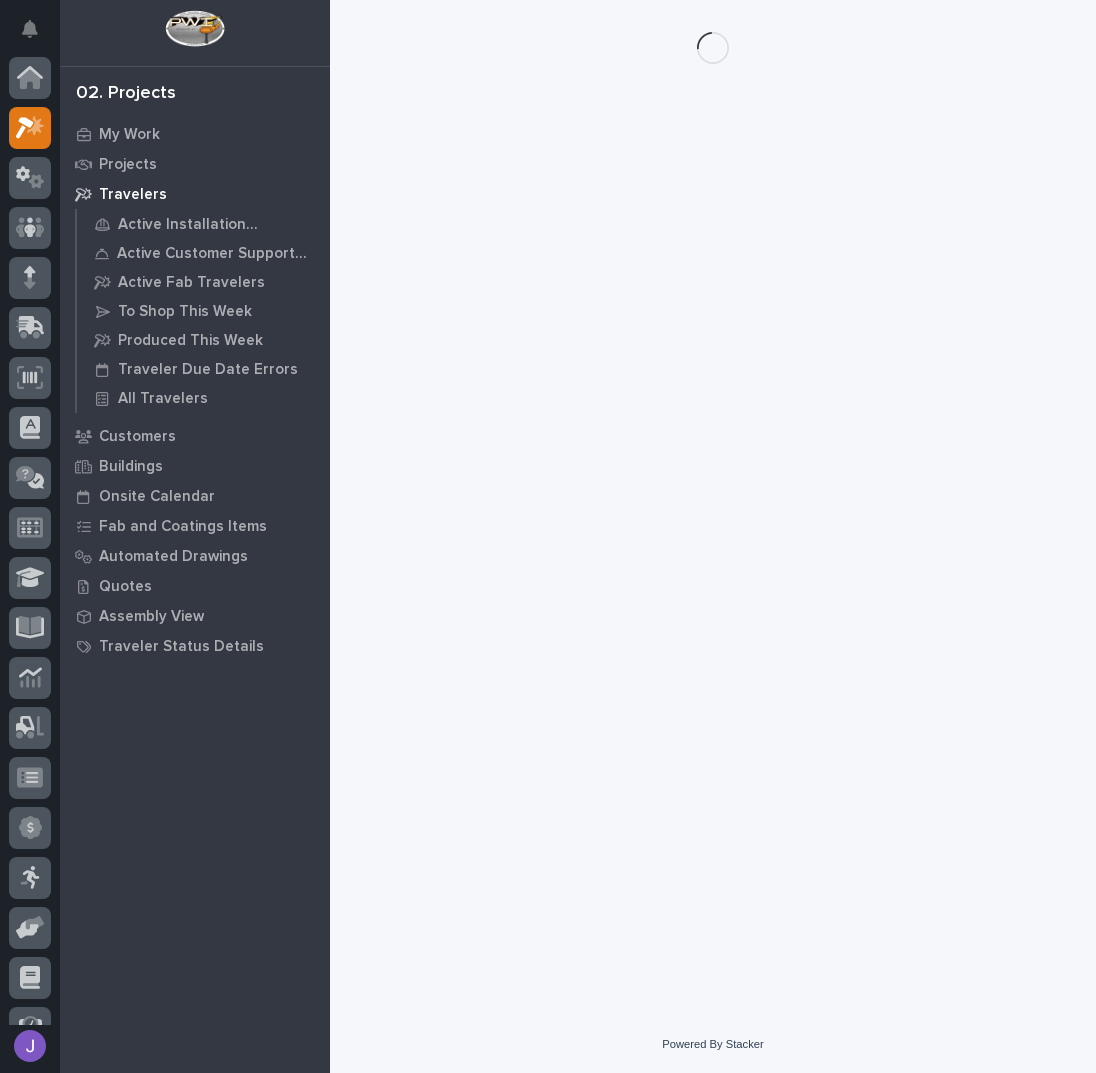 scroll, scrollTop: 0, scrollLeft: 0, axis: both 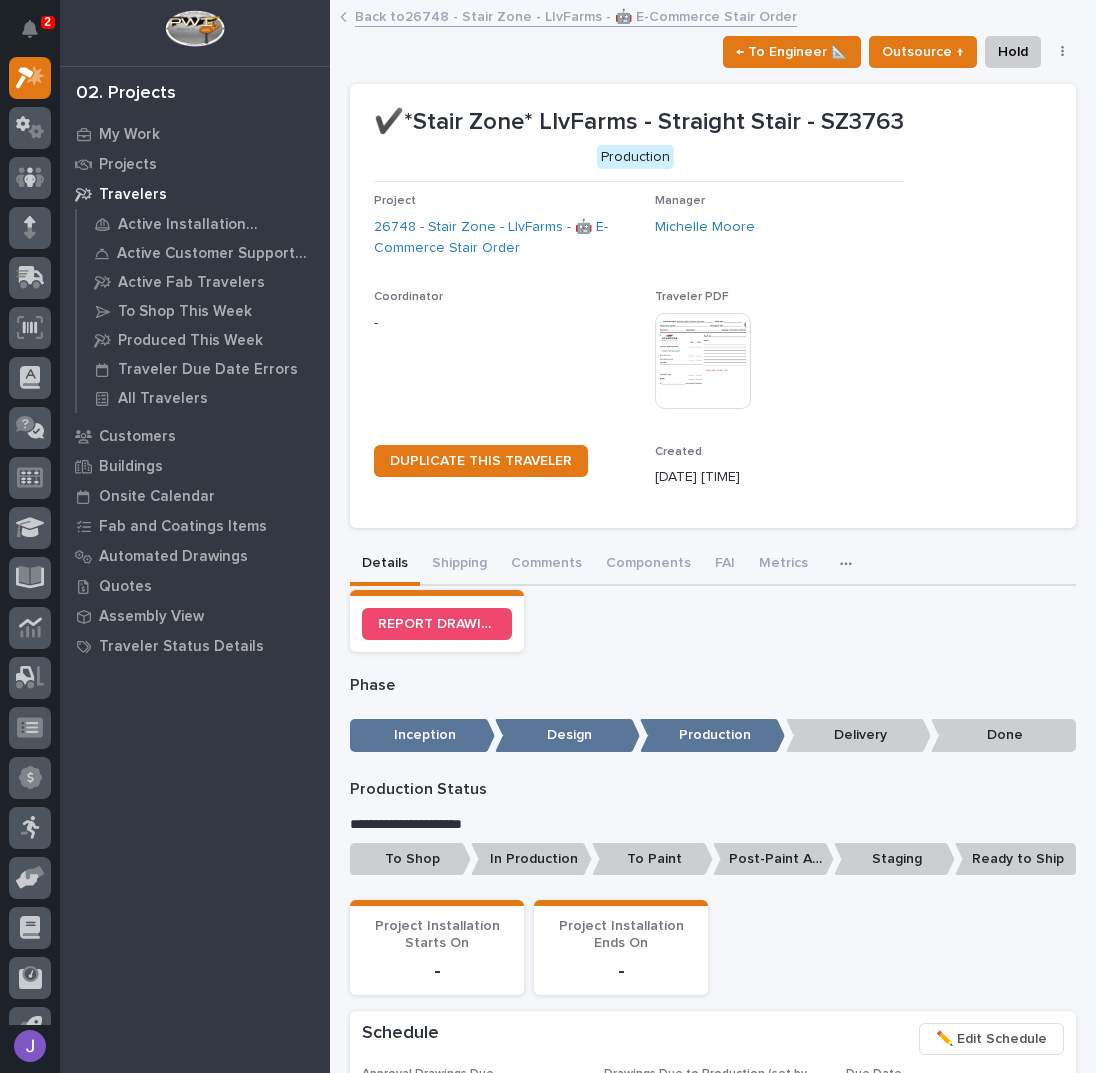 click on "To Shop" at bounding box center (410, 859) 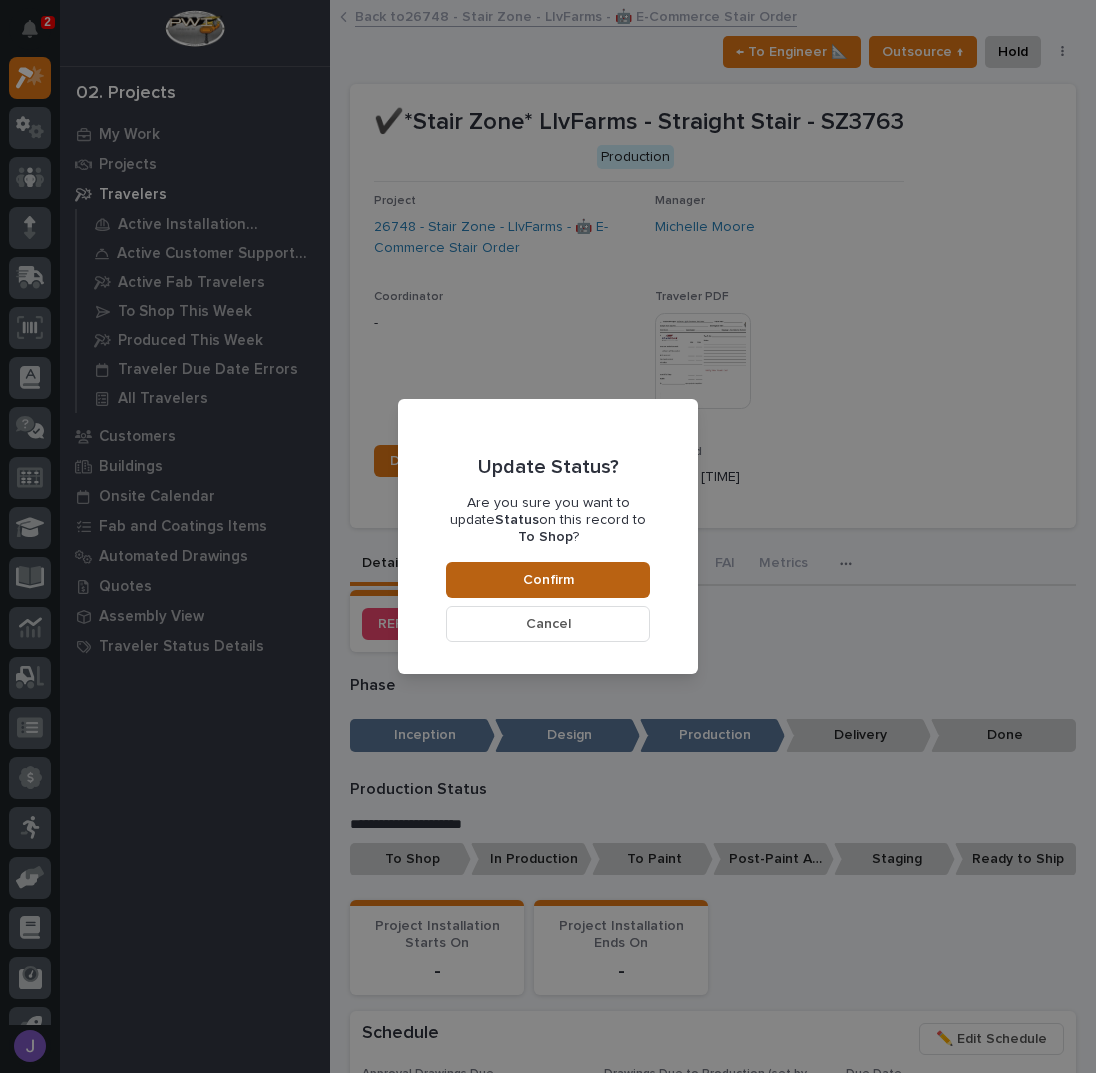 click on "Confirm" at bounding box center (548, 580) 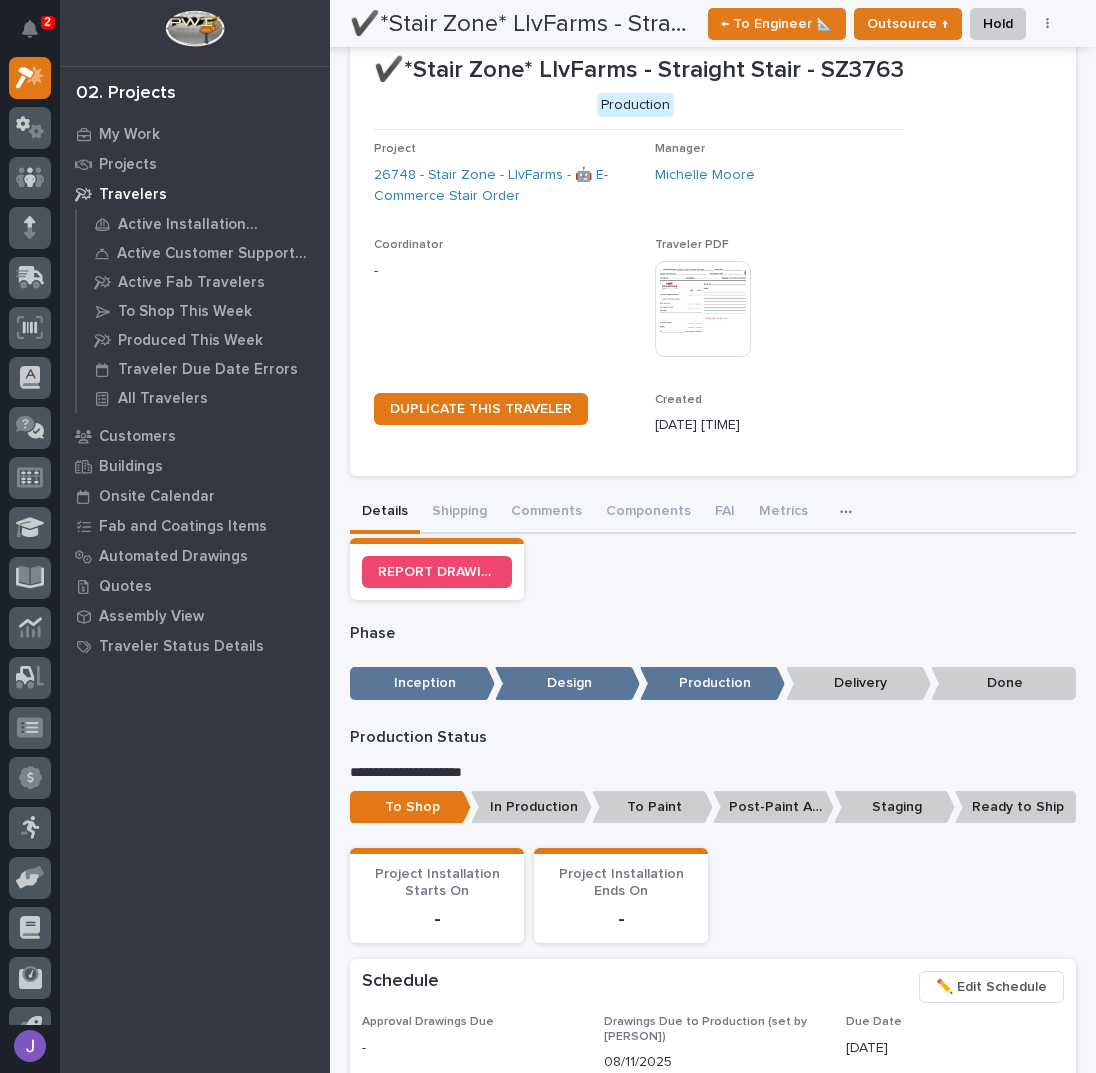 scroll, scrollTop: 0, scrollLeft: 0, axis: both 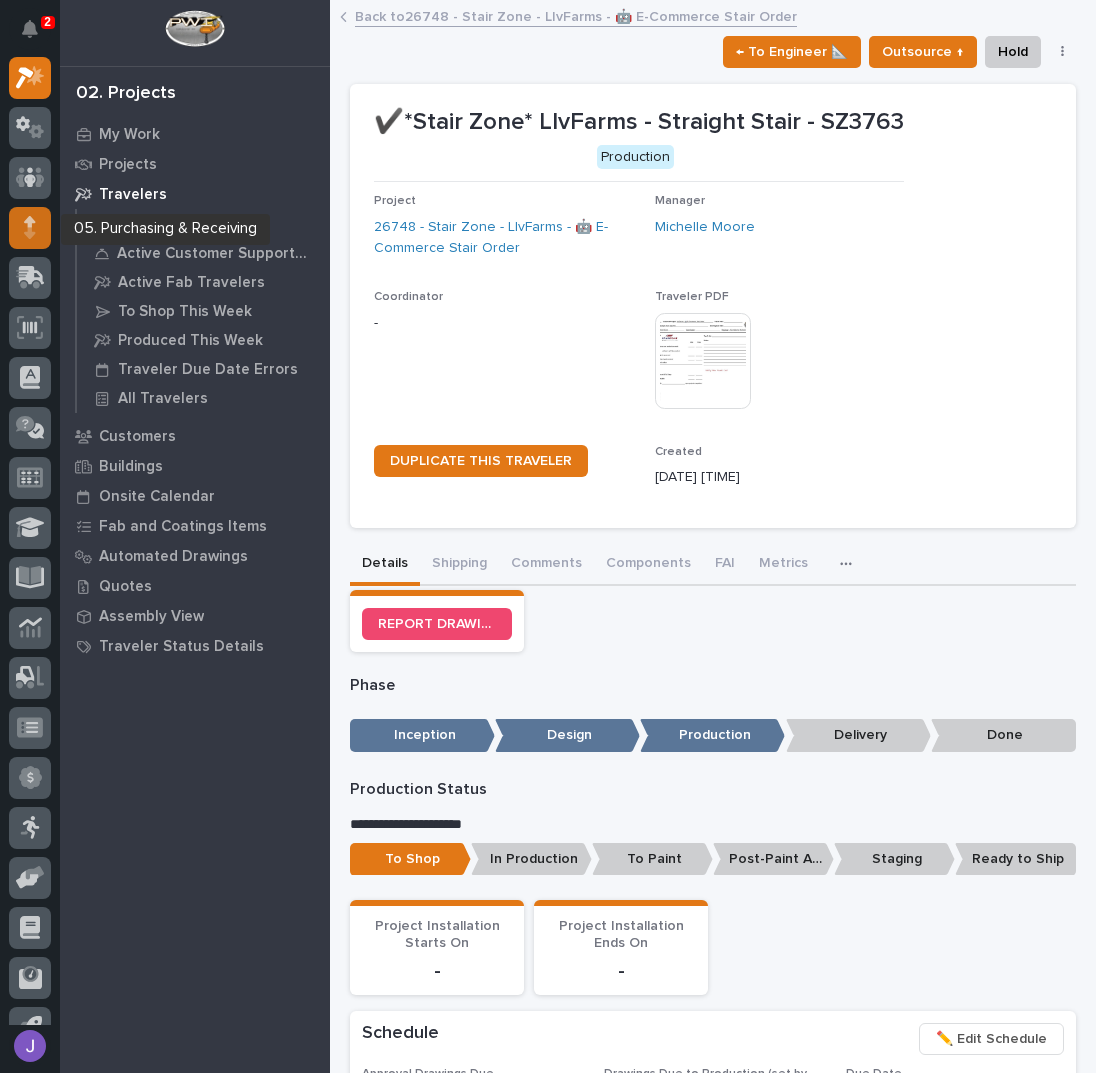 click at bounding box center (30, 228) 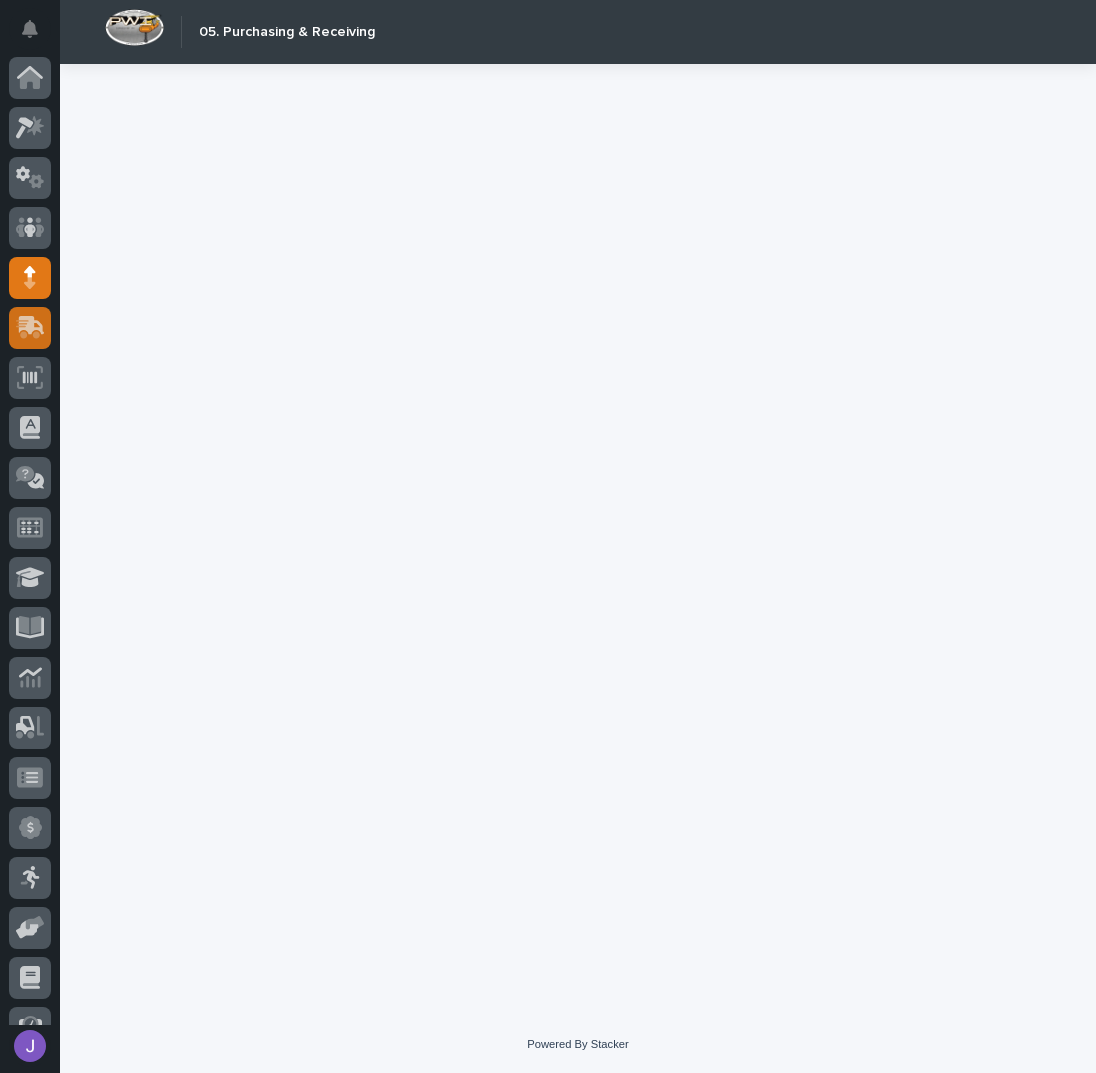 scroll, scrollTop: 82, scrollLeft: 0, axis: vertical 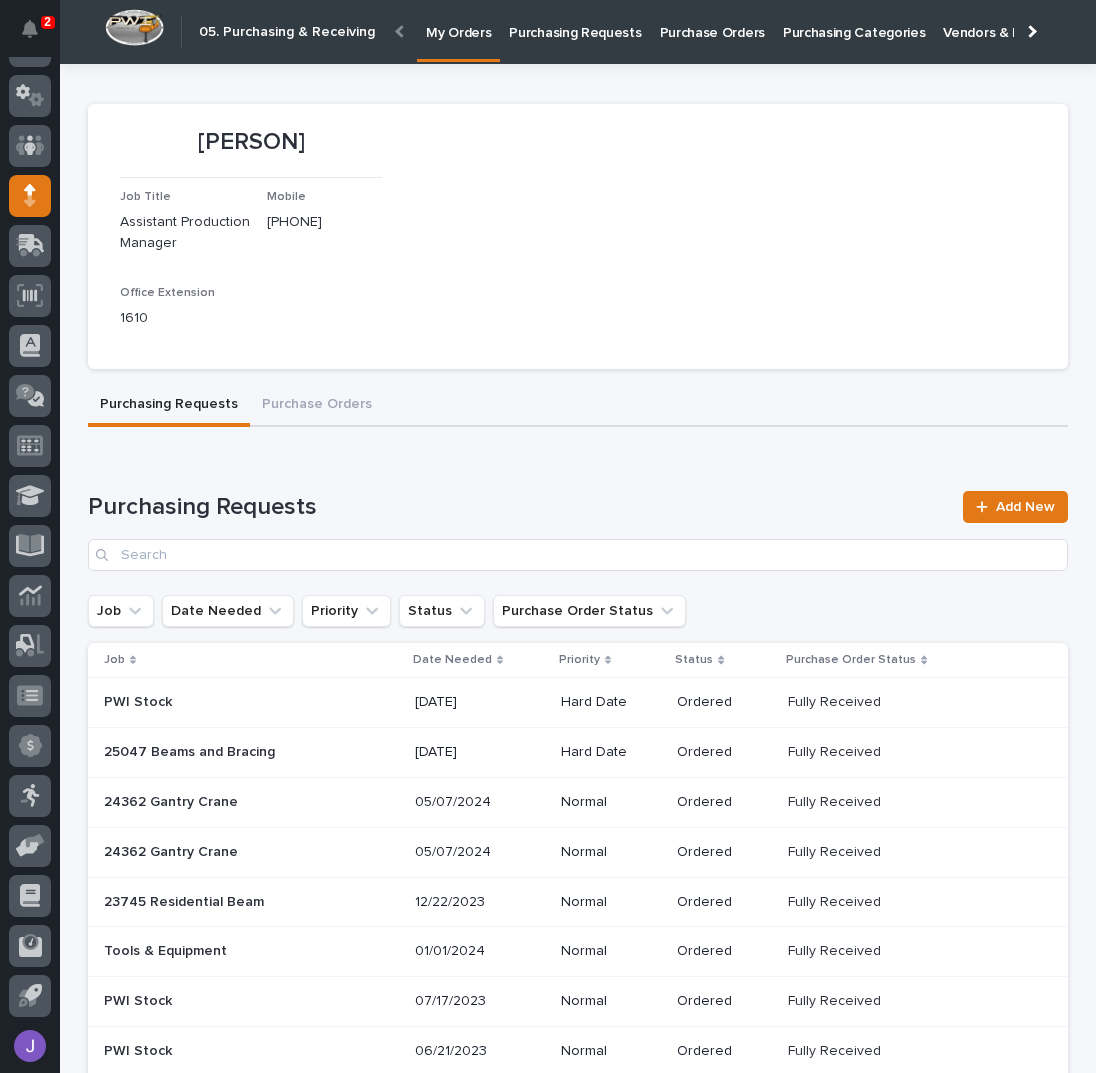 click on "Purchasing Requests" at bounding box center (575, 21) 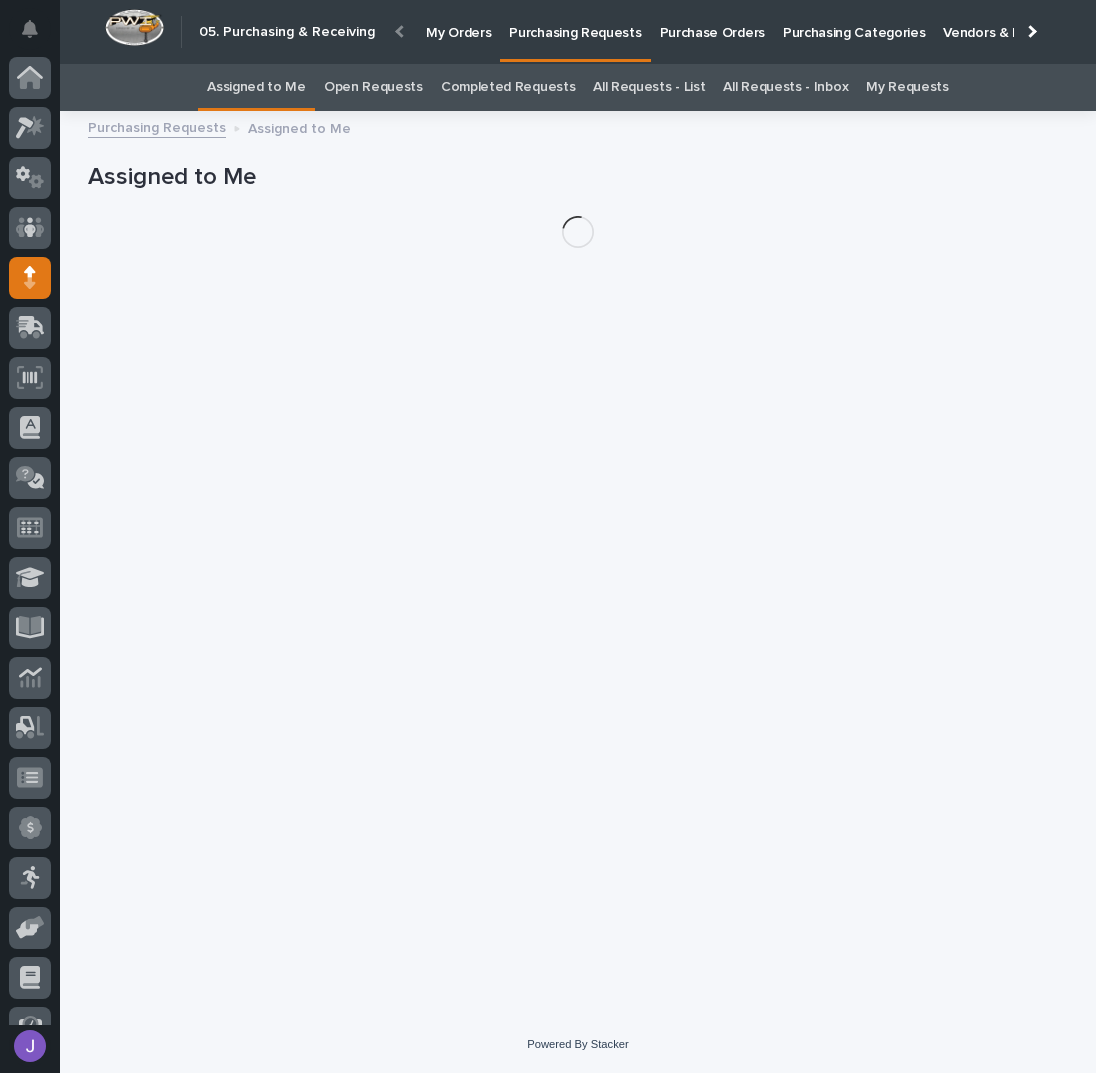 scroll, scrollTop: 82, scrollLeft: 0, axis: vertical 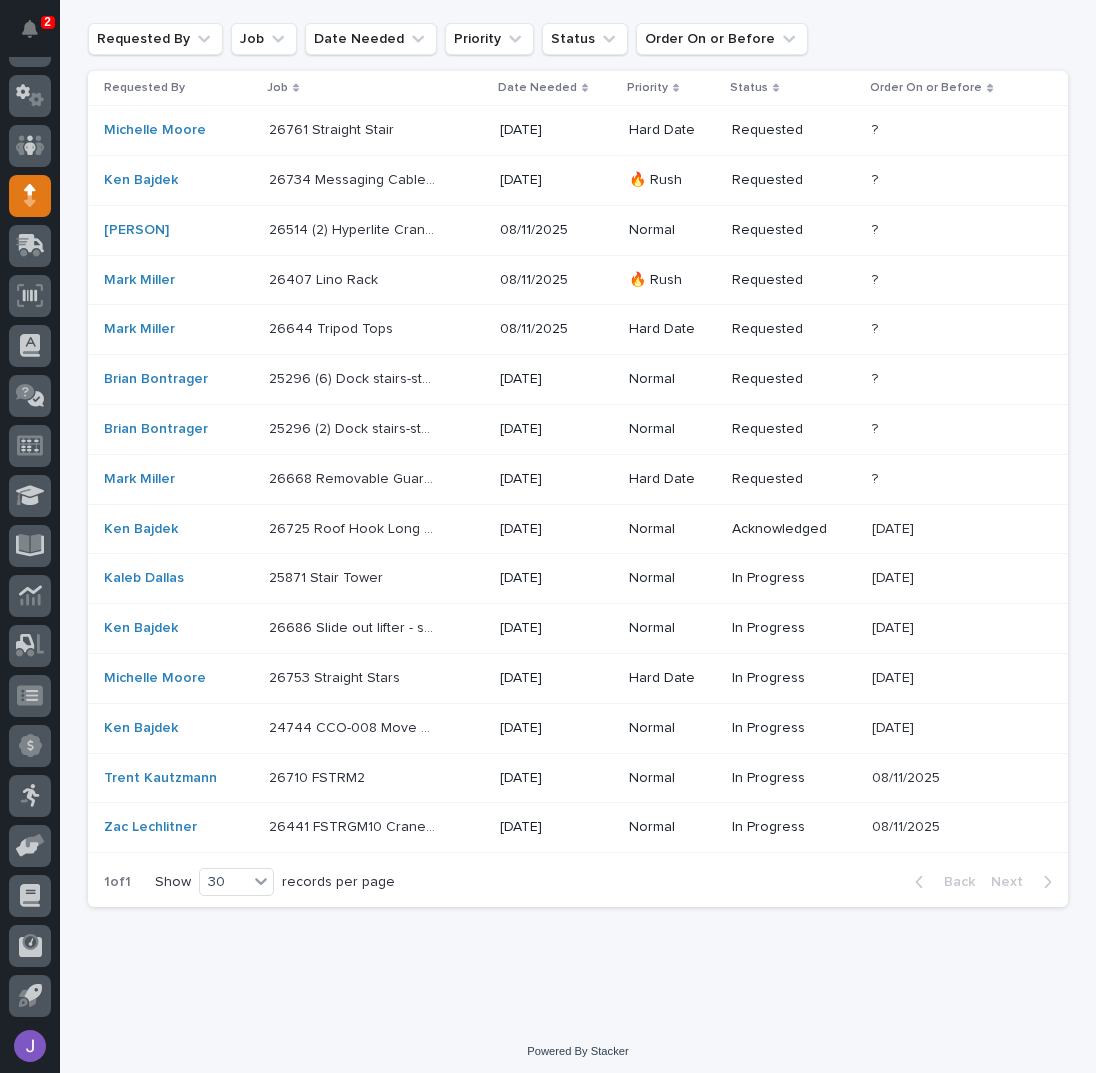 click on "26725 Roof Hook Long Double - Steel  26725 Roof Hook Long Double - Steel" at bounding box center (376, 529) 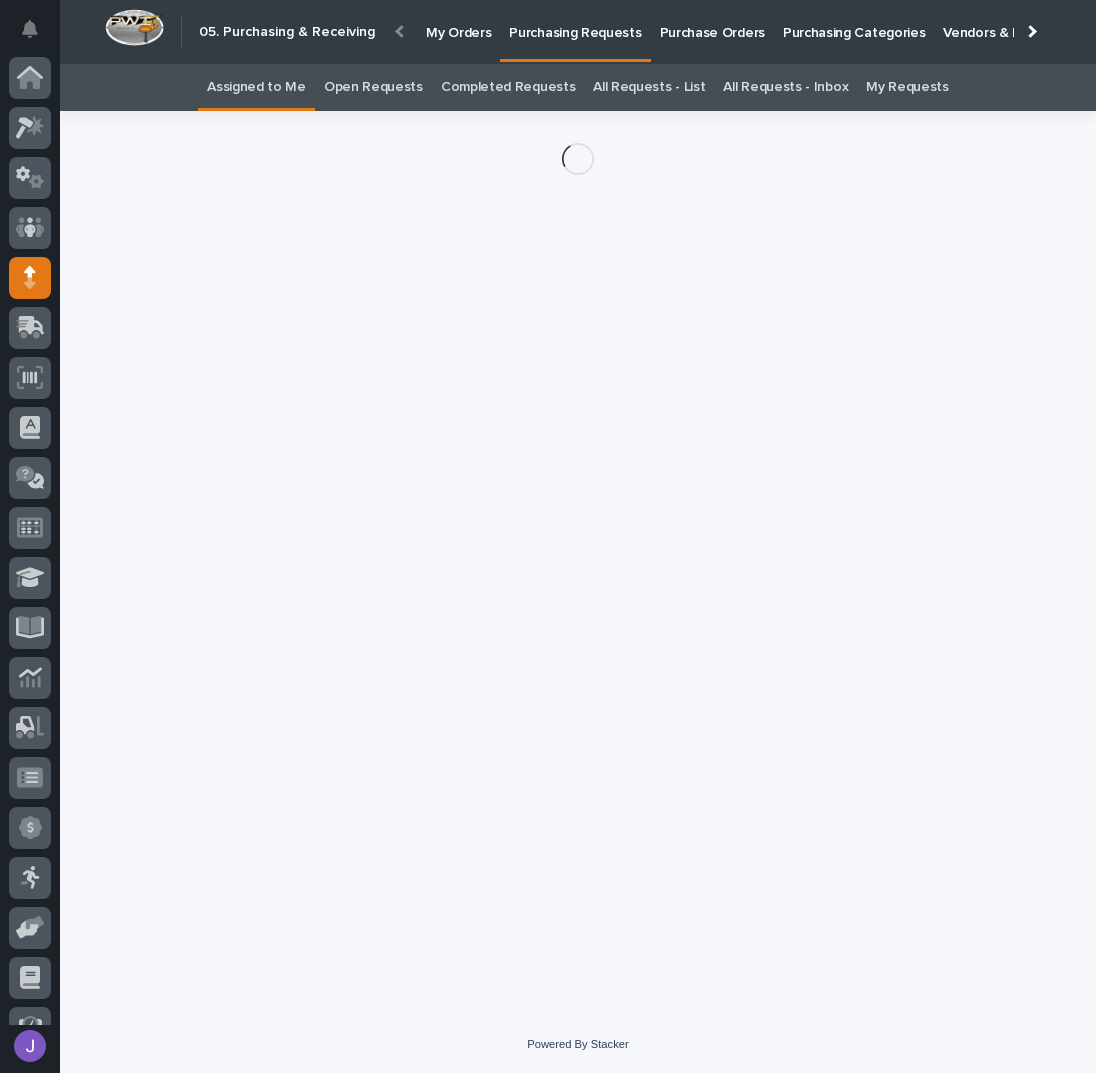 scroll, scrollTop: 82, scrollLeft: 0, axis: vertical 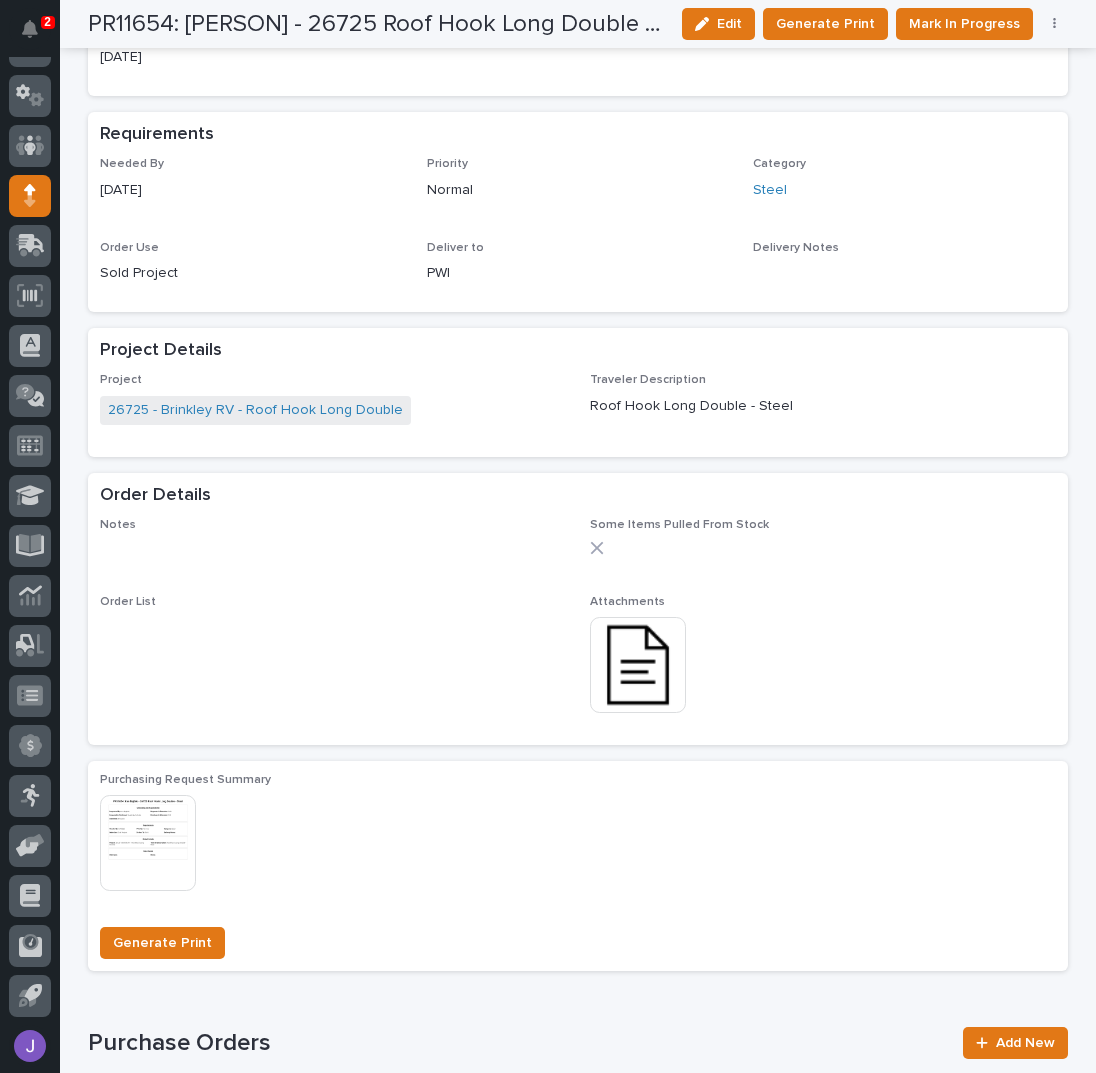 click at bounding box center (638, 665) 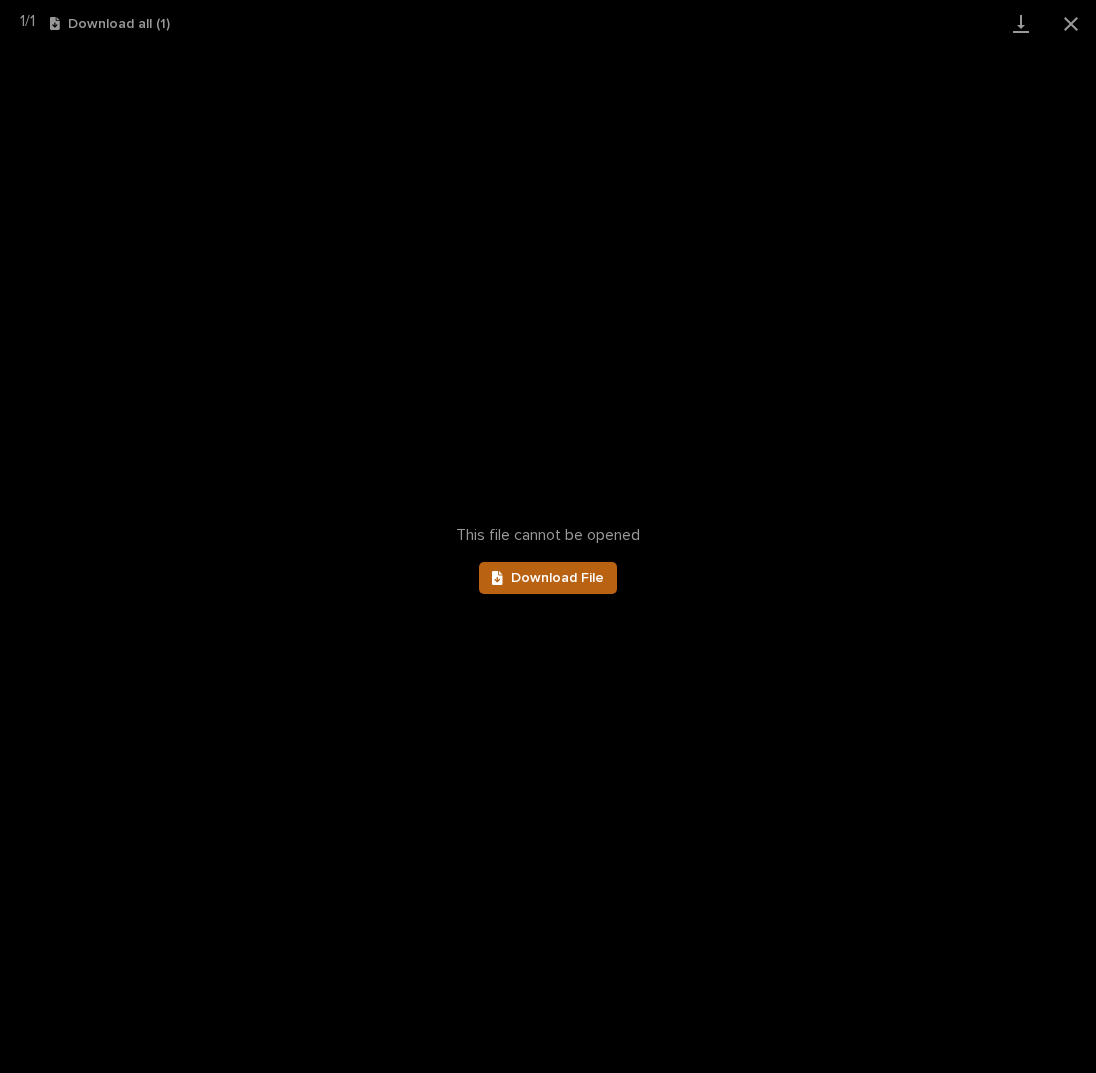 click on "Download File" at bounding box center (557, 578) 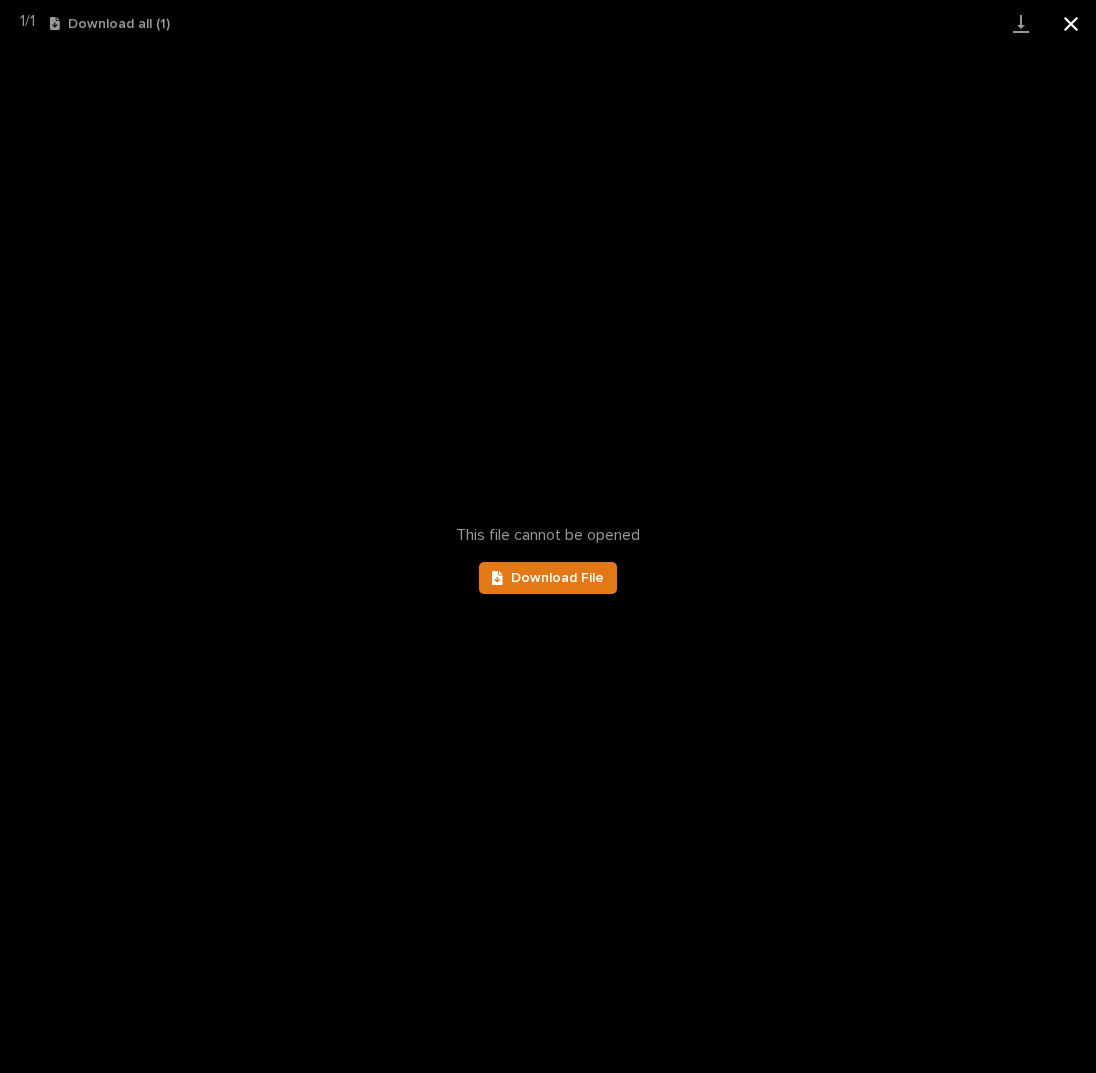 click at bounding box center (1071, 23) 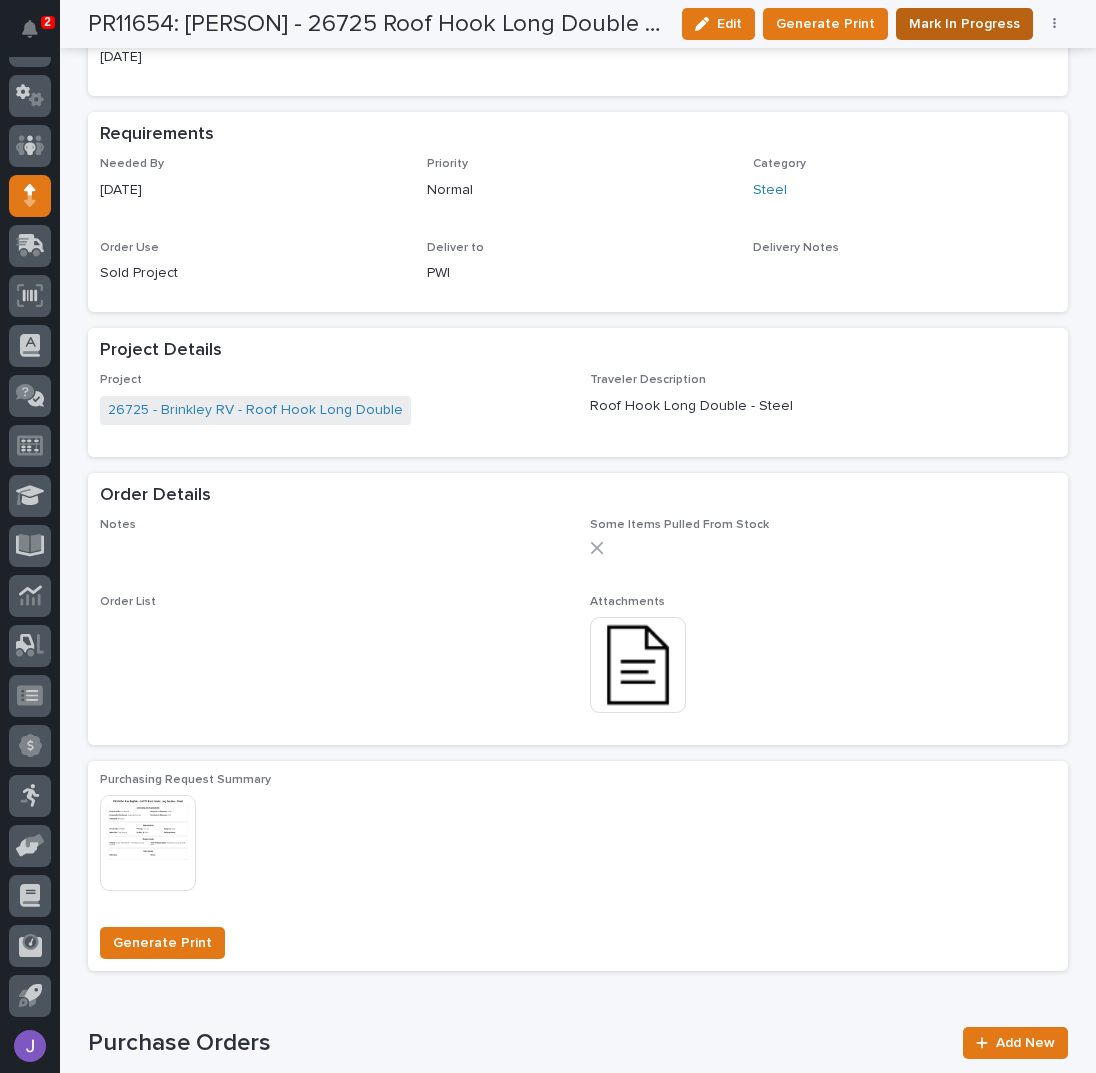 click on "Mark In Progress" at bounding box center [964, 24] 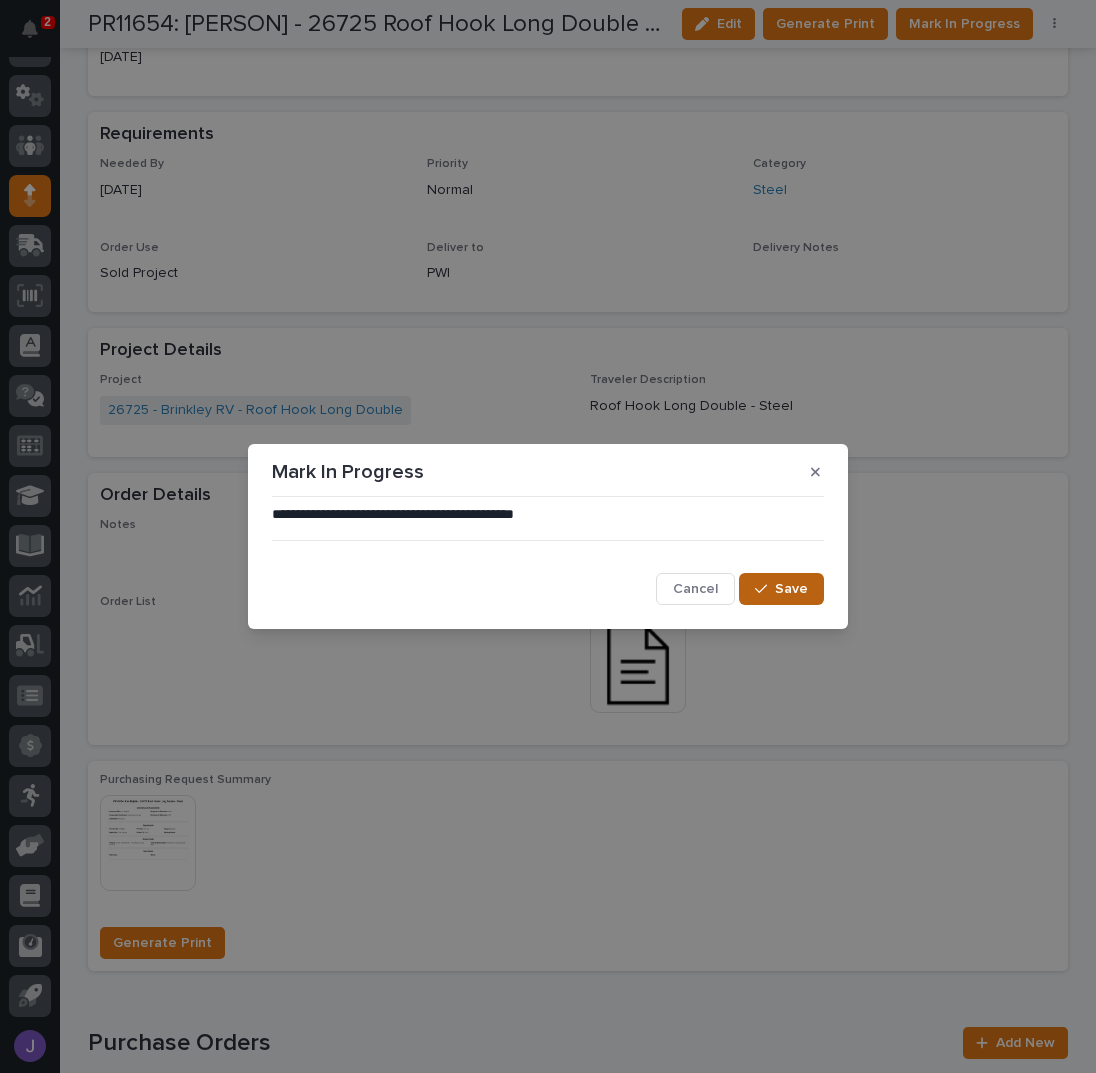 click on "Save" at bounding box center [791, 589] 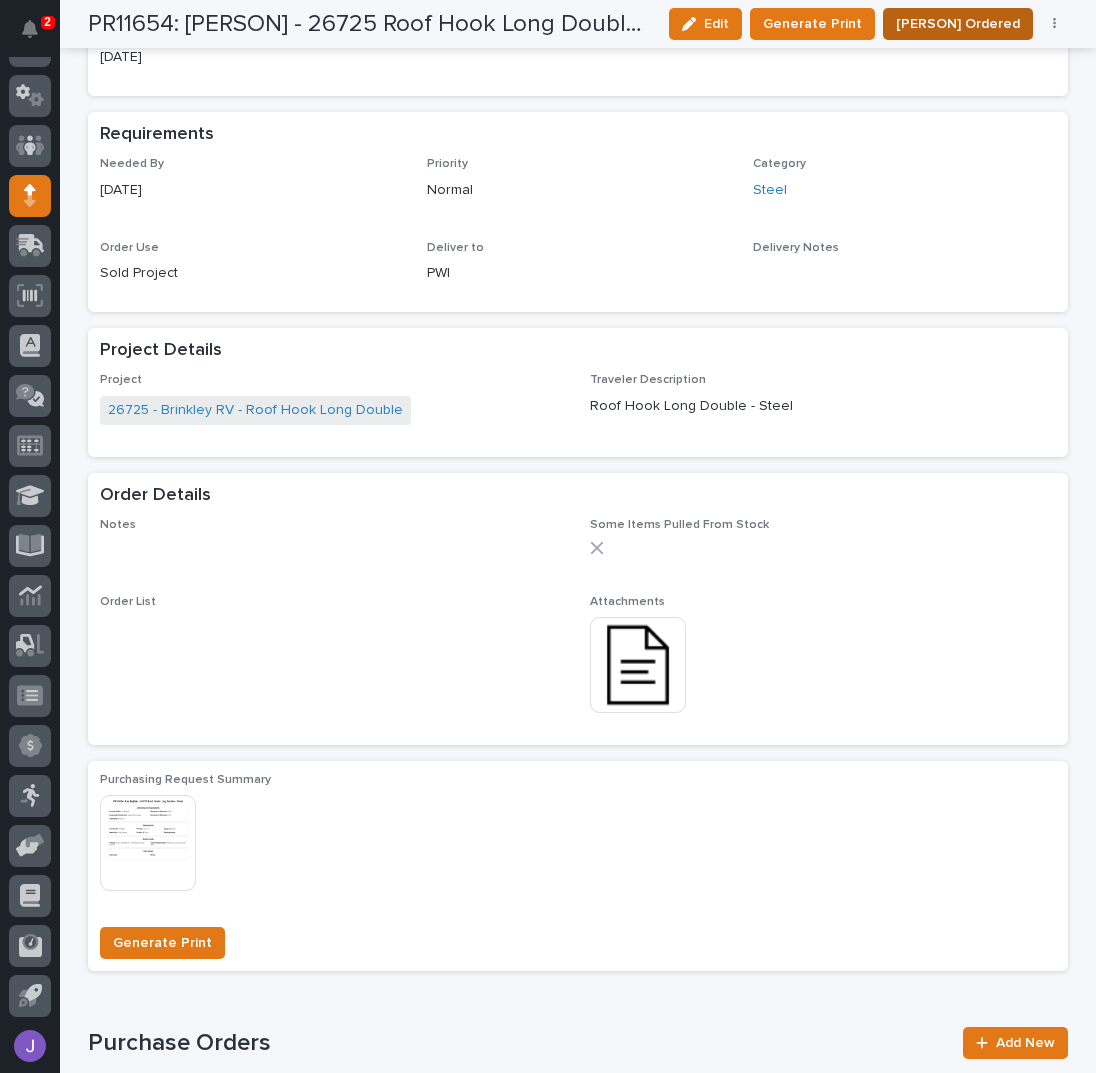 click on "[PERSON] Ordered" at bounding box center [958, 24] 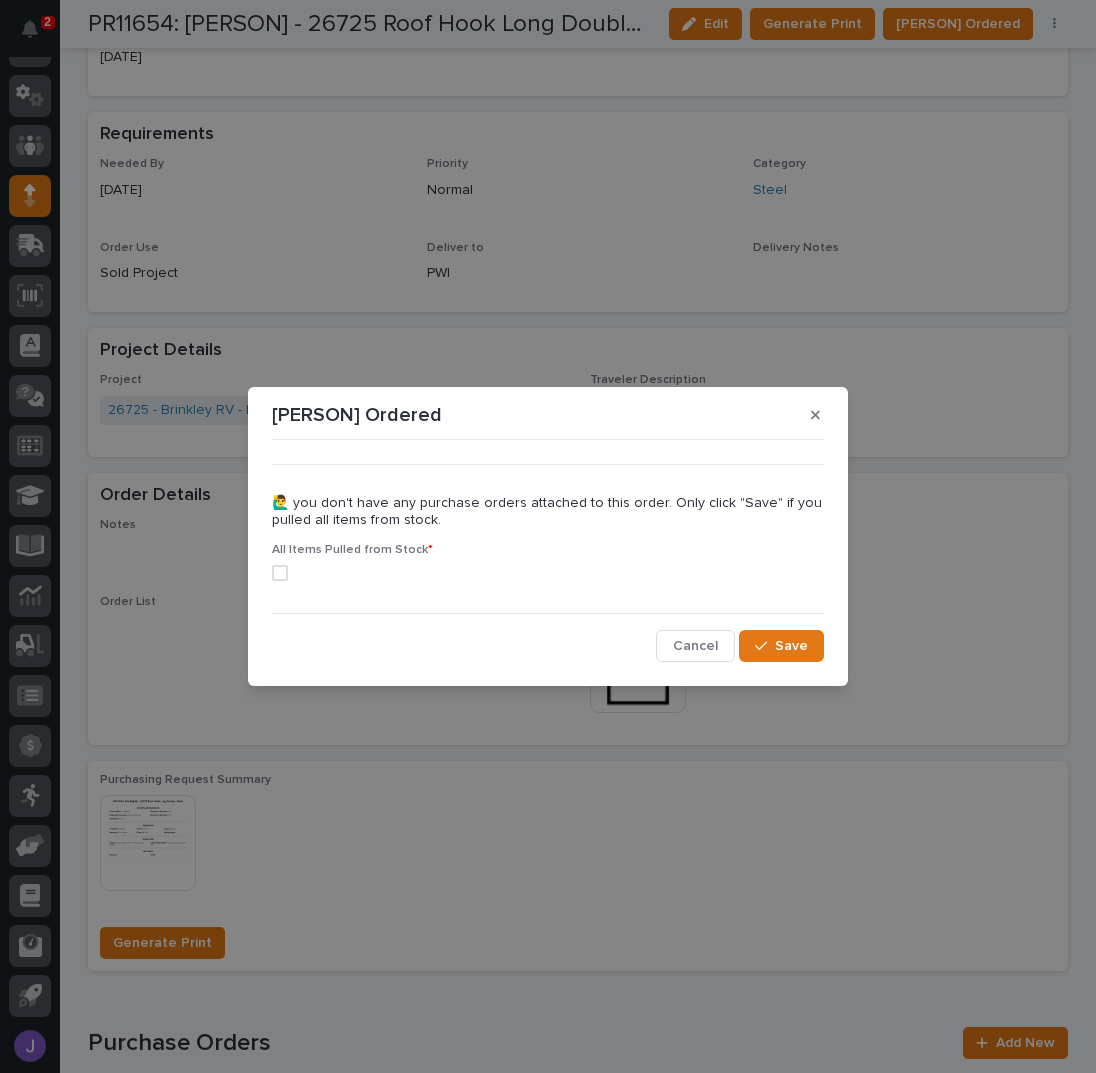 click at bounding box center [280, 573] 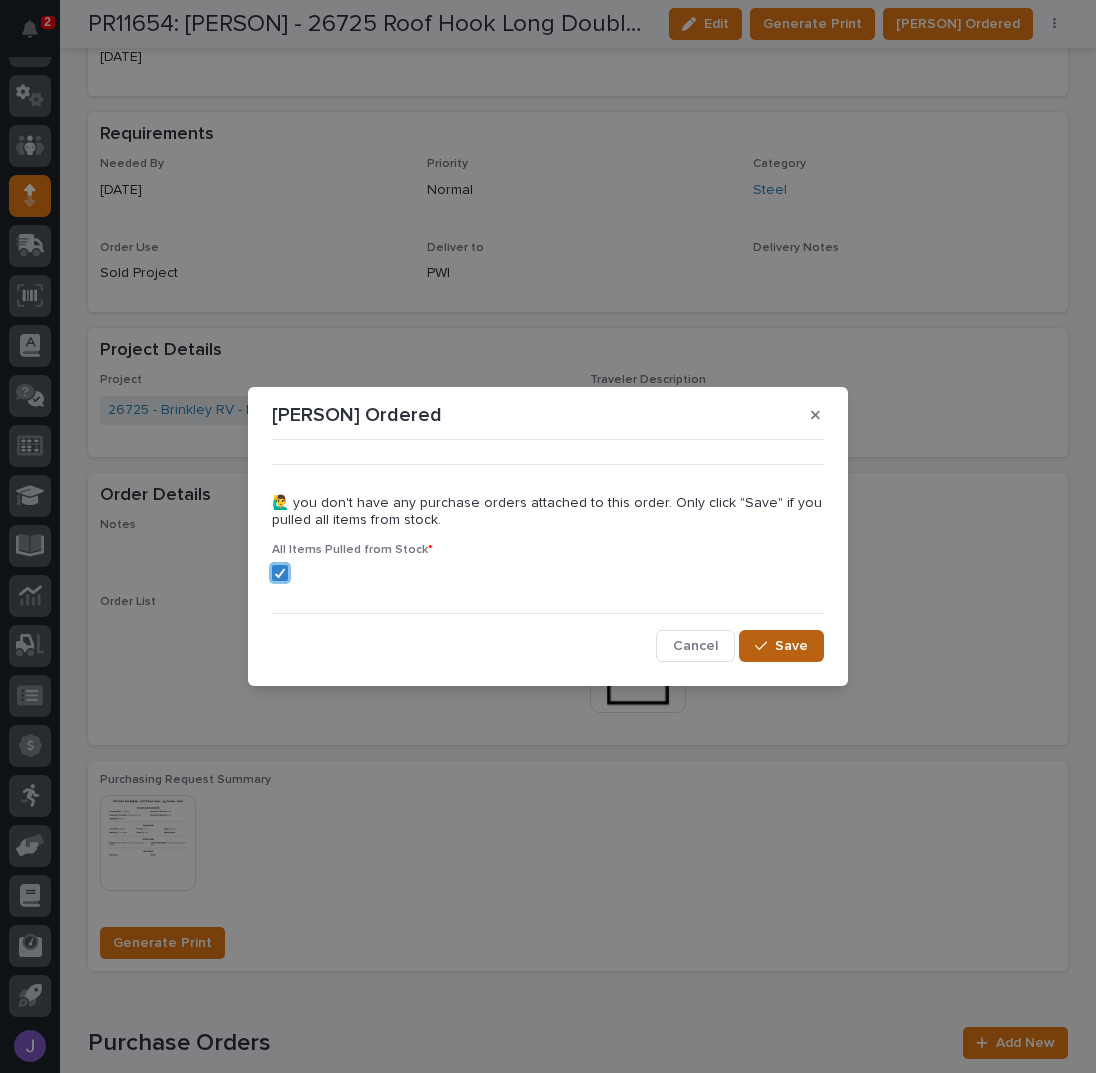 click on "Save" at bounding box center (791, 646) 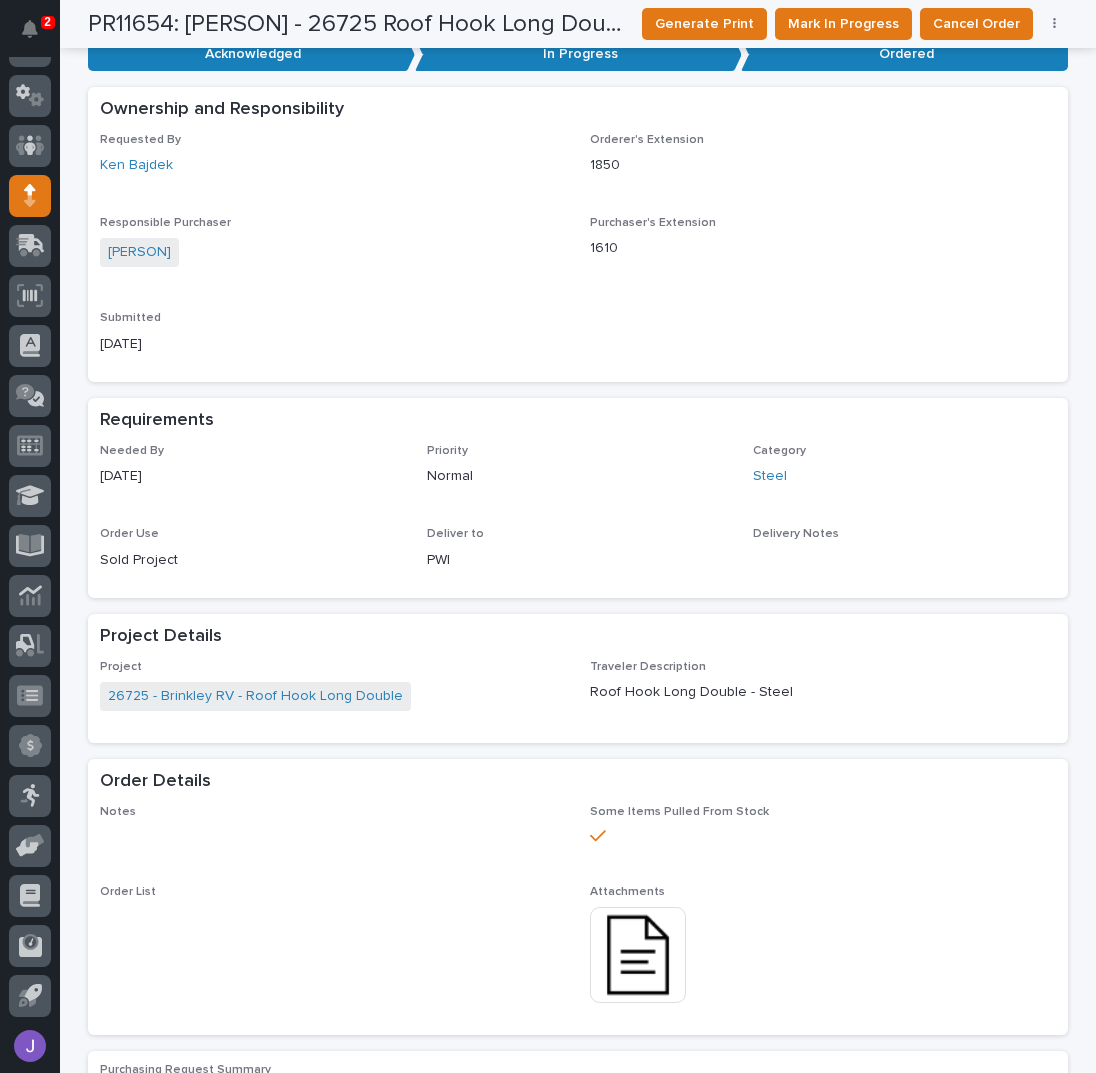 scroll, scrollTop: 0, scrollLeft: 0, axis: both 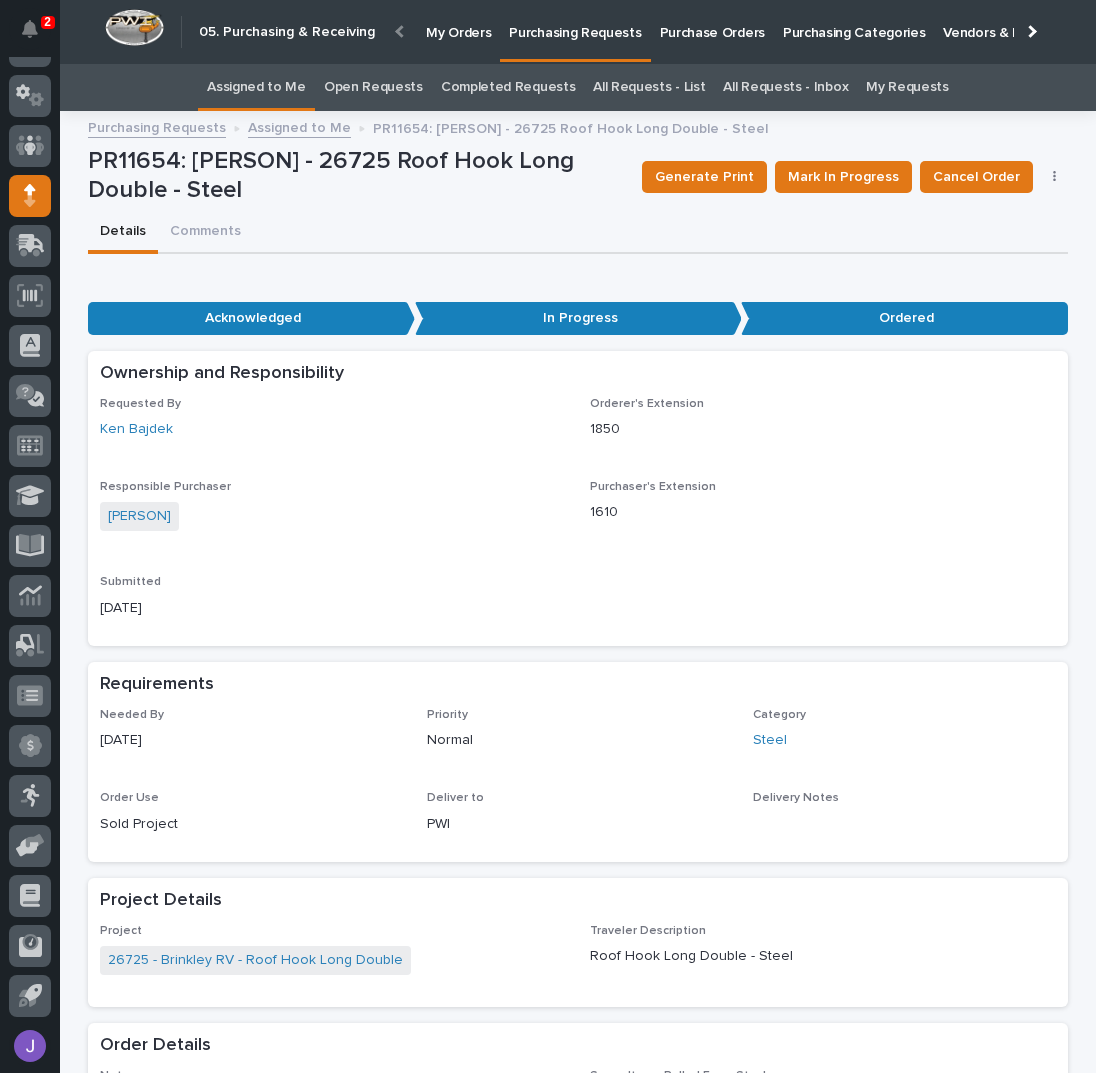 click on "Assigned to Me" at bounding box center (256, 87) 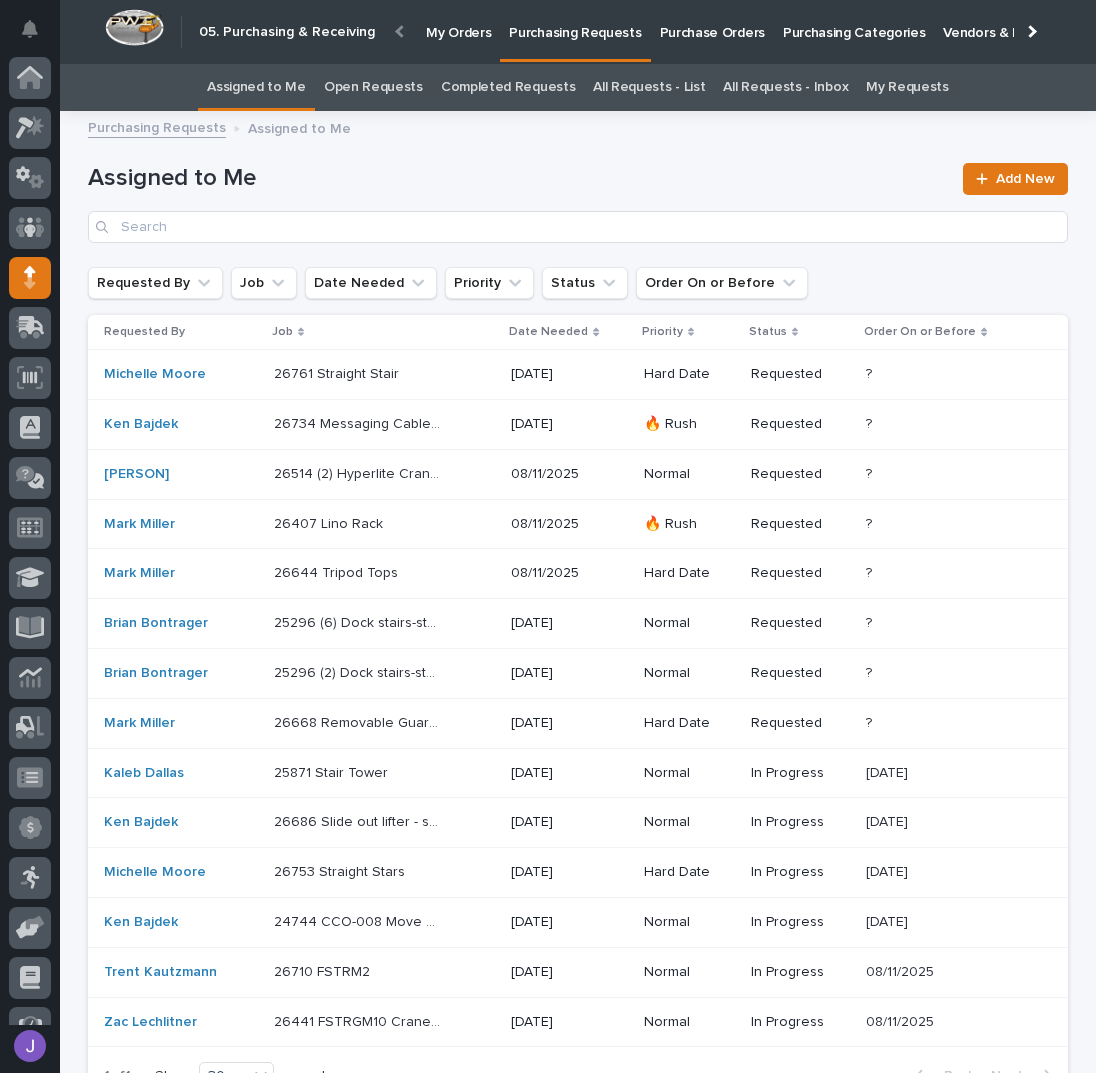 scroll, scrollTop: 82, scrollLeft: 0, axis: vertical 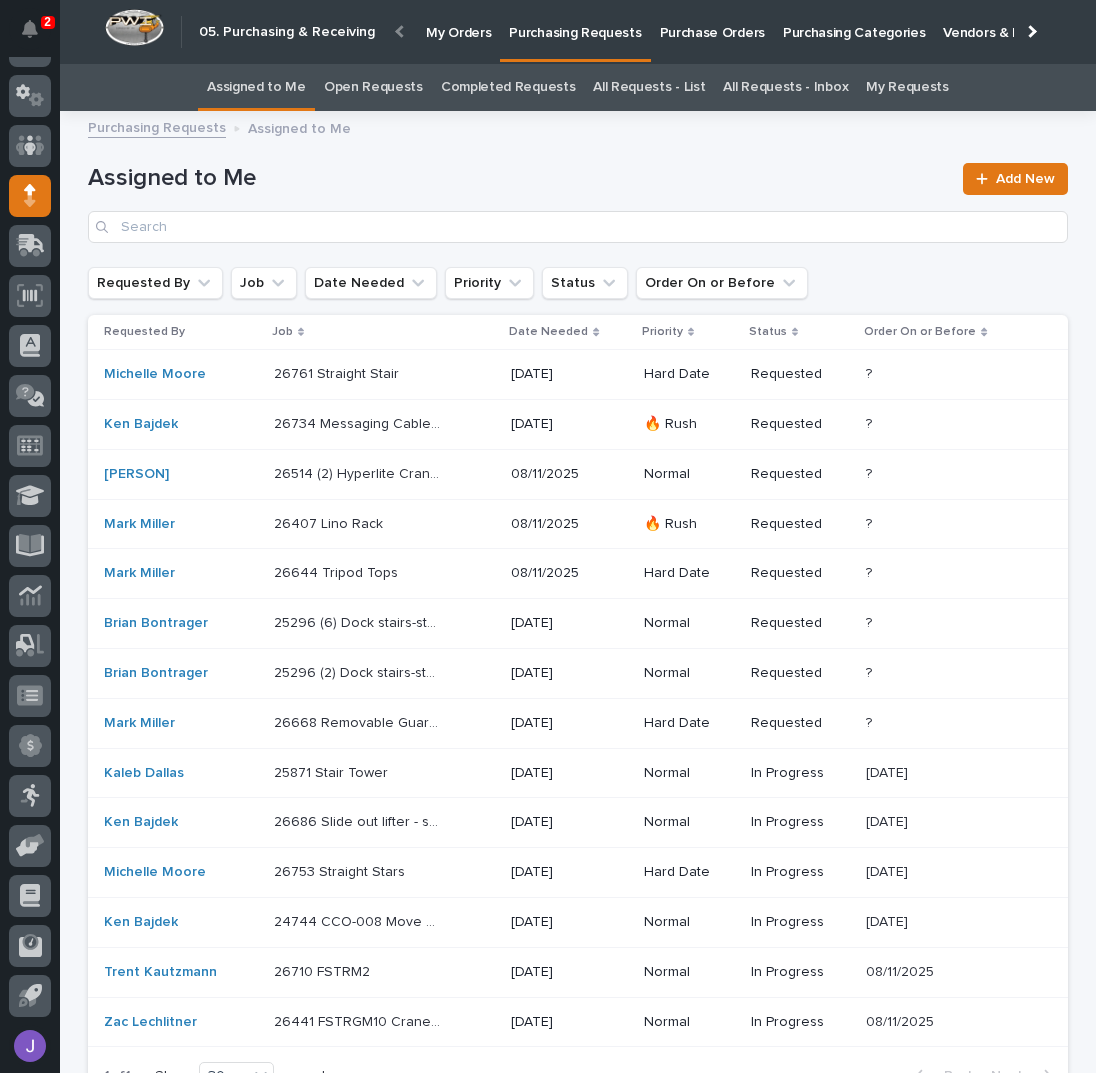 click on "26761 Straight Stair  26761 Straight Stair" at bounding box center [384, 374] 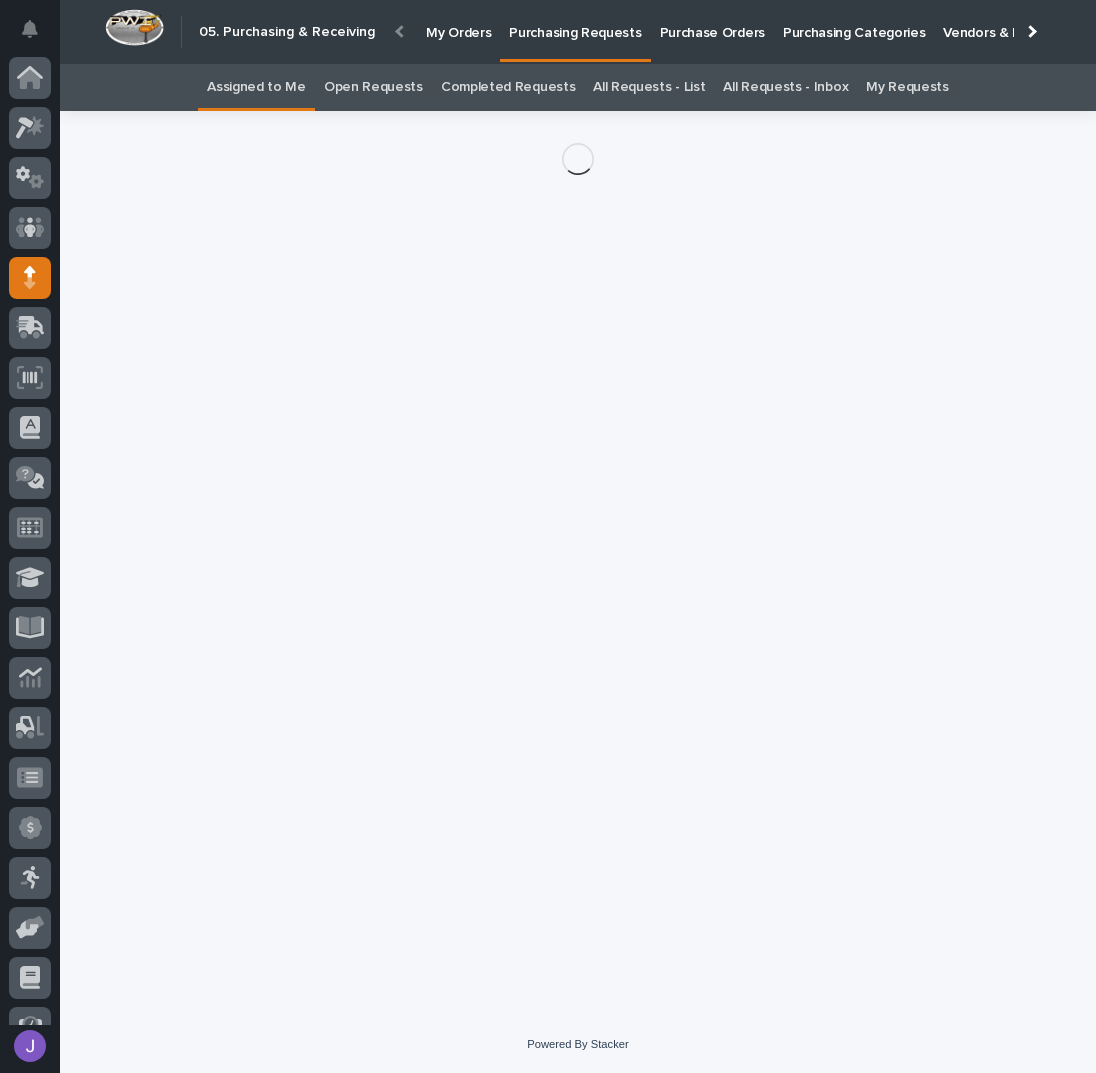 scroll, scrollTop: 82, scrollLeft: 0, axis: vertical 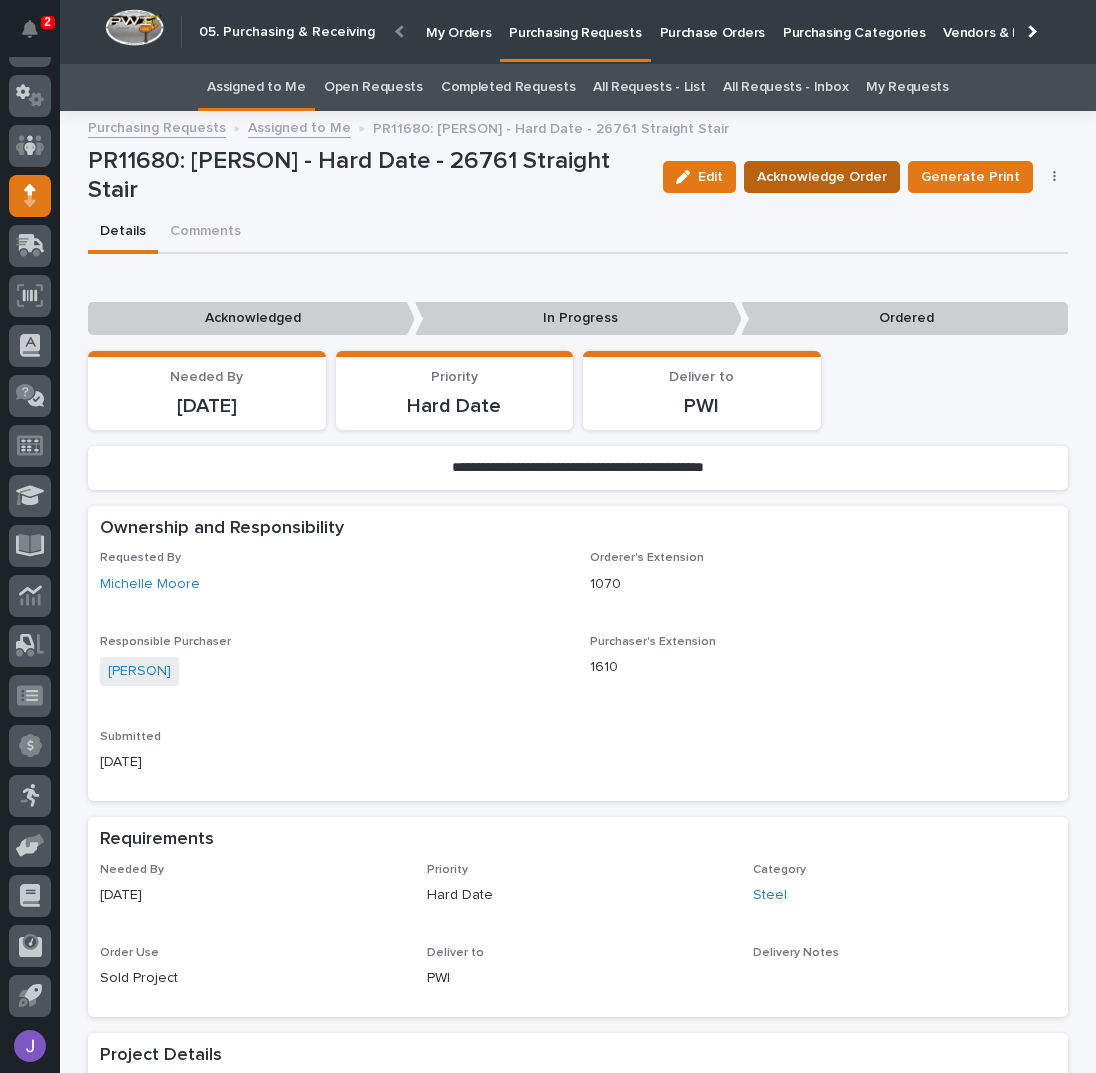 click on "Acknowledge Order" at bounding box center [822, 177] 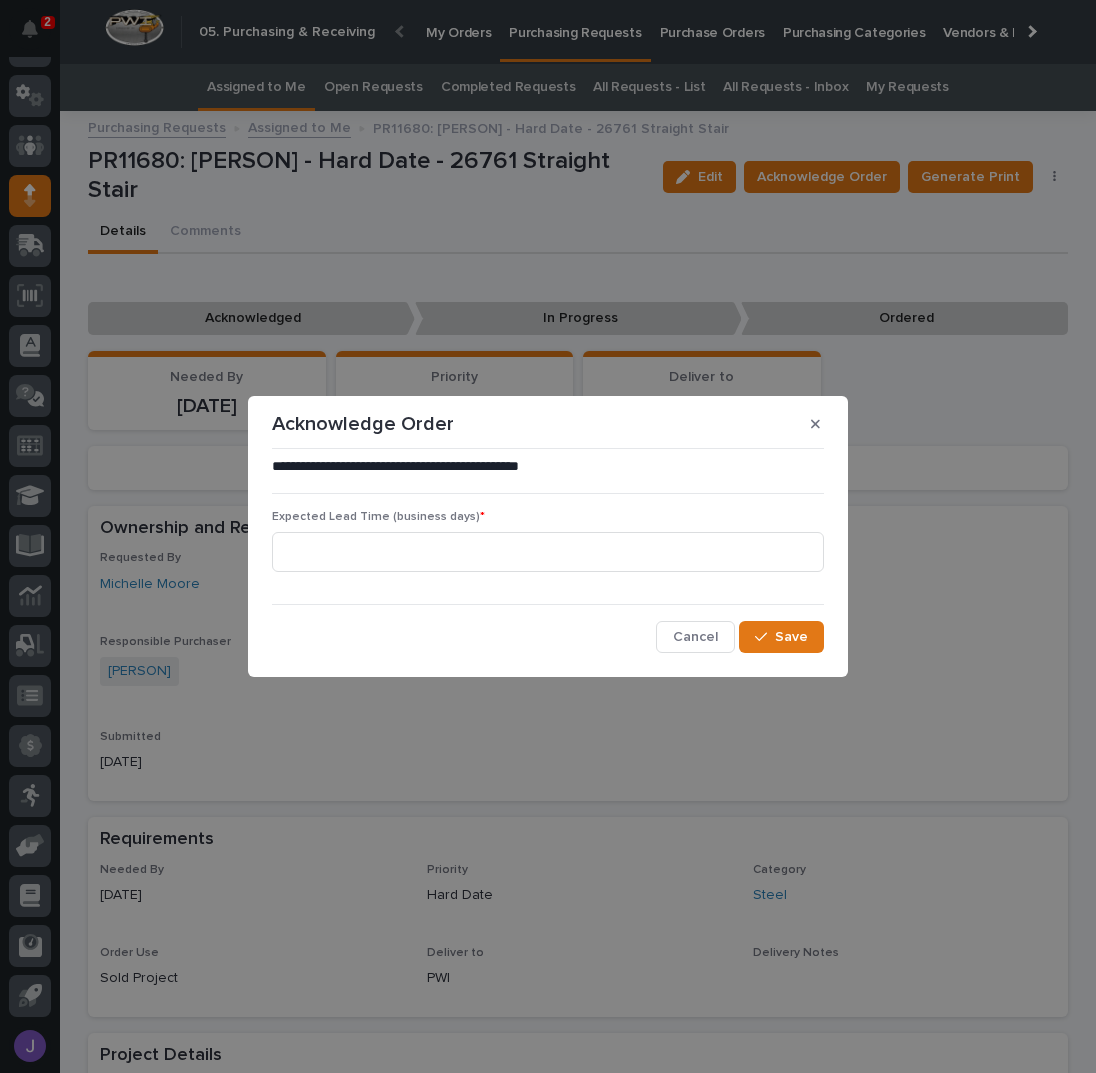 click on "Expected Lead Time (business days) *" at bounding box center [548, 549] 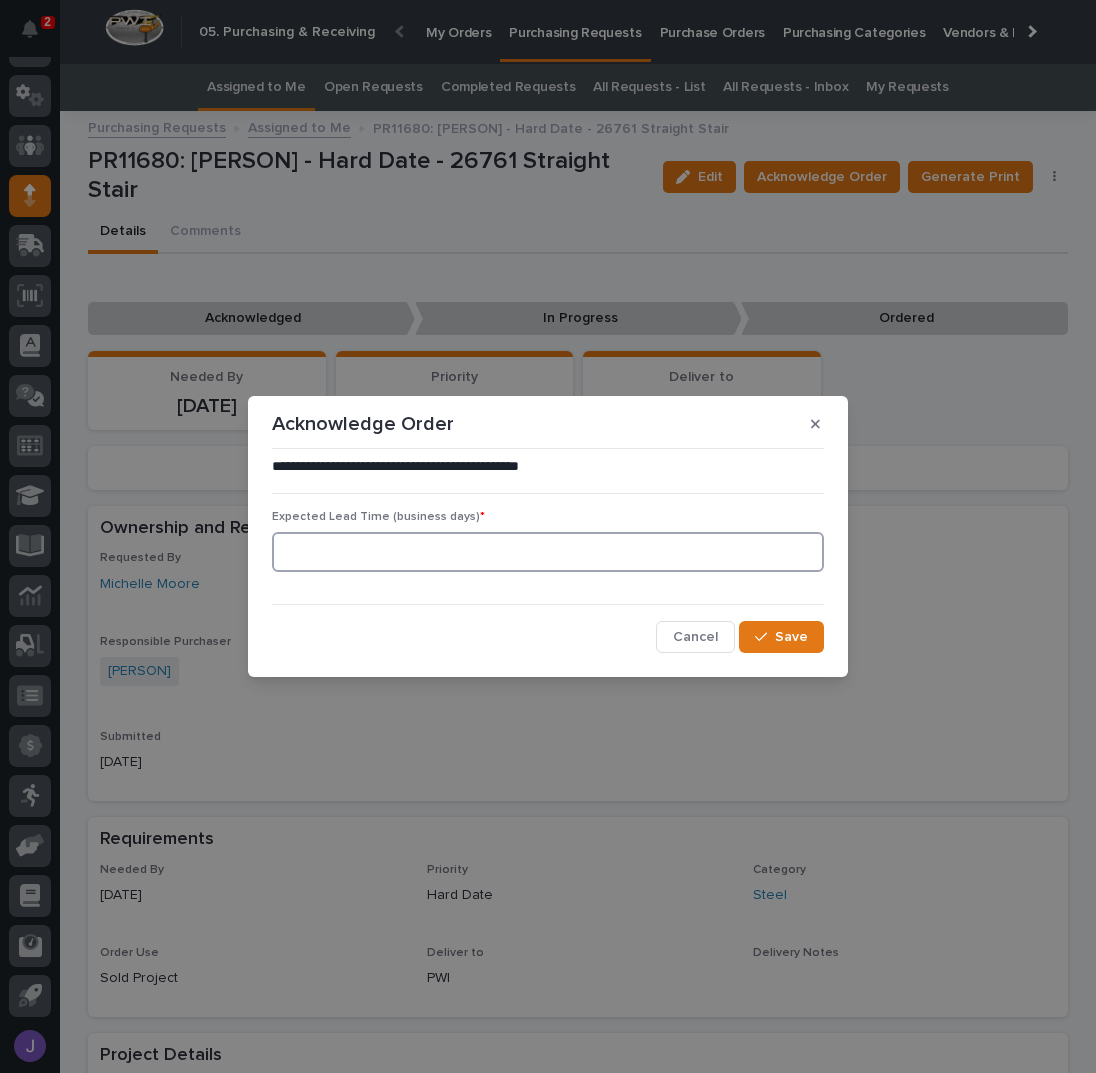 click at bounding box center (548, 552) 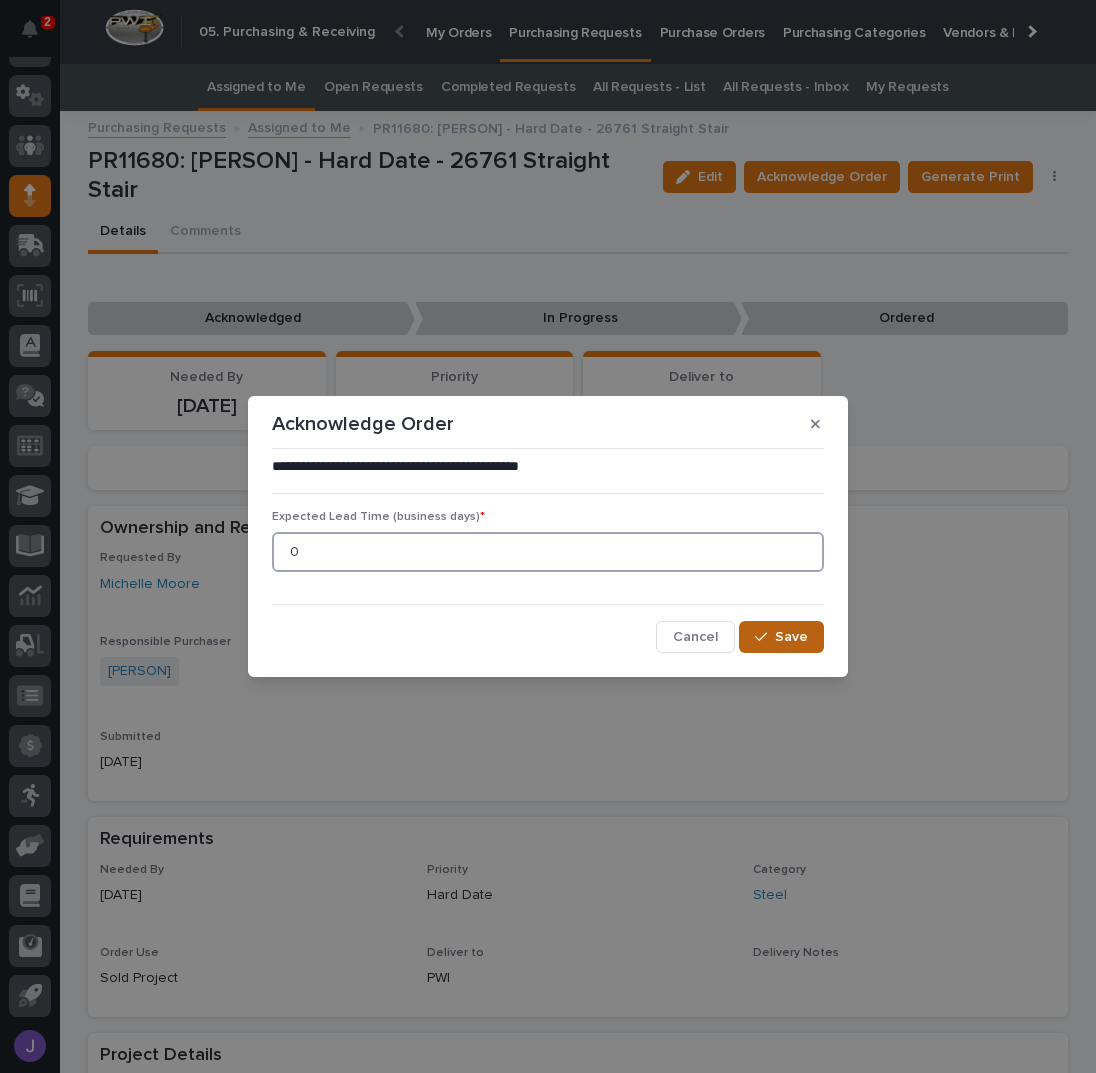 type on "0" 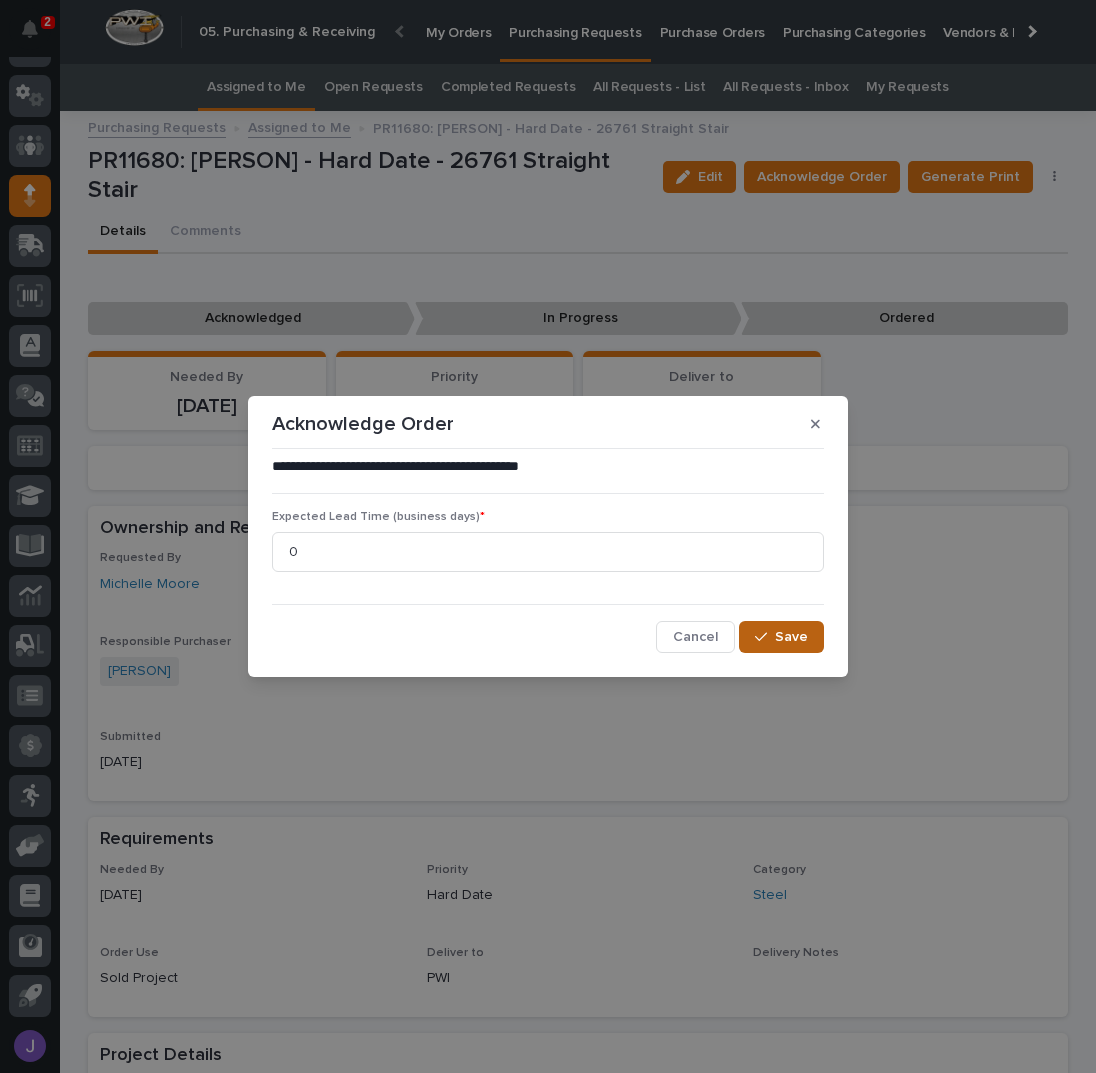 click at bounding box center [765, 637] 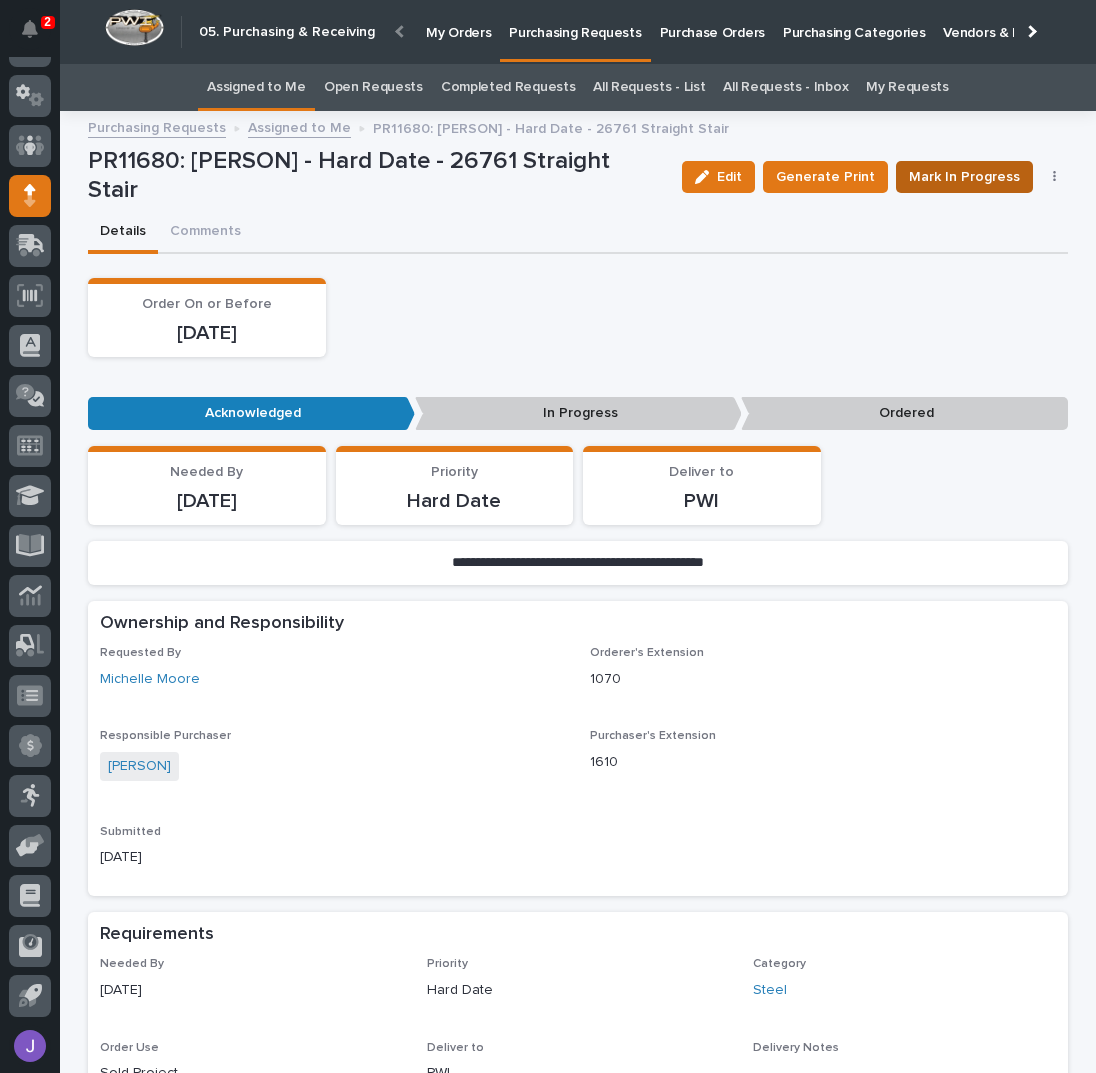 click on "Mark In Progress" at bounding box center (964, 177) 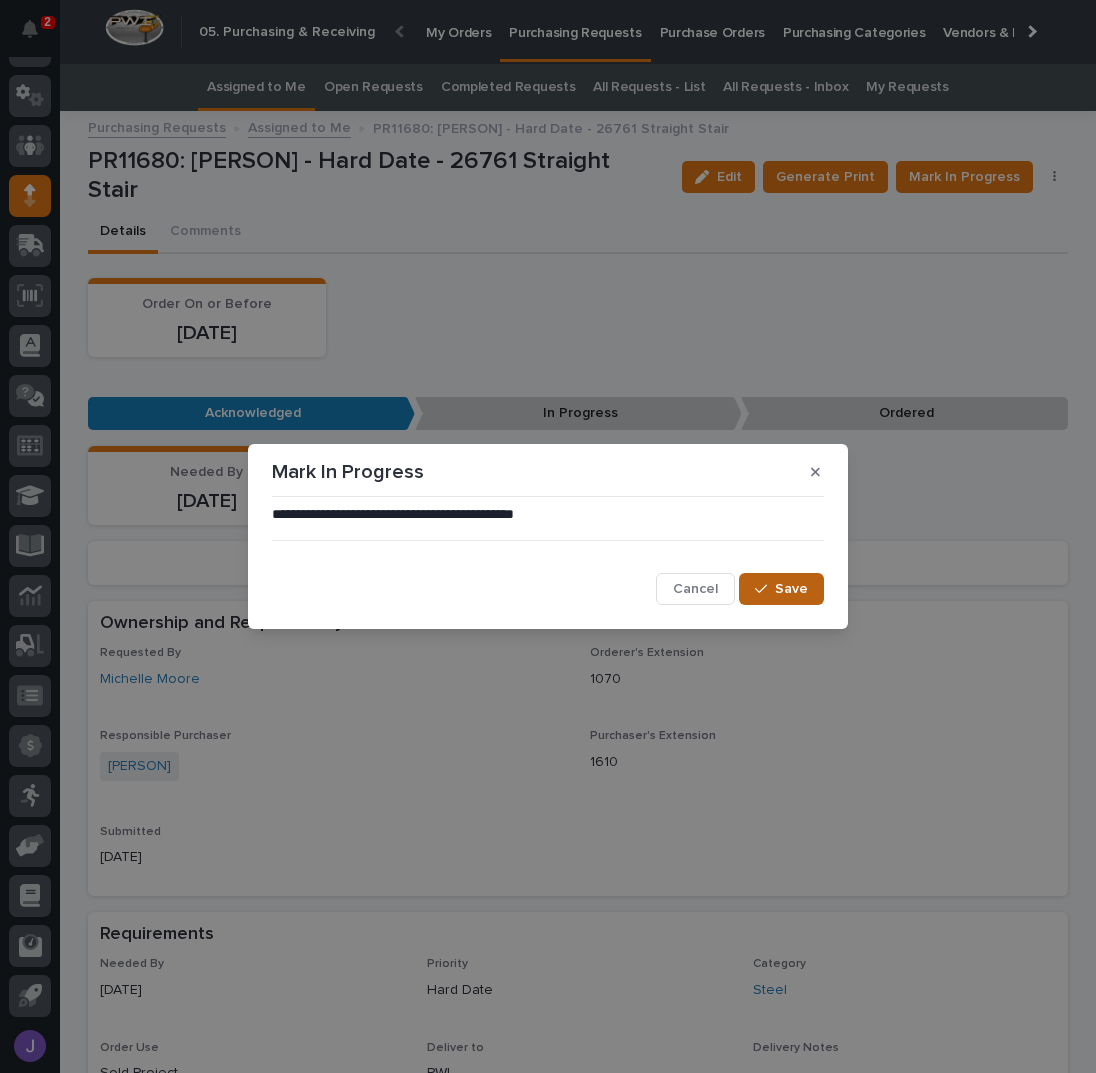 click on "Save" at bounding box center [781, 589] 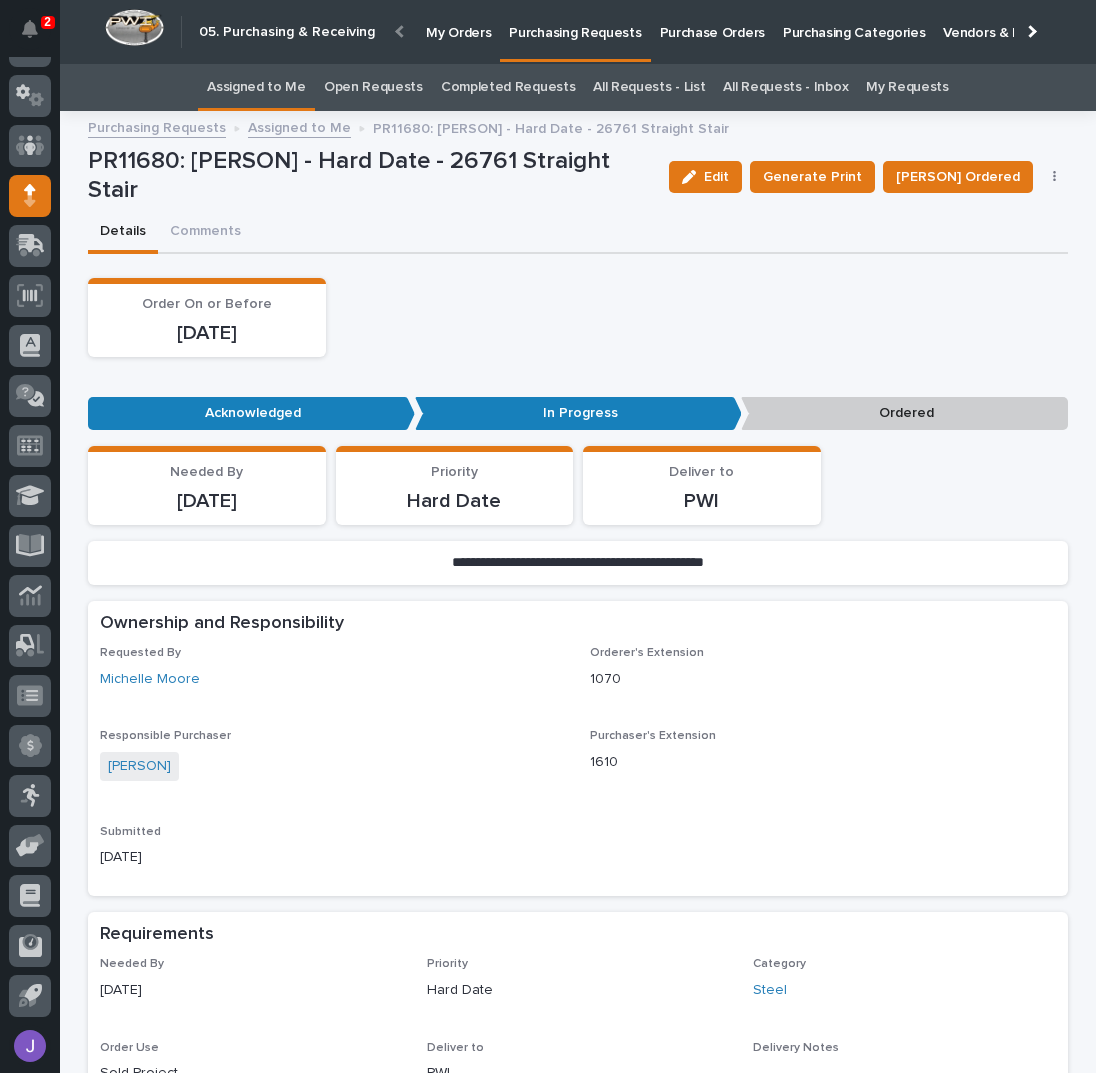 click on "Assigned to Me" at bounding box center (256, 87) 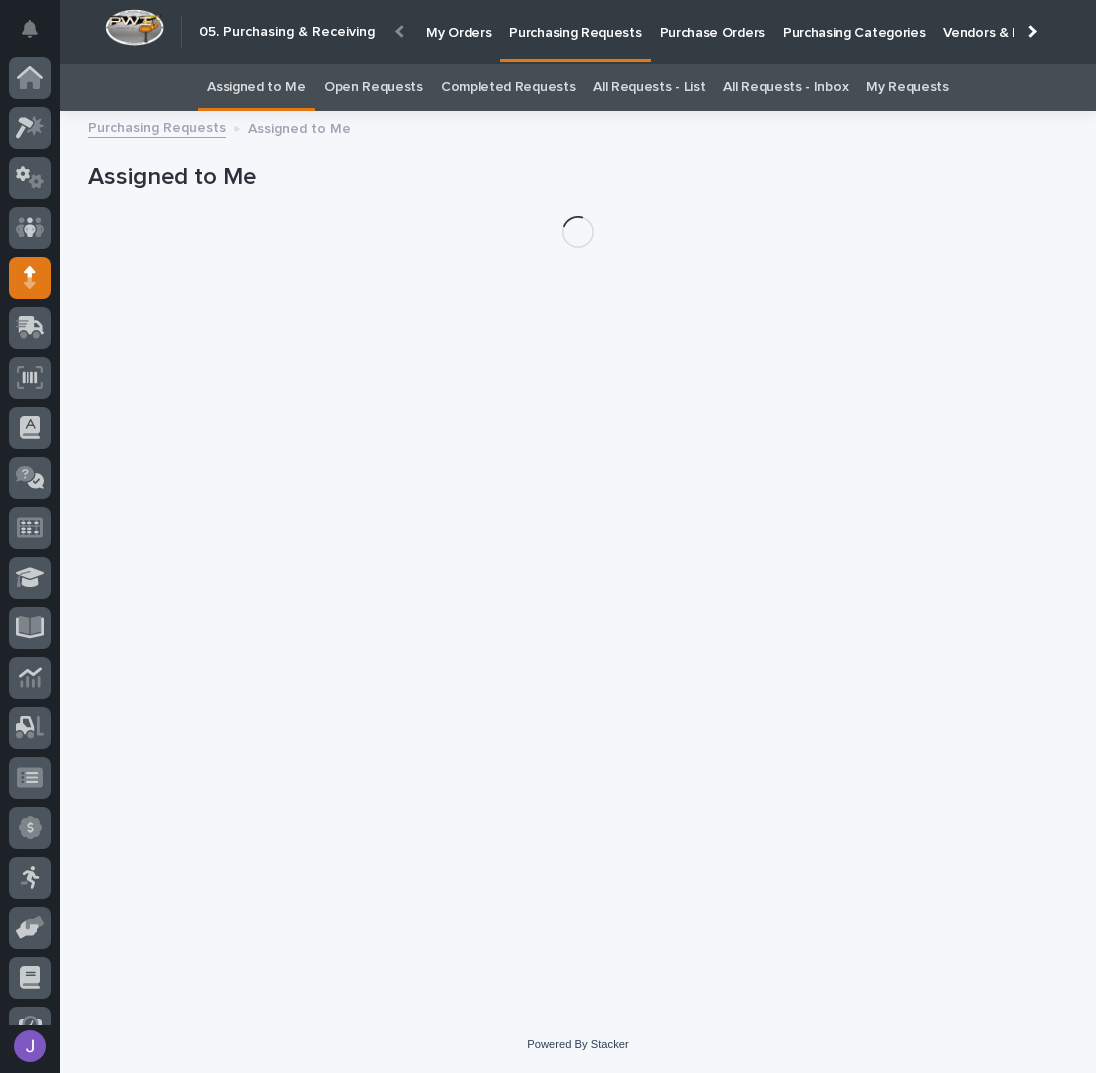 scroll, scrollTop: 82, scrollLeft: 0, axis: vertical 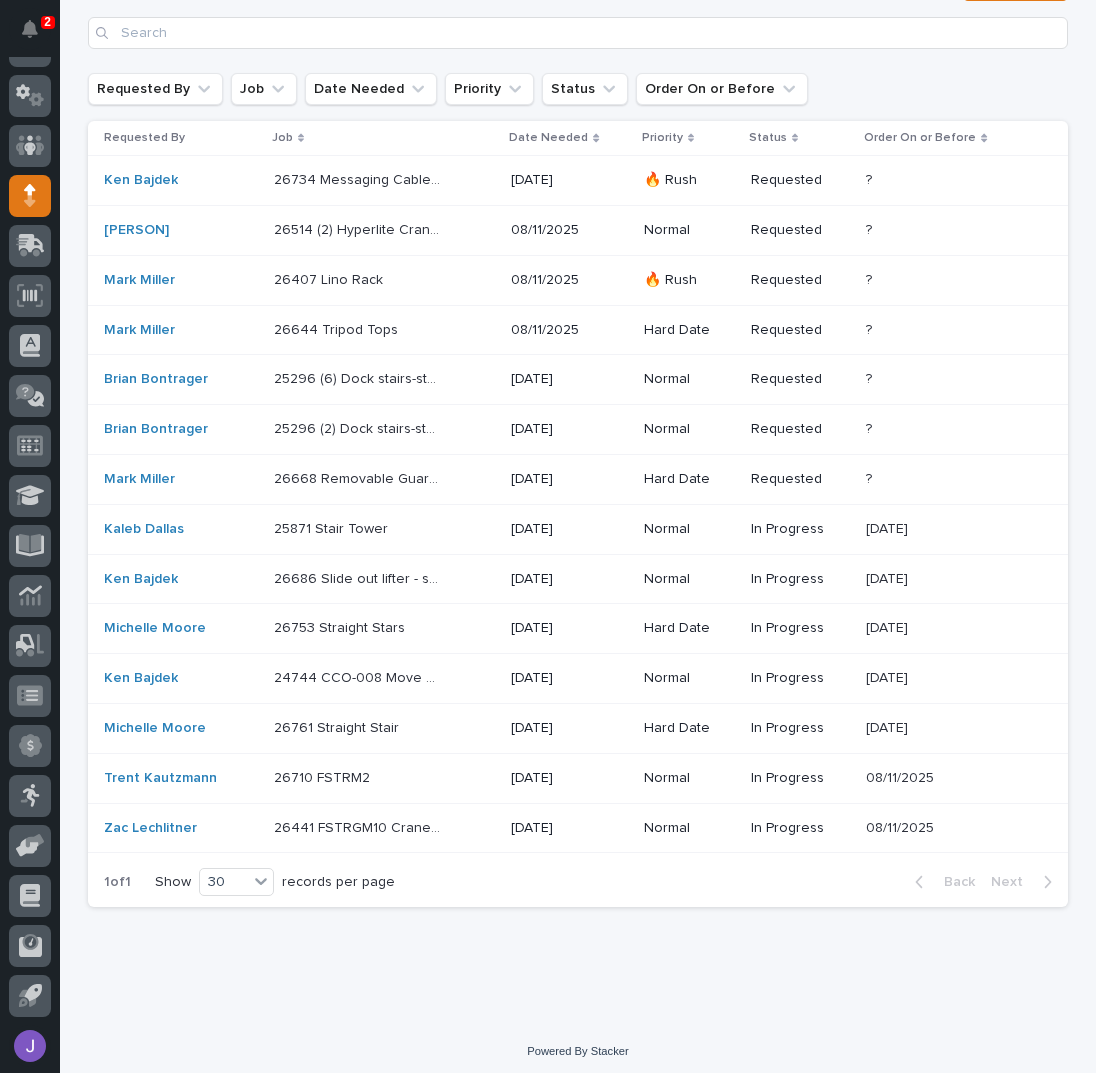 click on "26761 Straight Stair  26761 Straight Stair" at bounding box center (384, 728) 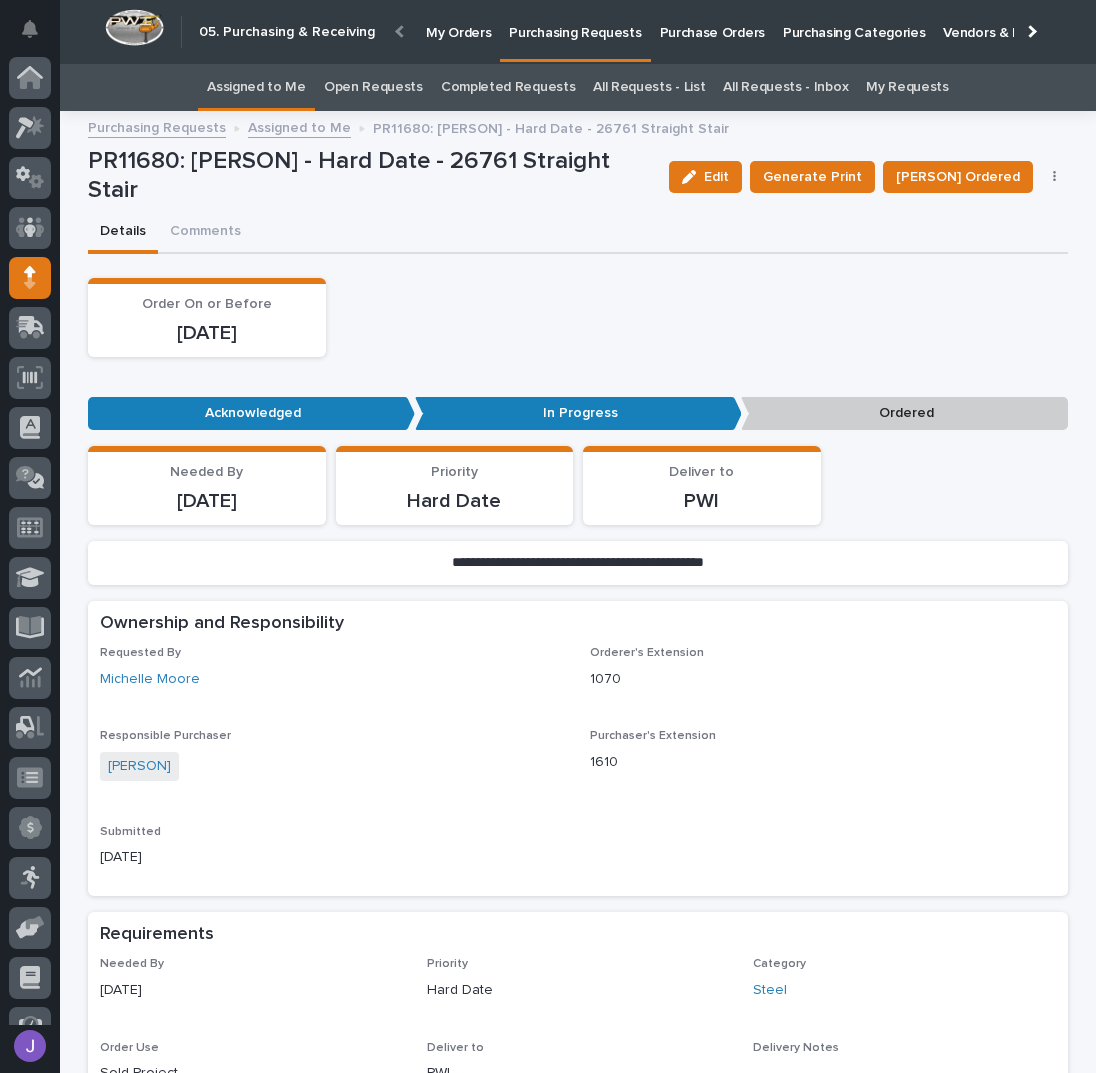 scroll, scrollTop: 63, scrollLeft: 0, axis: vertical 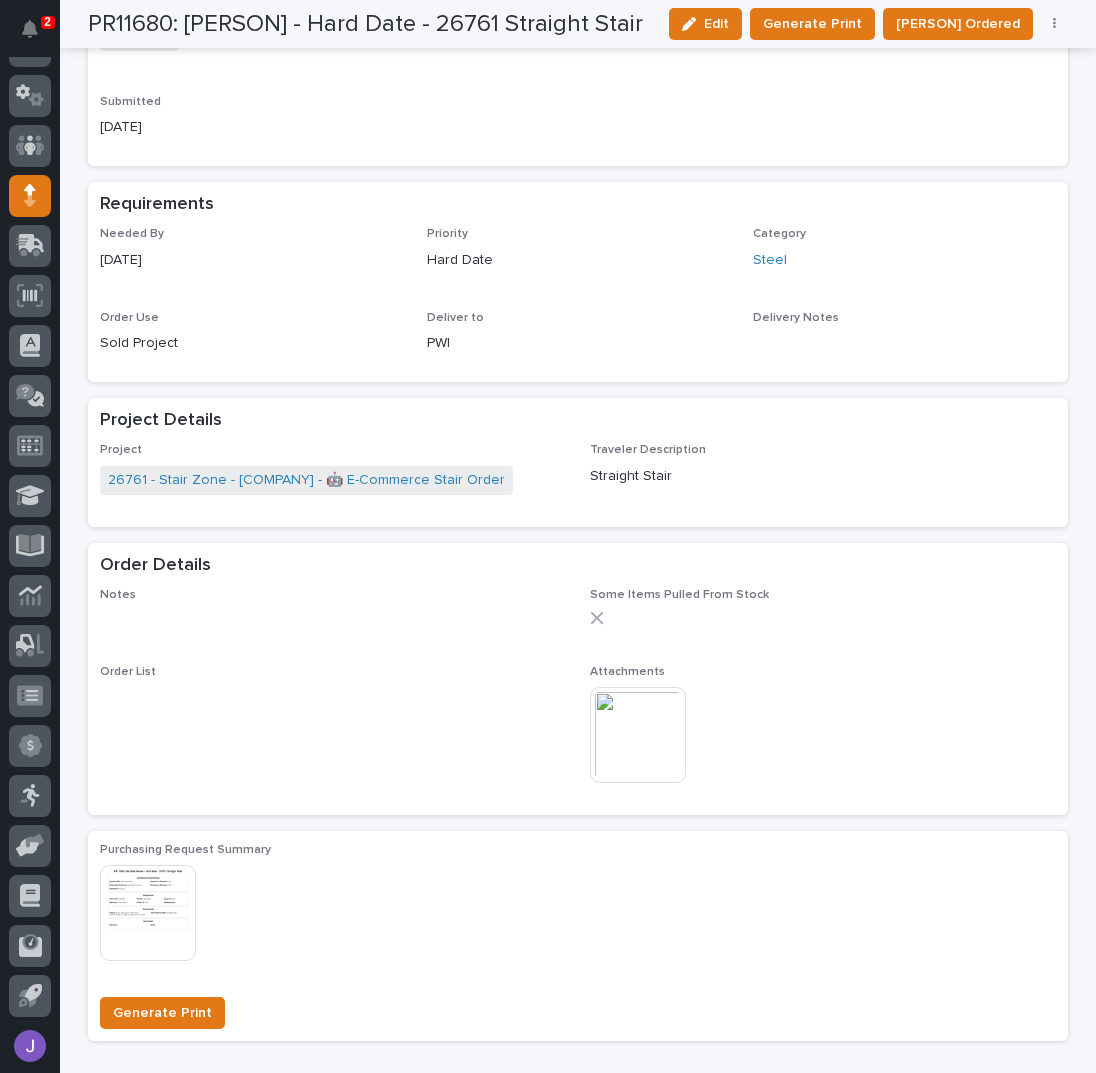 click at bounding box center (638, 735) 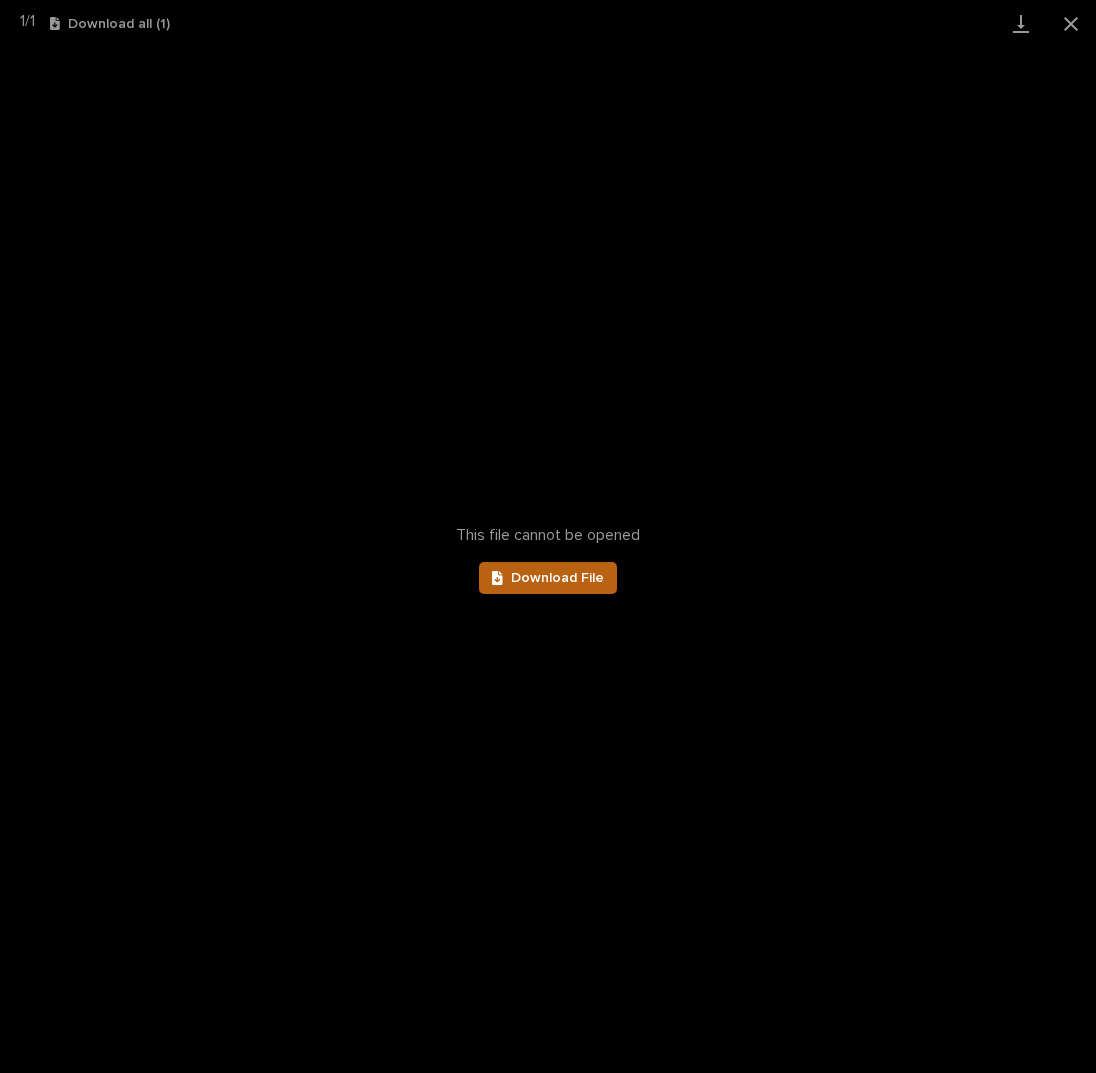 click on "Download File" at bounding box center (548, 578) 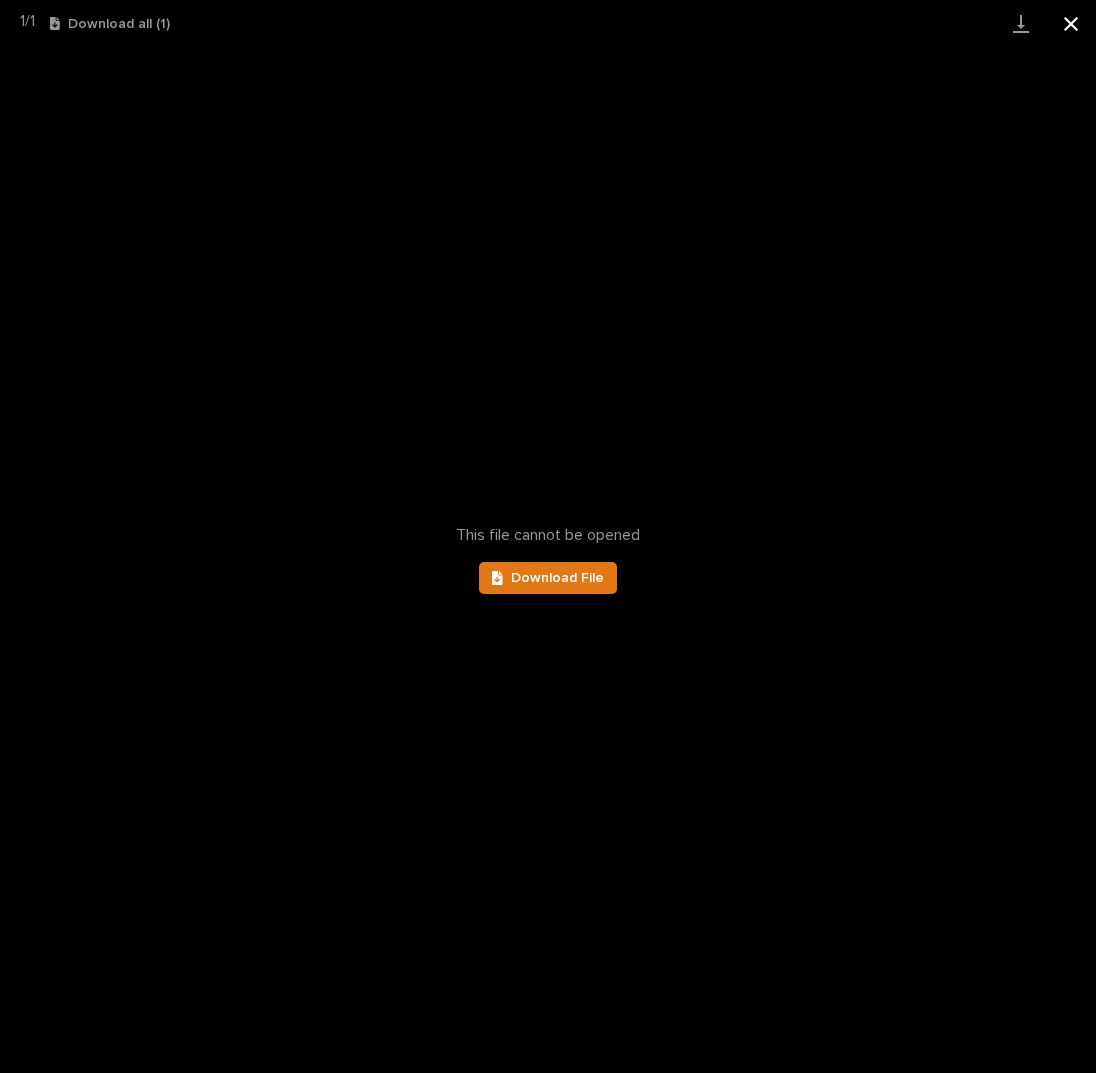 click at bounding box center (1071, 23) 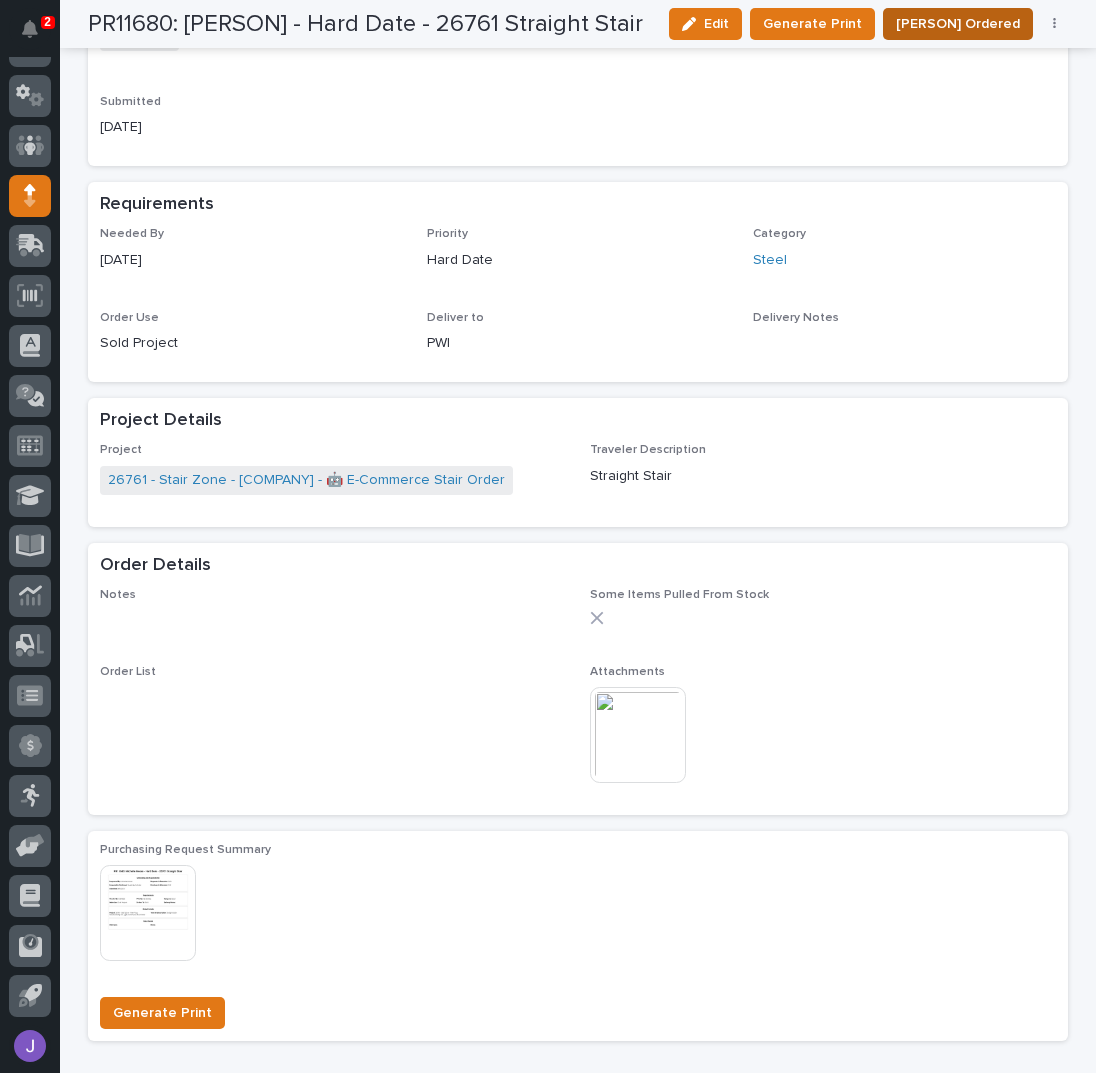 click on "[PERSON] Ordered" at bounding box center [958, 24] 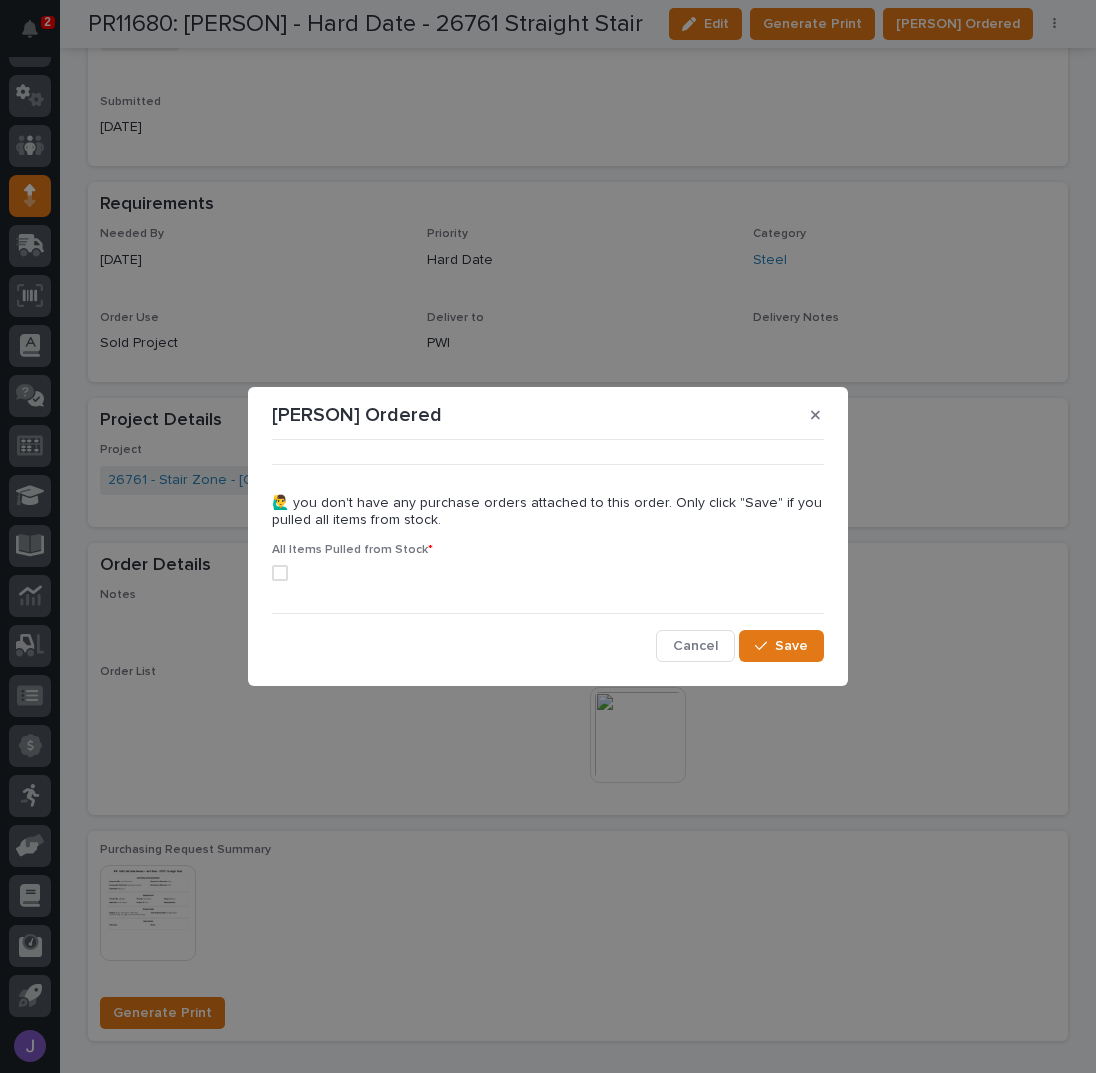 click on "•••                                                                     🙋‍♂️ you don't have any purchase orders attached to this order. Only click "Save" if you pulled all items from stock. All Items Pulled from Stock * Cancel Save" at bounding box center (548, 555) 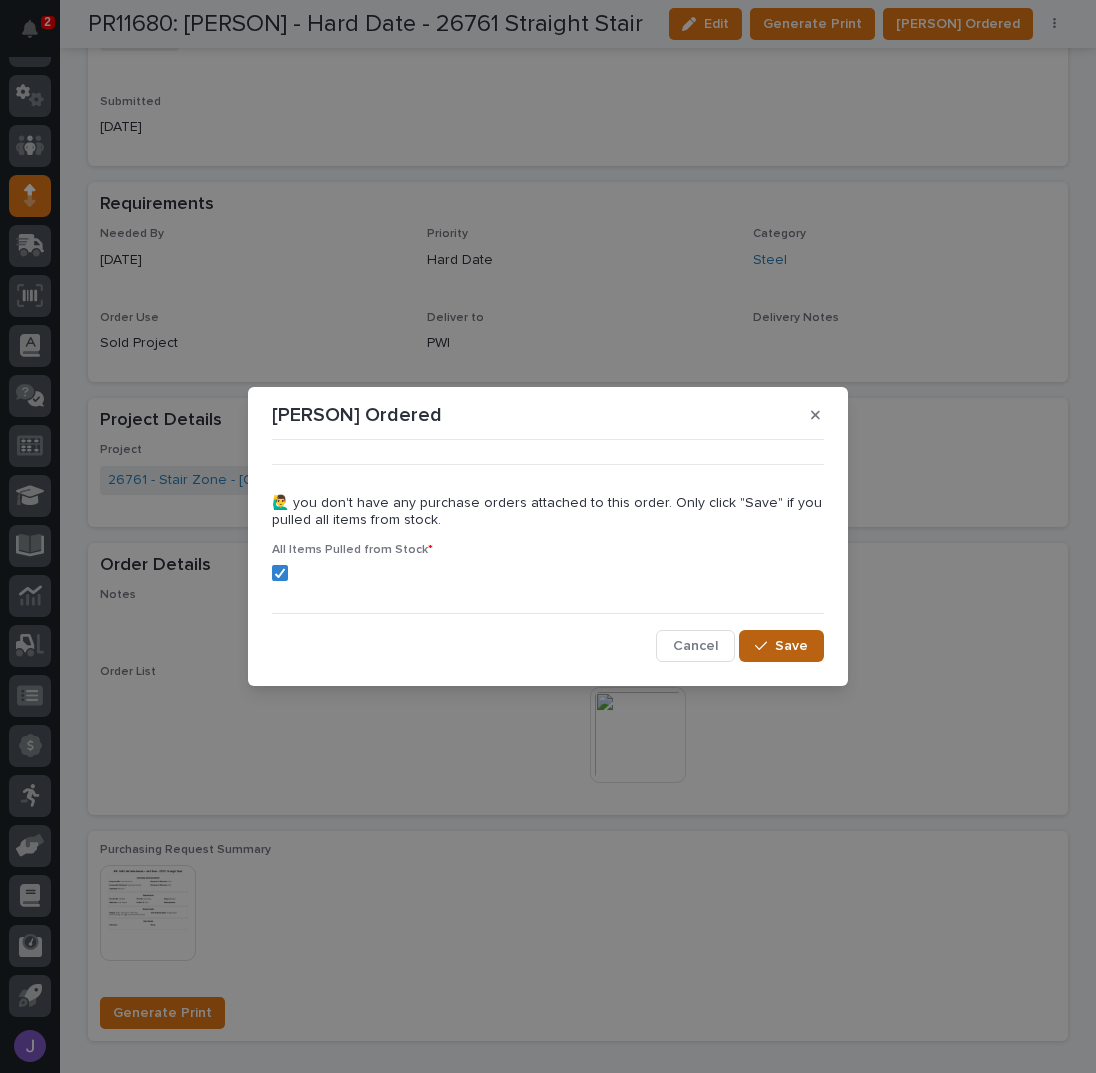 click on "Save" at bounding box center [791, 646] 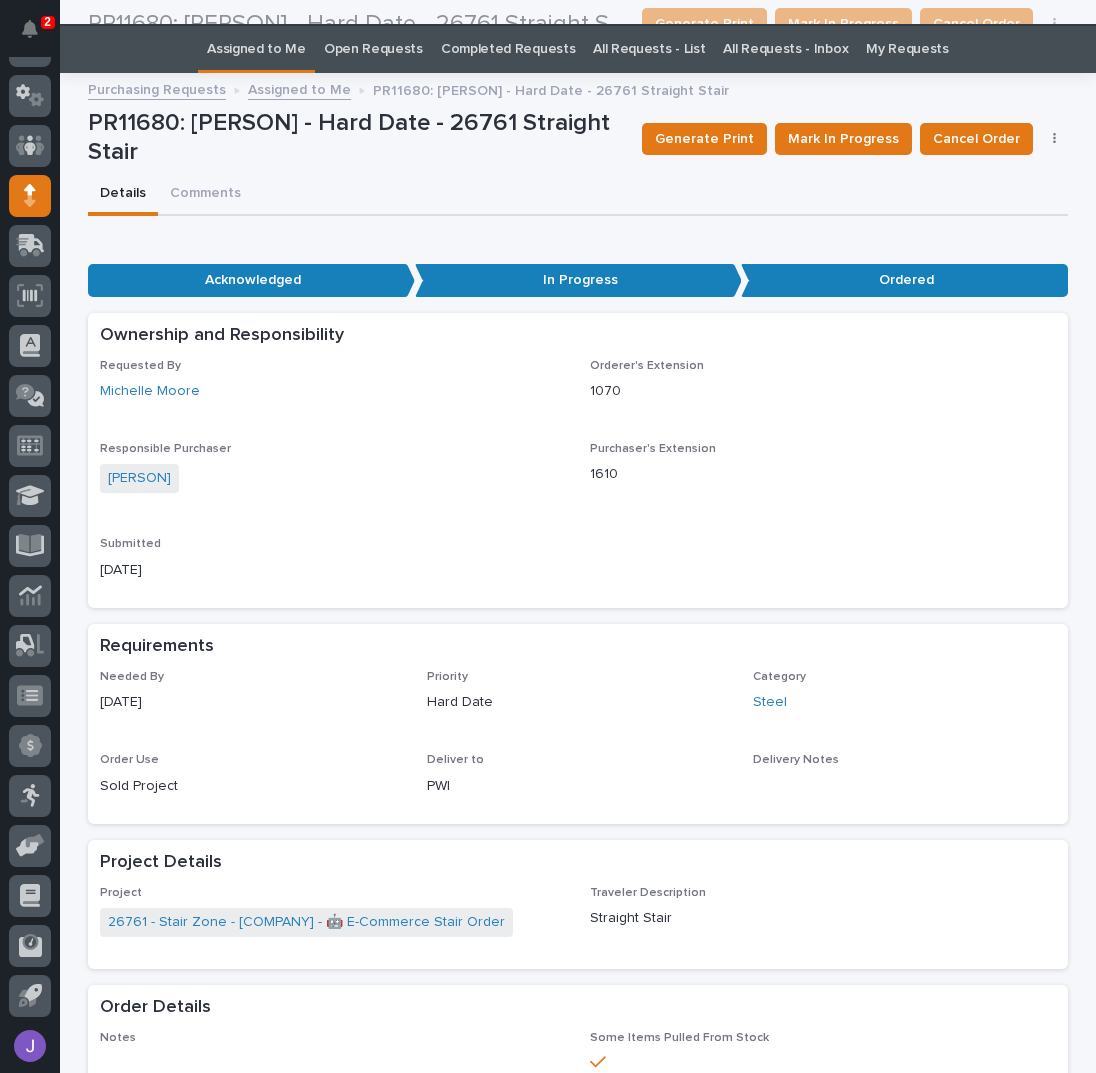 scroll, scrollTop: 0, scrollLeft: 0, axis: both 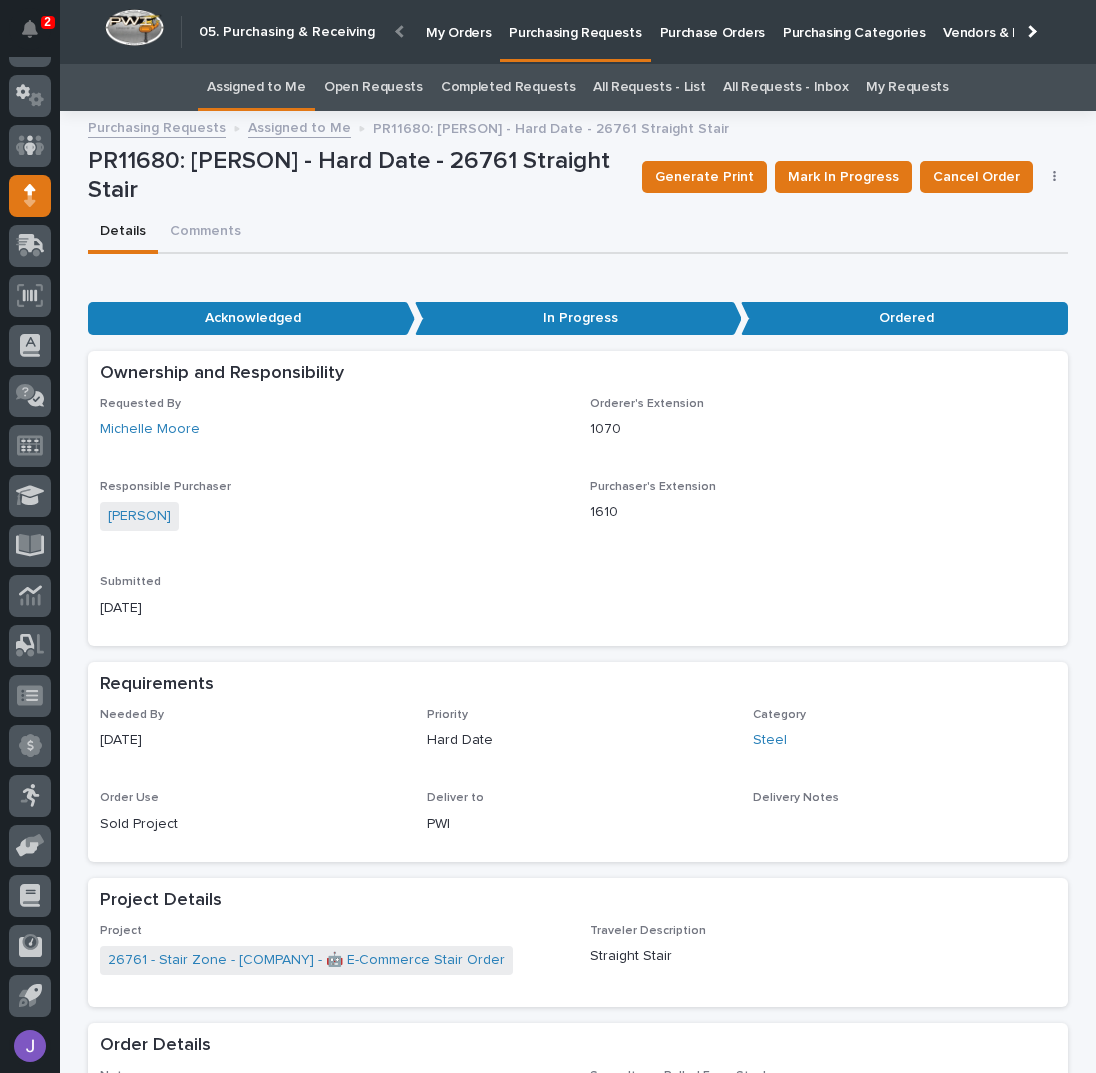 click on "Assigned to Me" at bounding box center (256, 87) 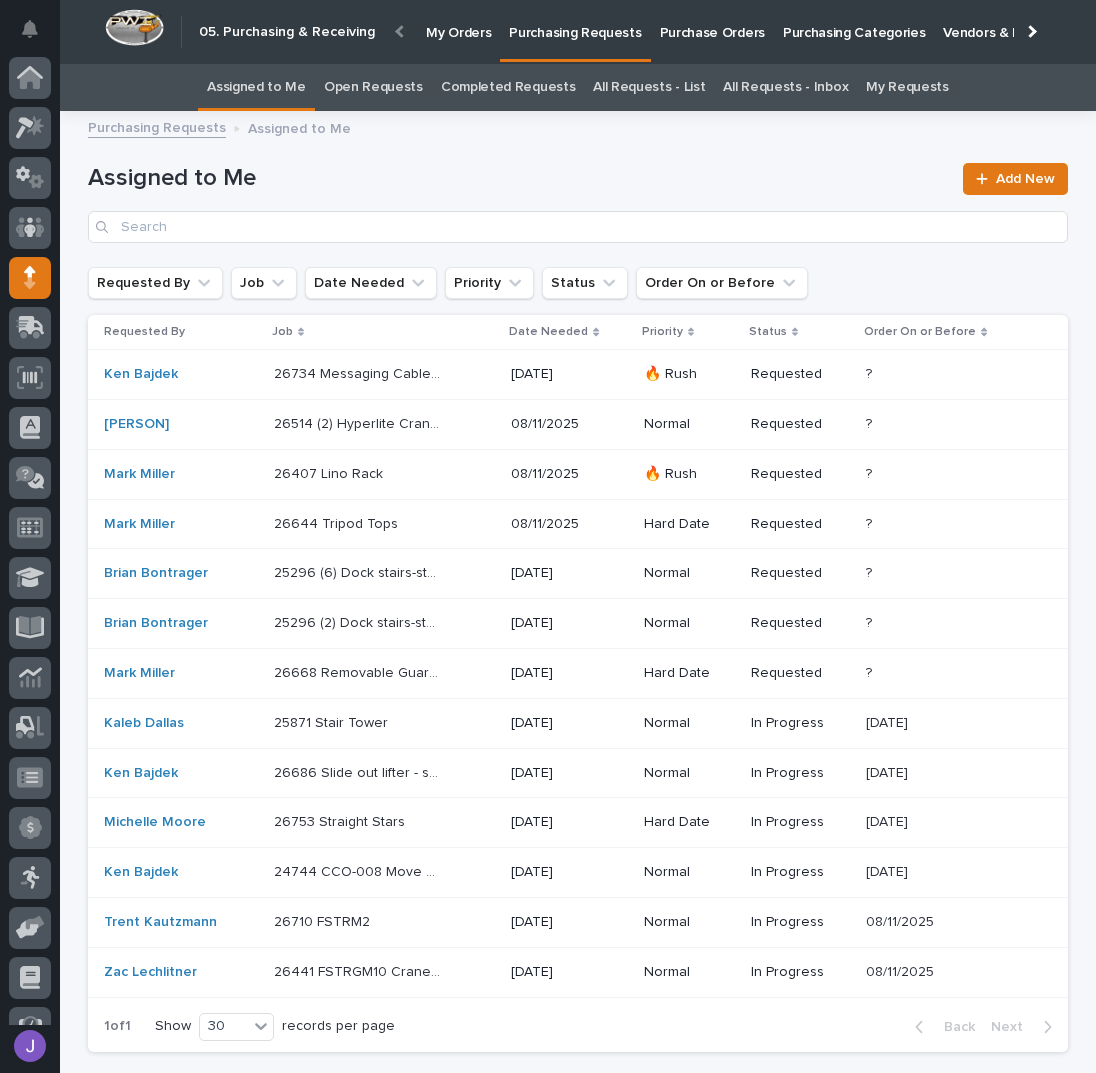 scroll, scrollTop: 82, scrollLeft: 0, axis: vertical 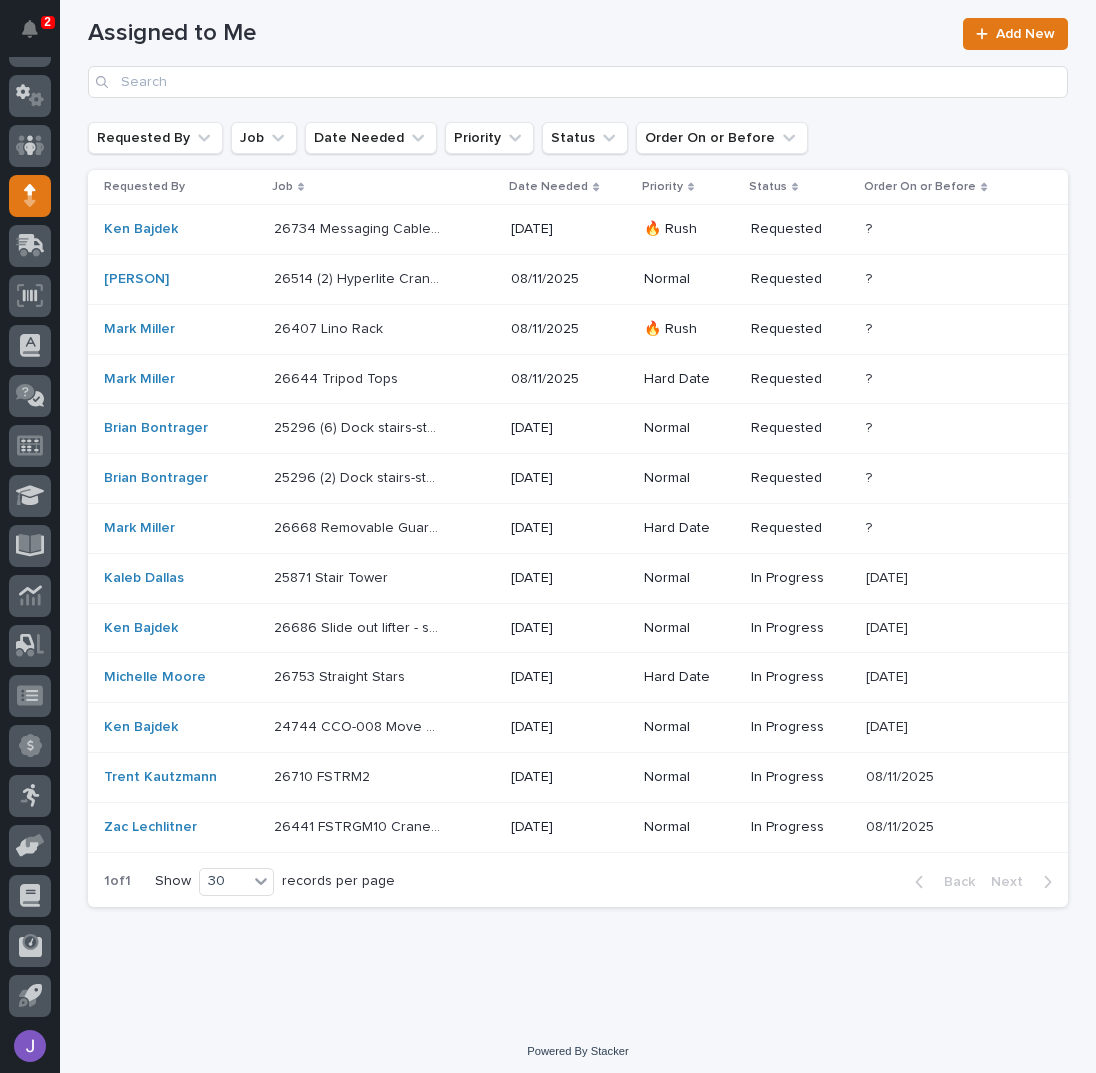 click on "24744 CCO-008 Move & Extend System A&B - Steel 24744 CCO-008 Move & Extend System A&B - Steel" at bounding box center (384, 727) 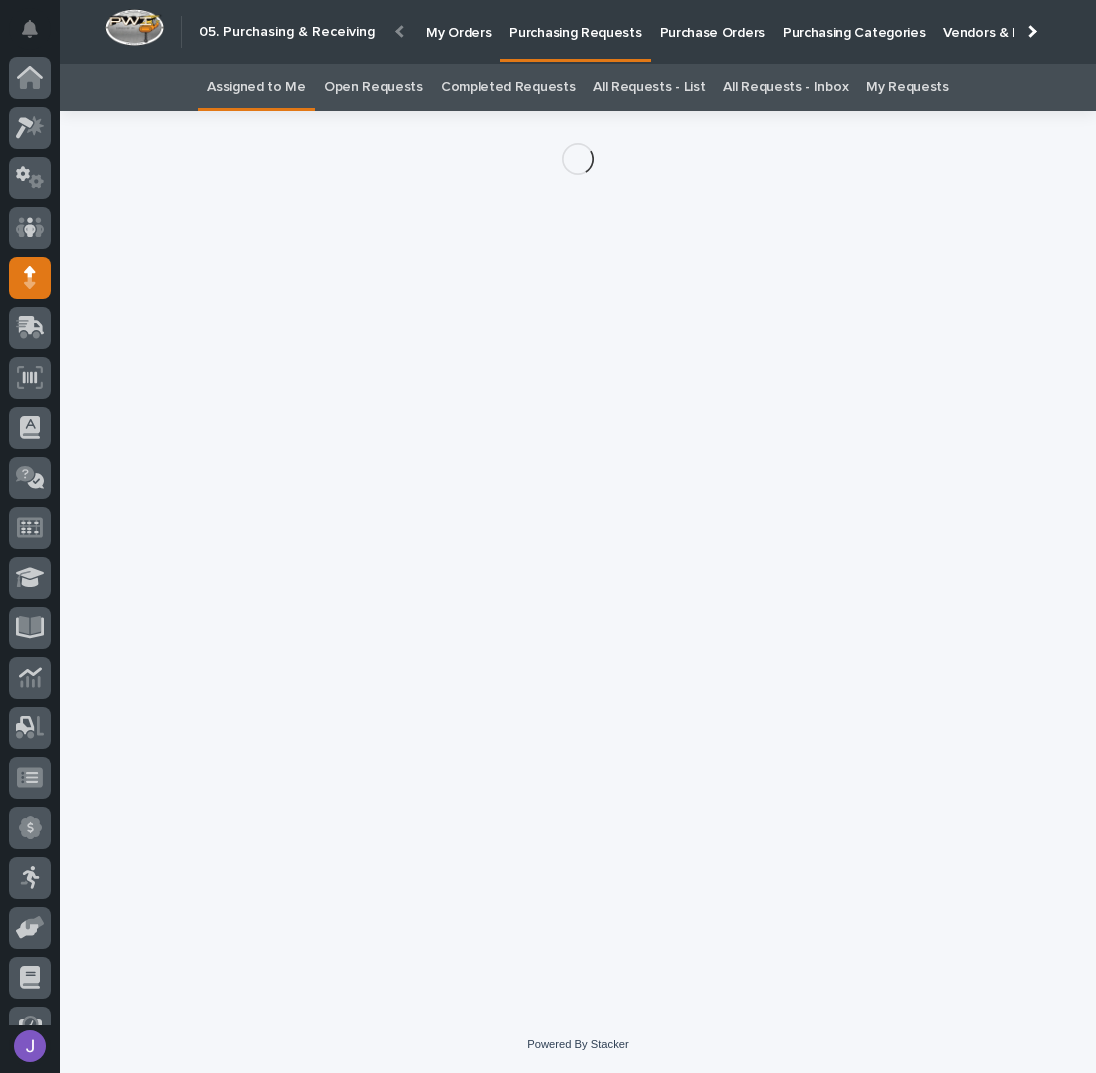 scroll, scrollTop: 82, scrollLeft: 0, axis: vertical 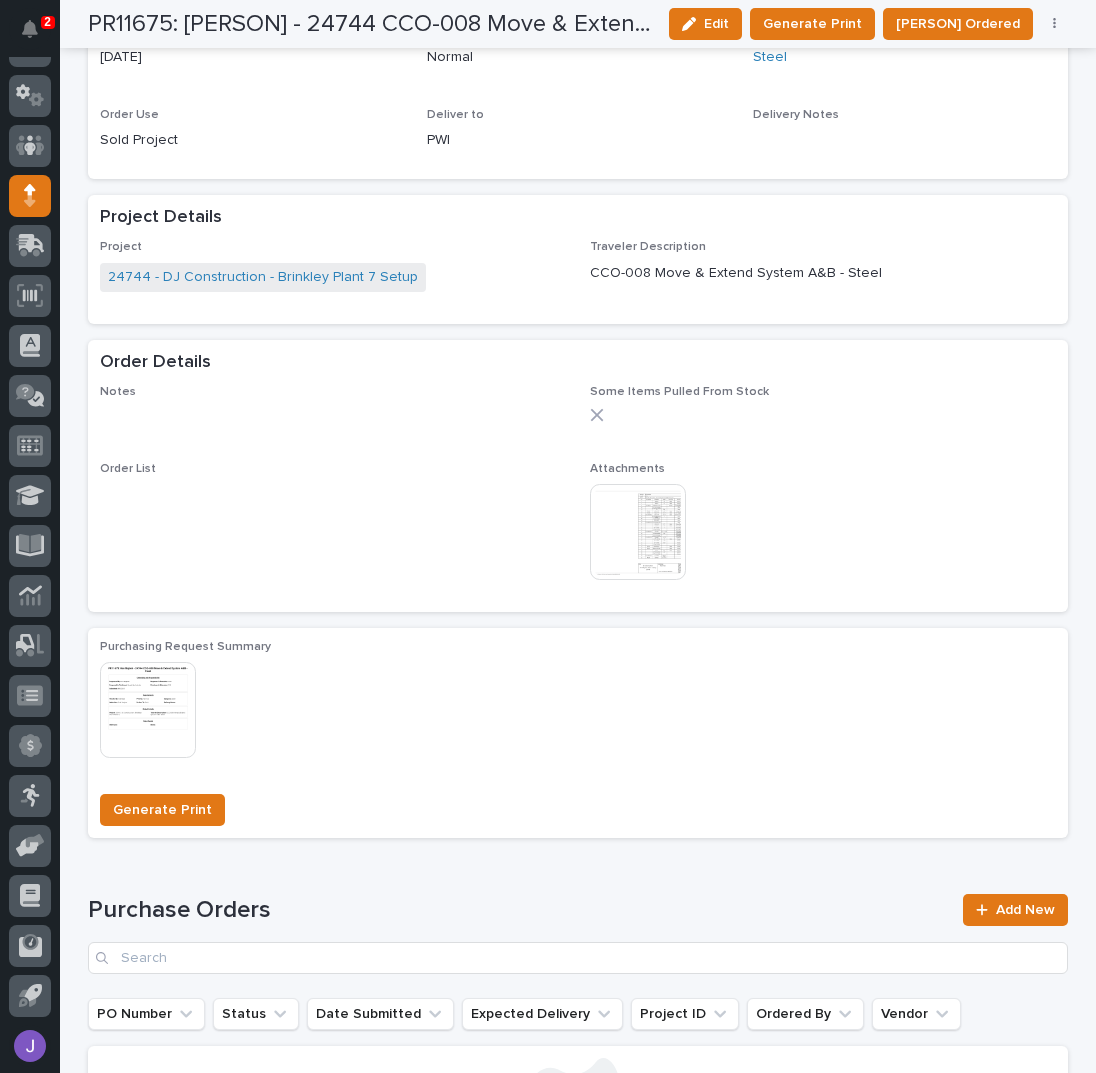 click at bounding box center [638, 532] 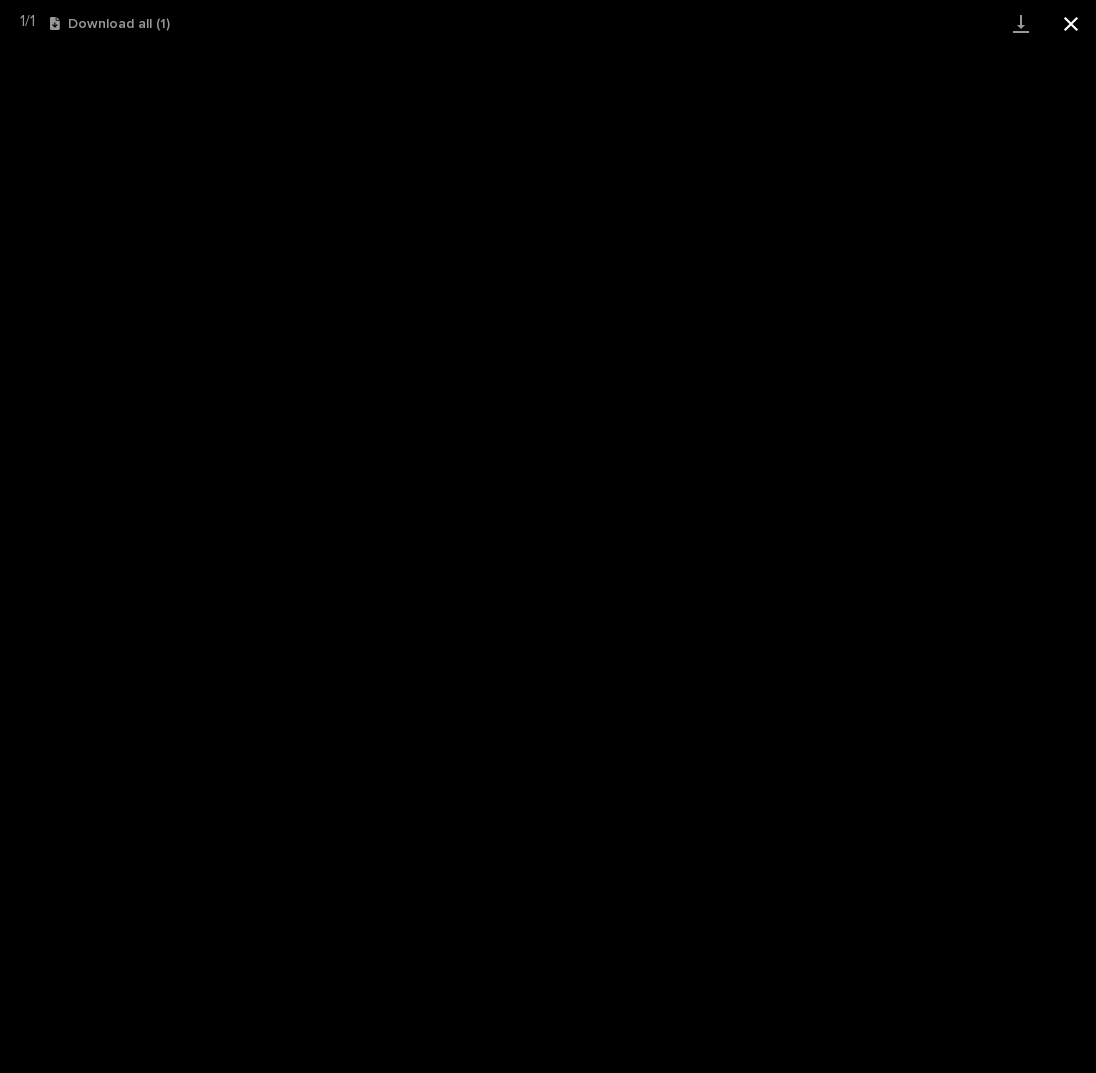click at bounding box center [1071, 23] 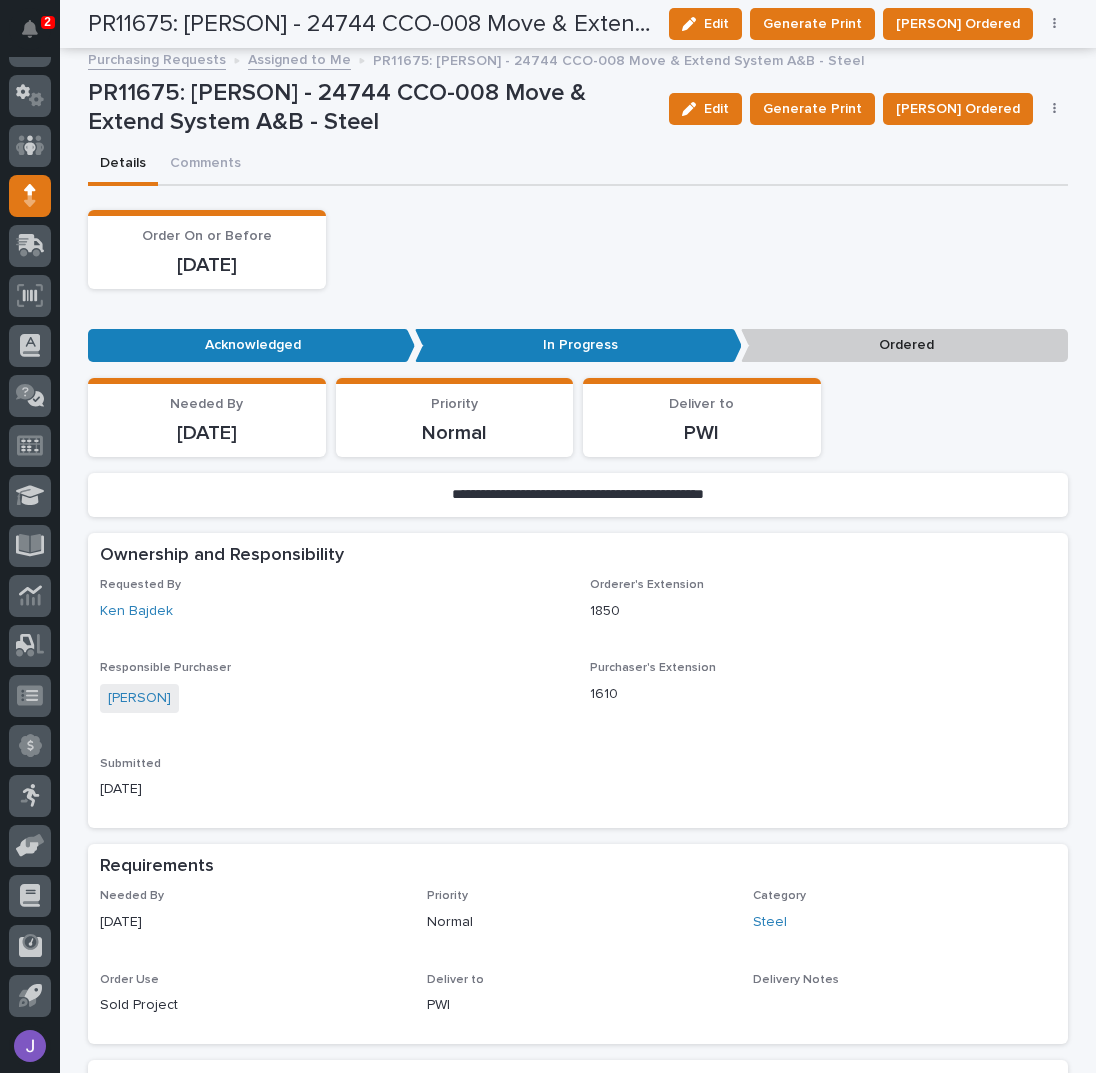 scroll, scrollTop: 0, scrollLeft: 0, axis: both 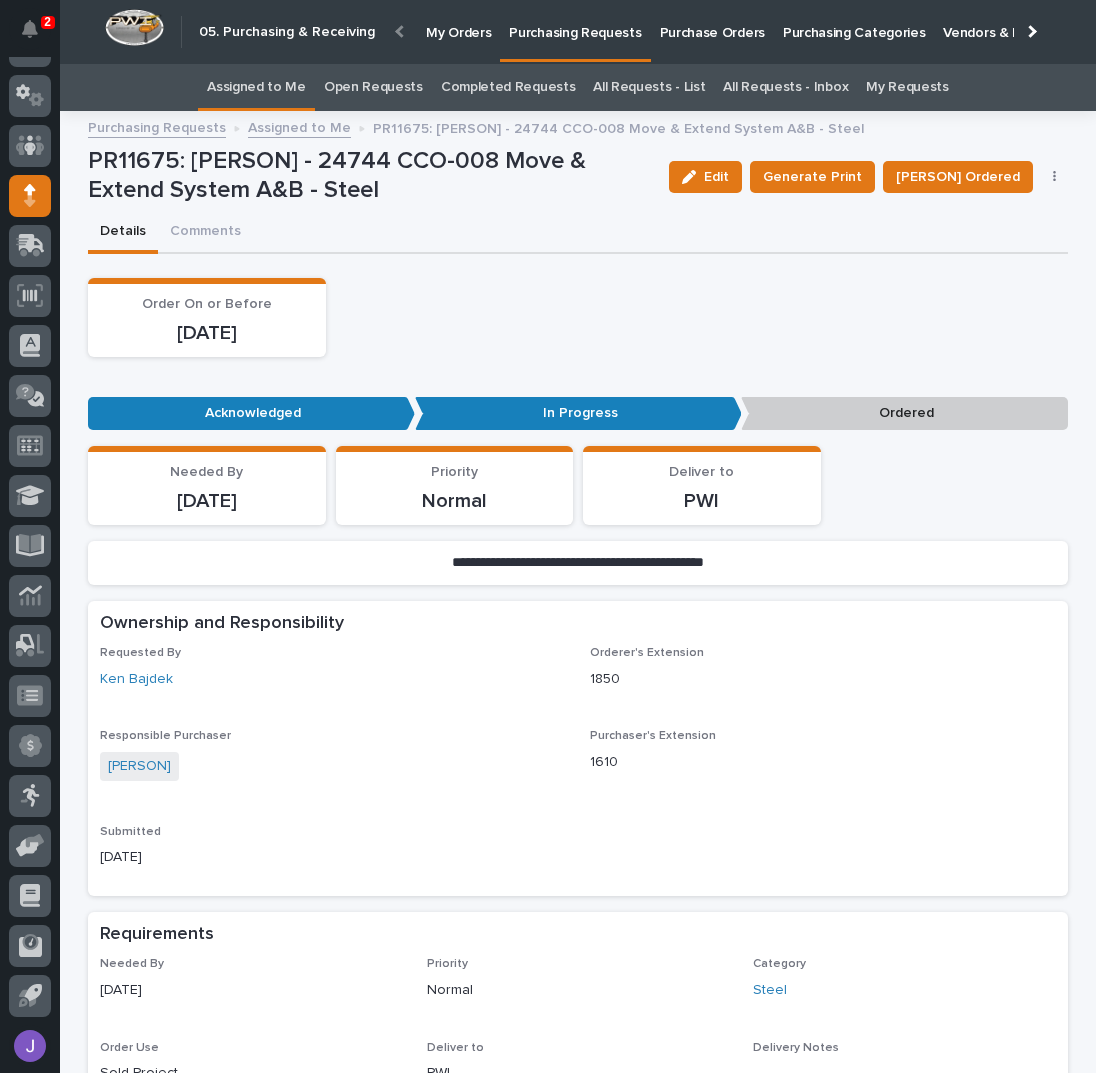 click on "Assigned to Me" at bounding box center [256, 87] 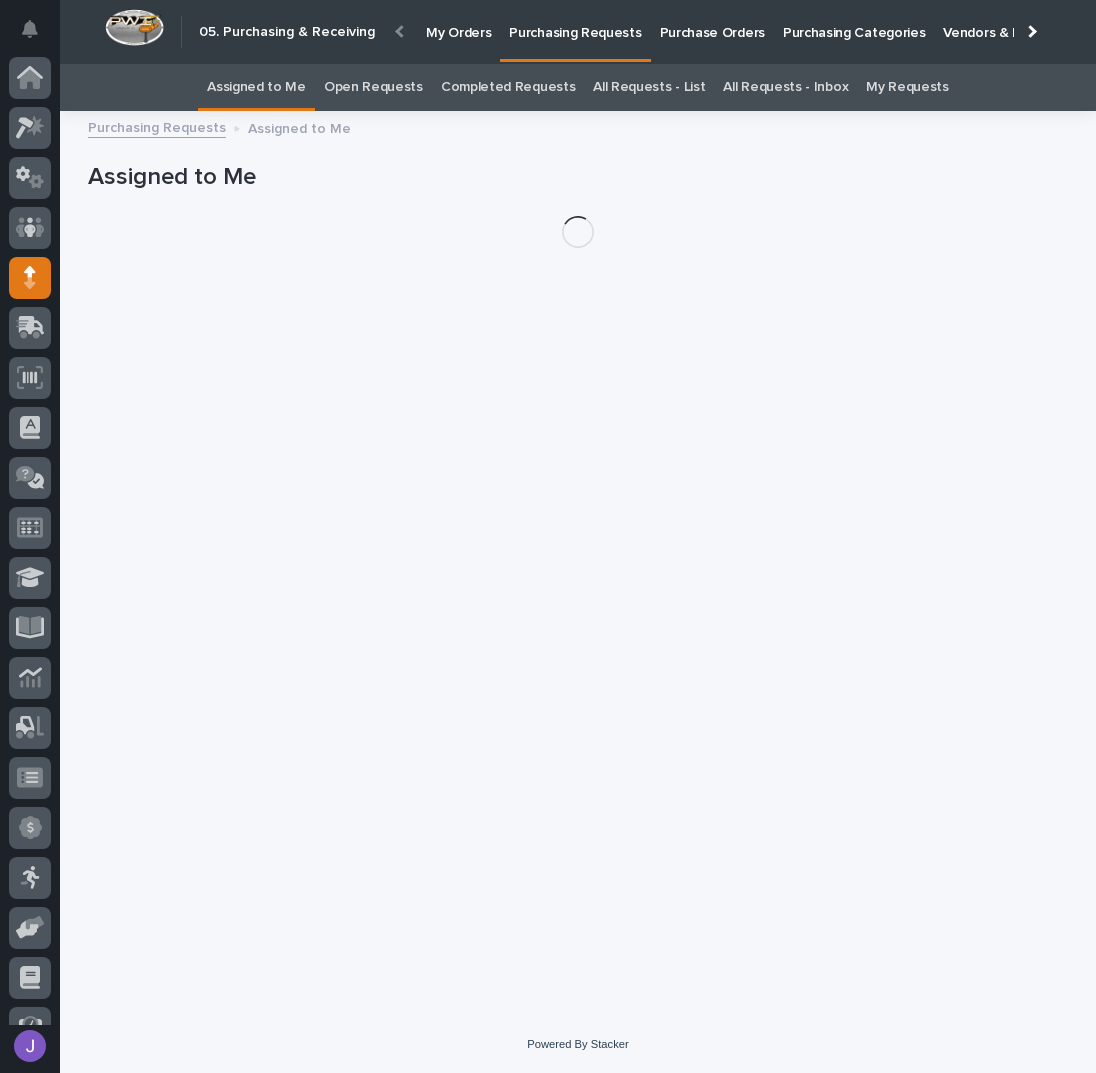 scroll, scrollTop: 82, scrollLeft: 0, axis: vertical 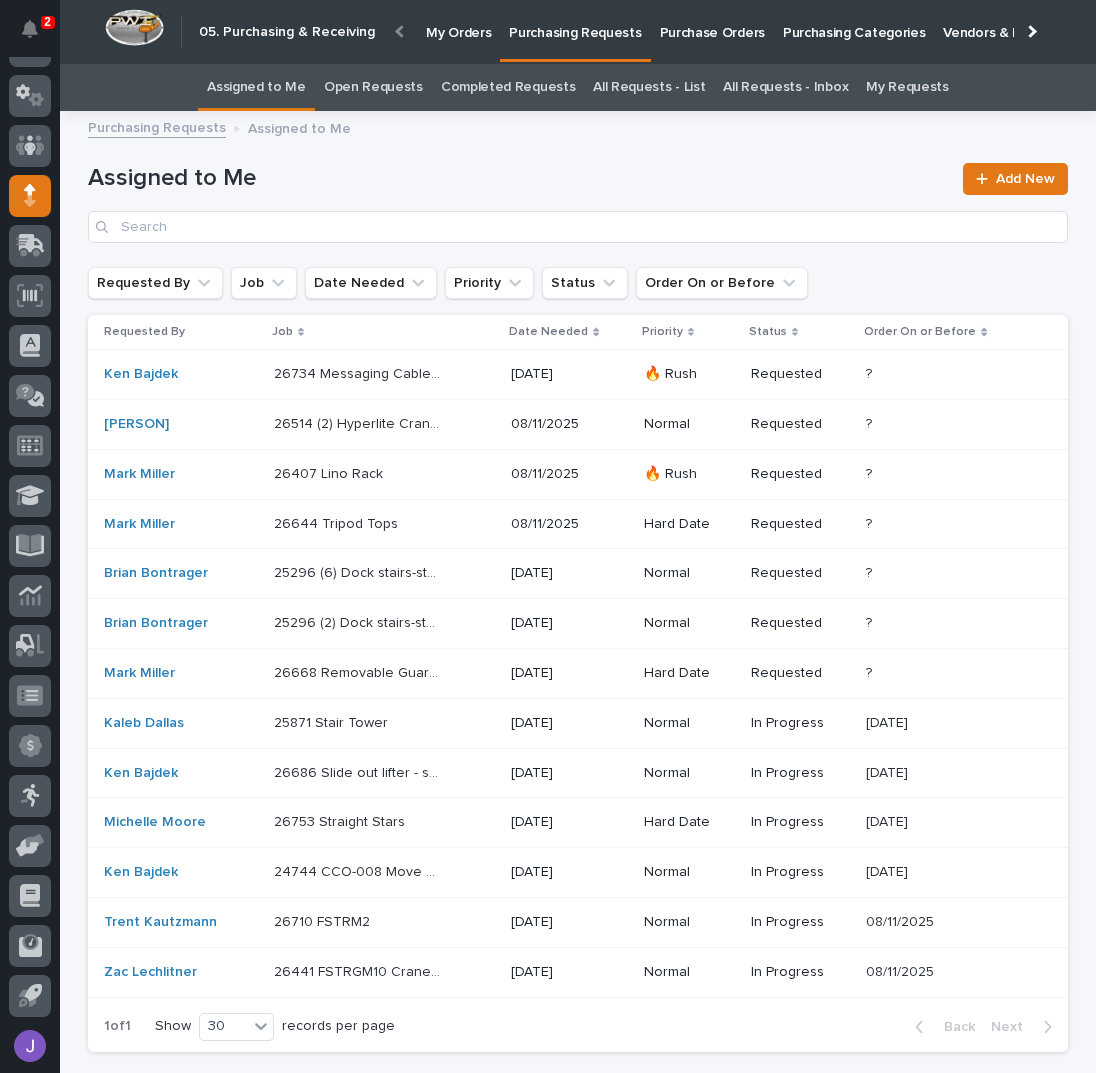 click on "26734 Messaging Cables for work platform - Steel 26734 Messaging Cables for work platform - Steel" at bounding box center [384, 374] 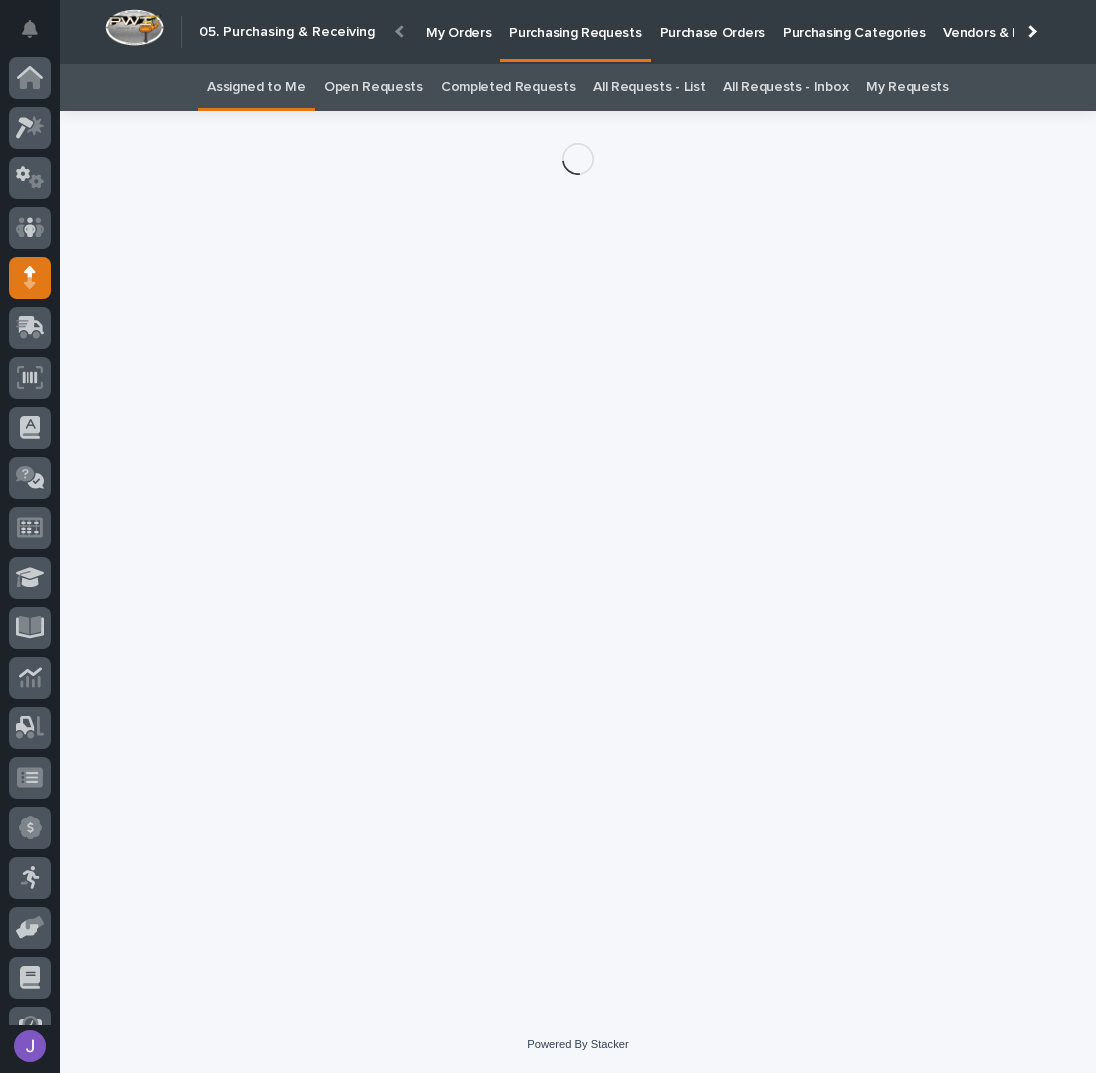 scroll, scrollTop: 82, scrollLeft: 0, axis: vertical 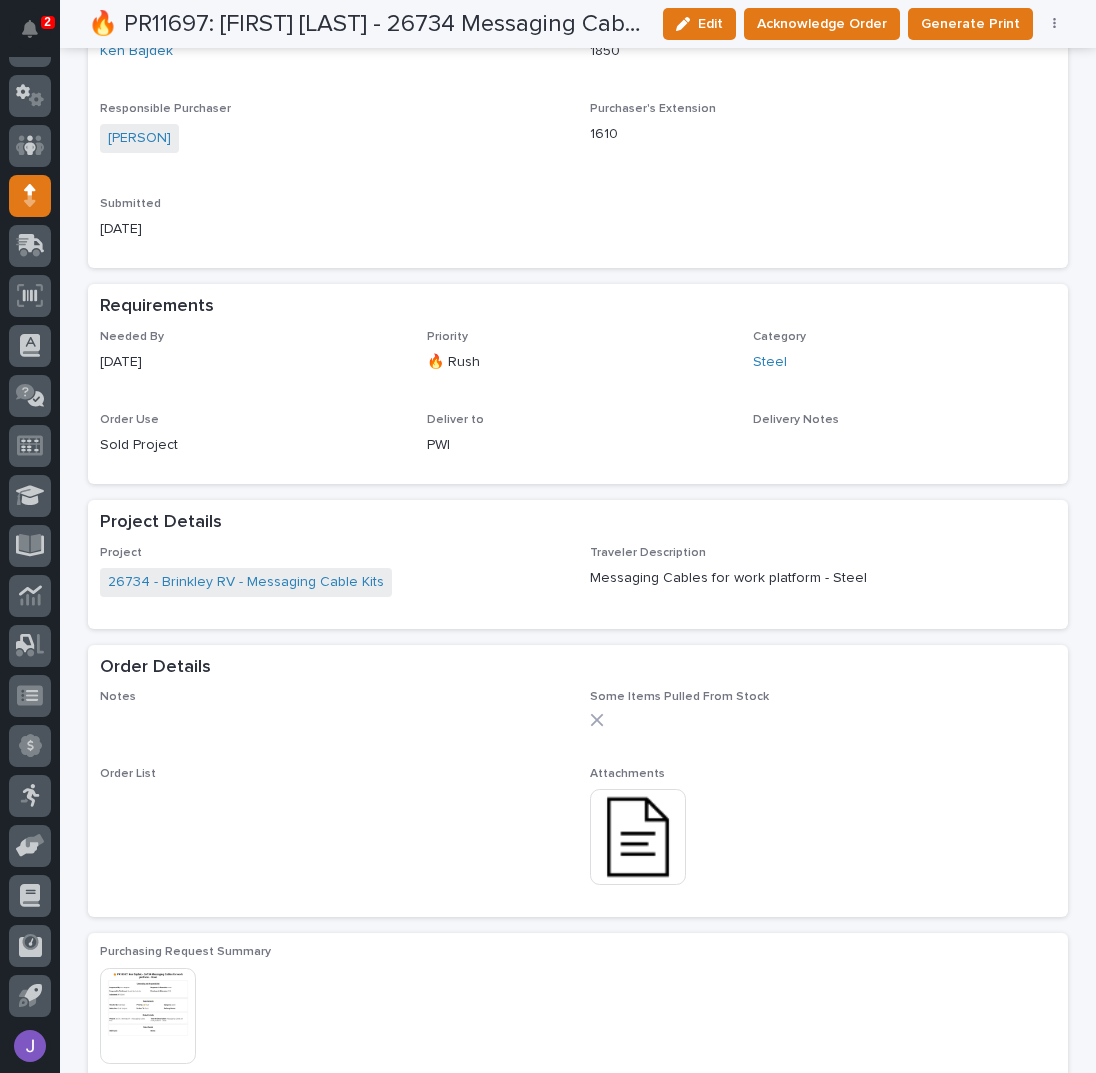 click at bounding box center [638, 837] 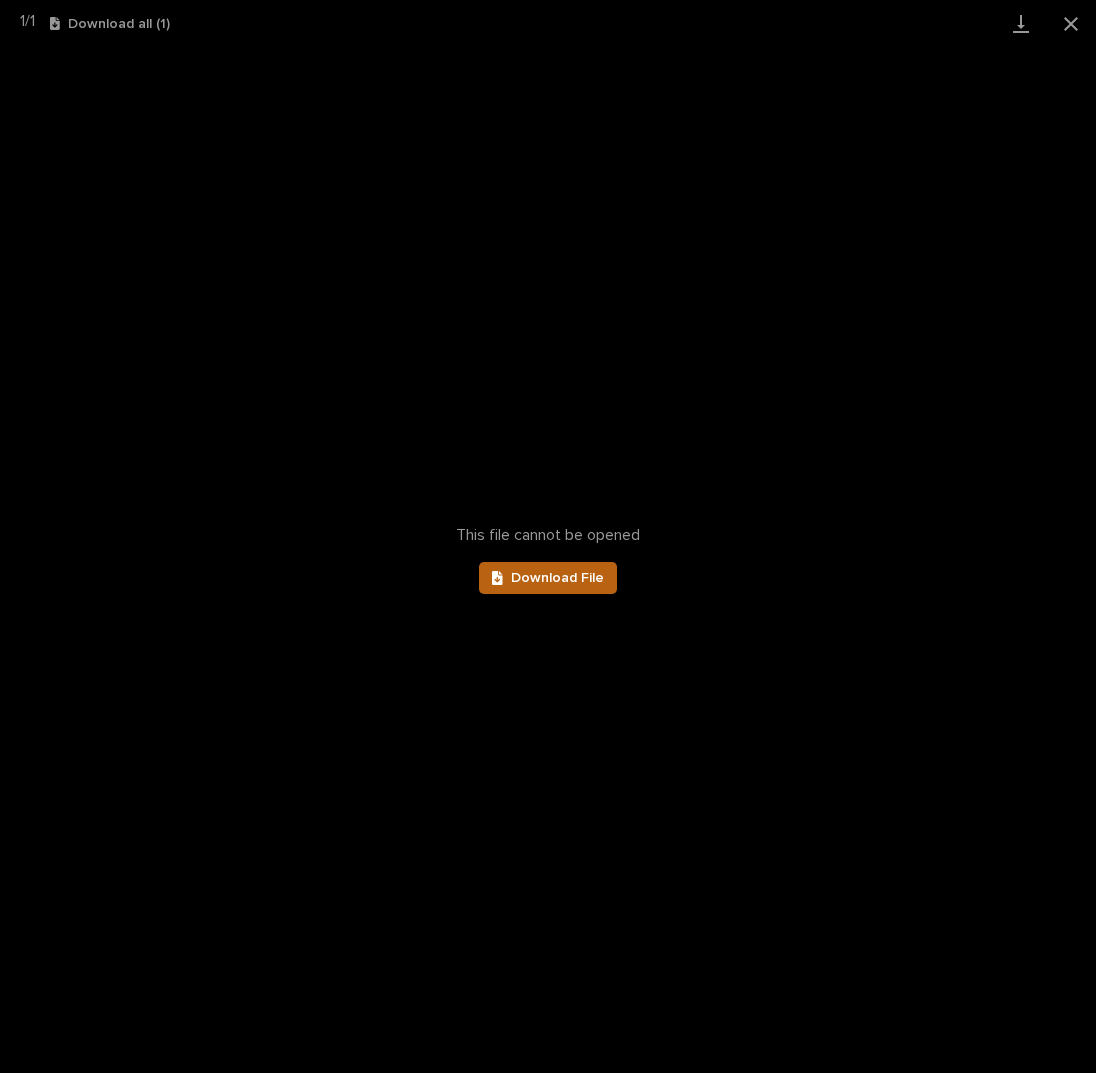 click on "Download File" at bounding box center (548, 578) 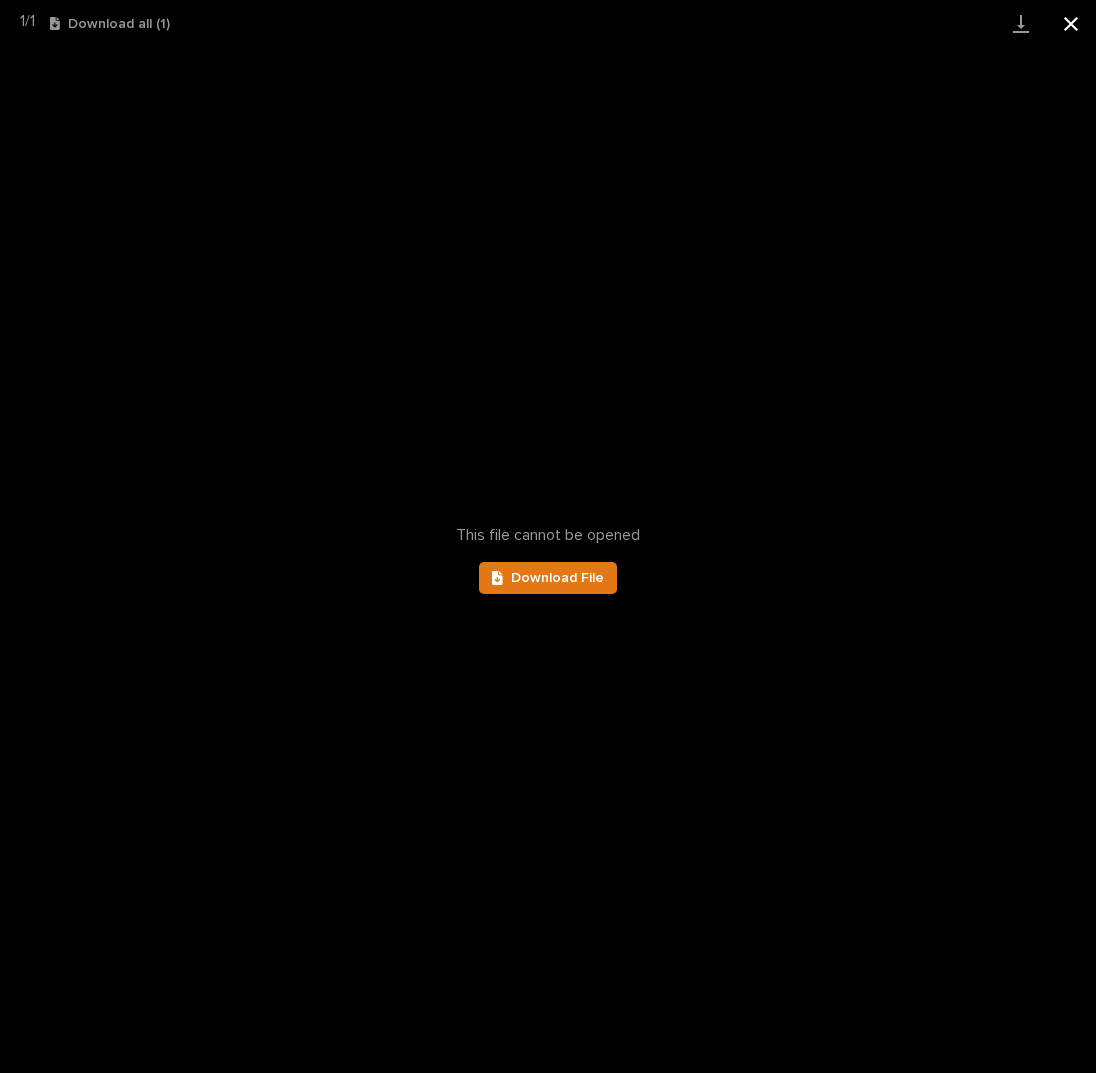 click at bounding box center (1071, 23) 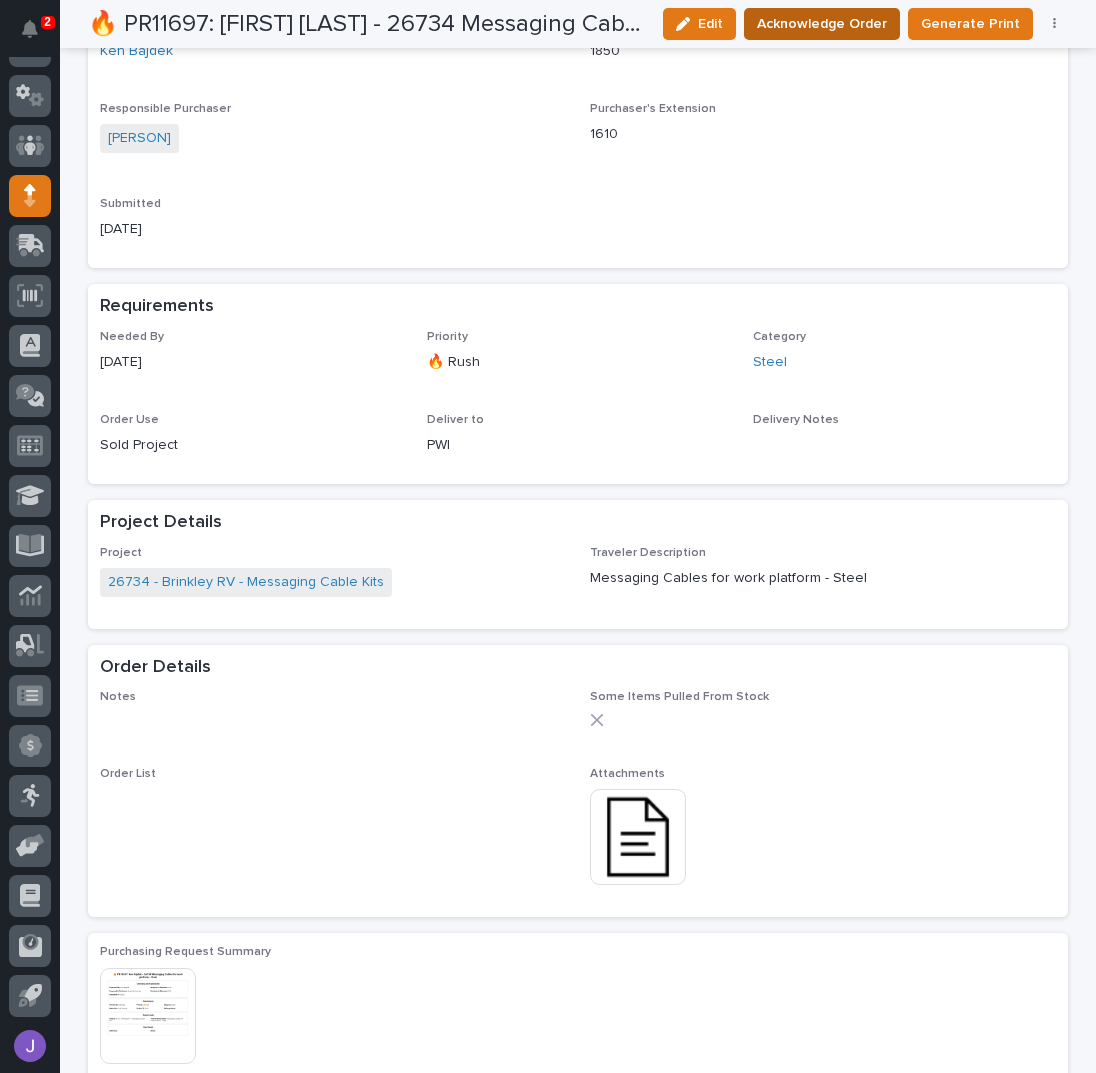 click on "Acknowledge Order" at bounding box center (822, 24) 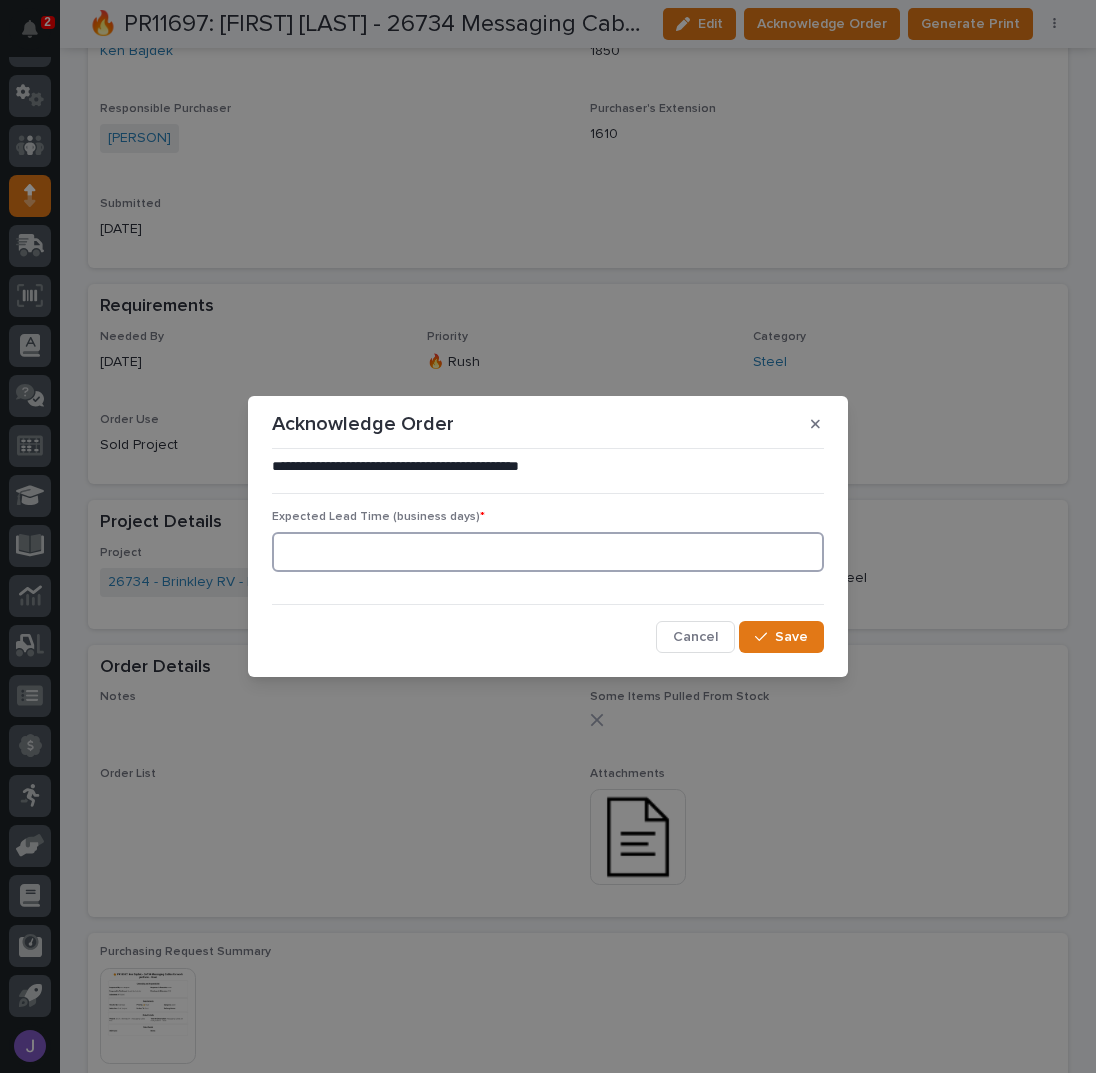 click at bounding box center [548, 552] 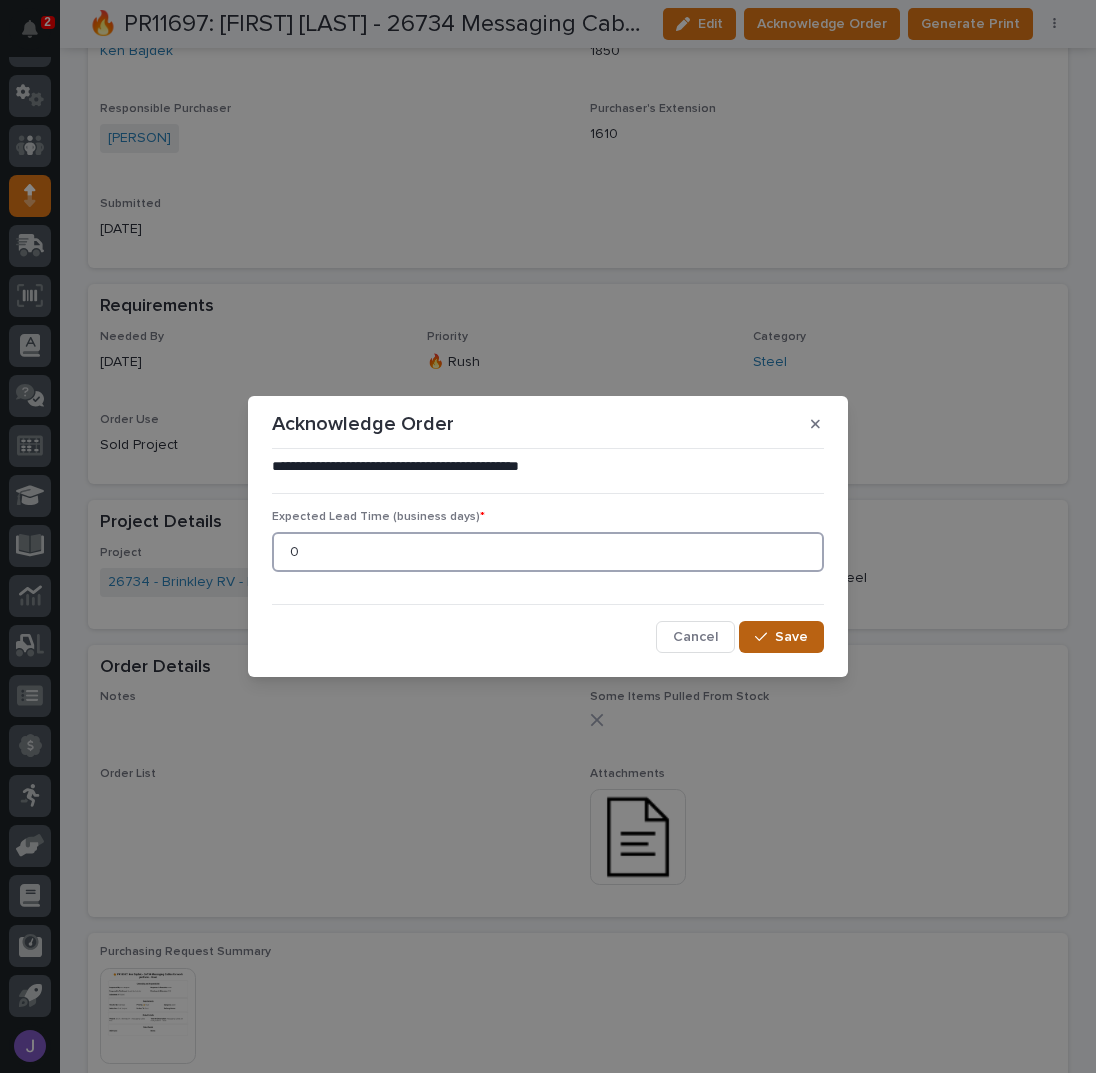 type on "0" 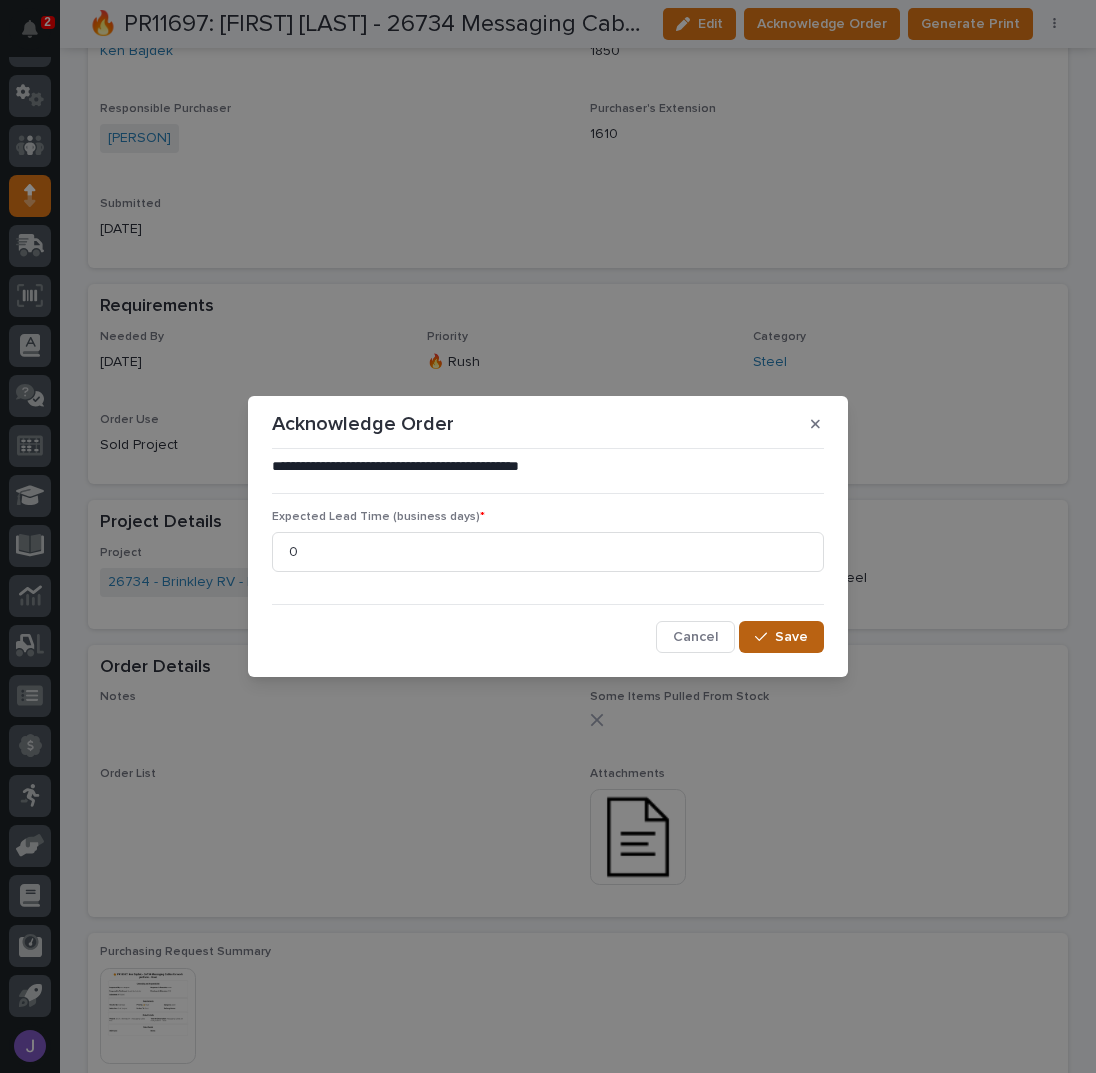 click on "Save" at bounding box center [791, 637] 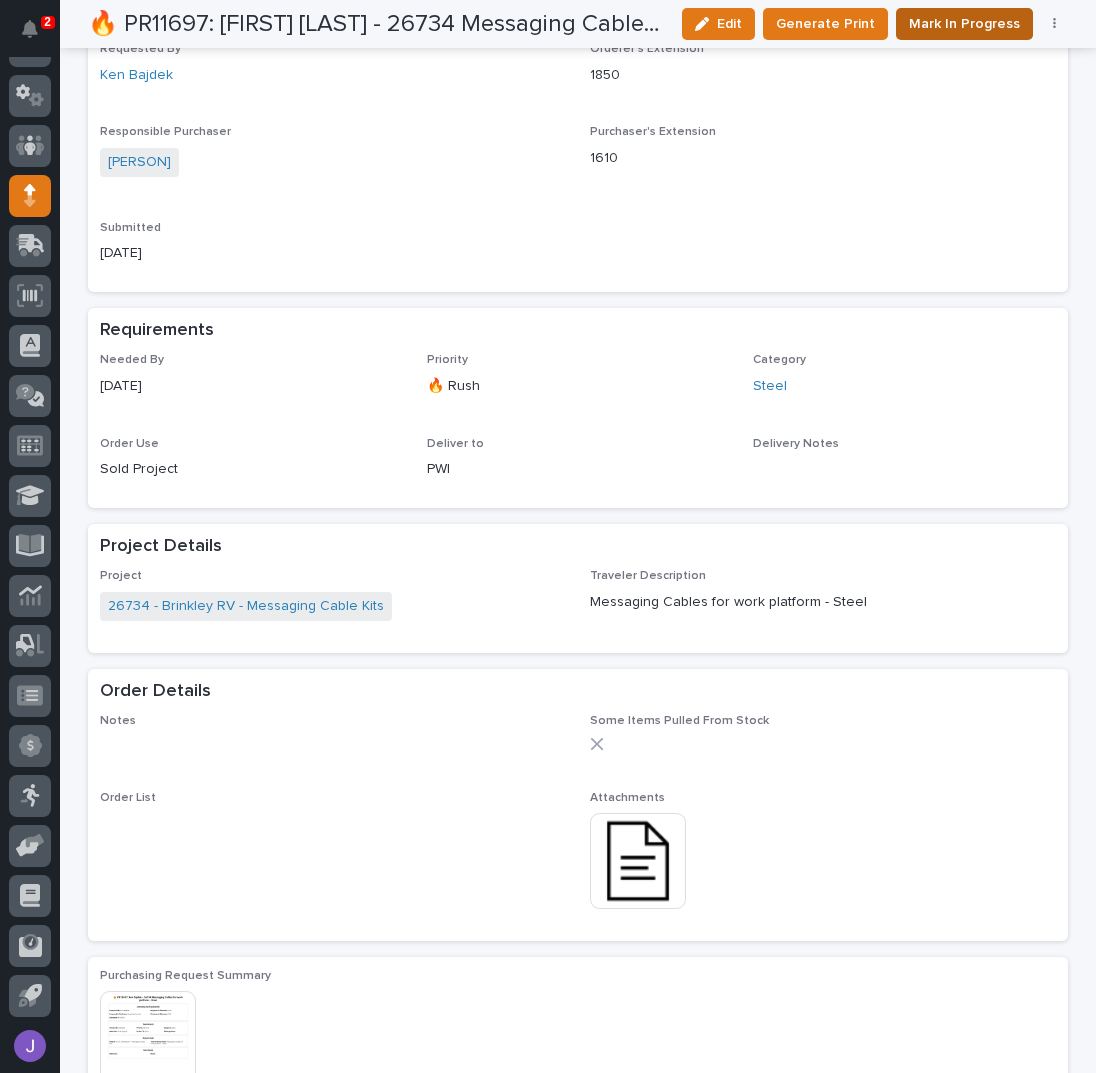 scroll, scrollTop: 739, scrollLeft: 0, axis: vertical 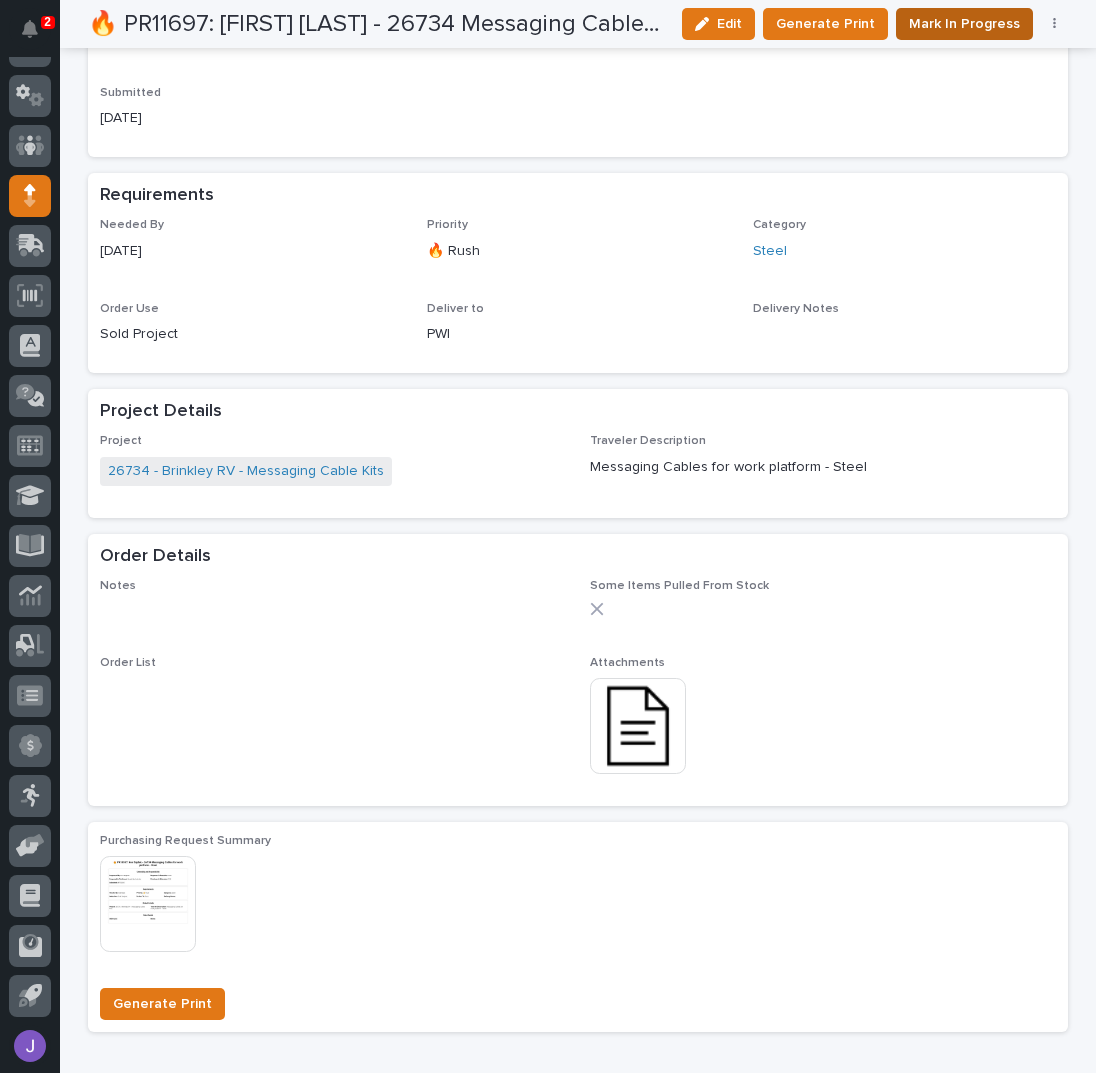 click on "Mark In Progress" at bounding box center (964, 24) 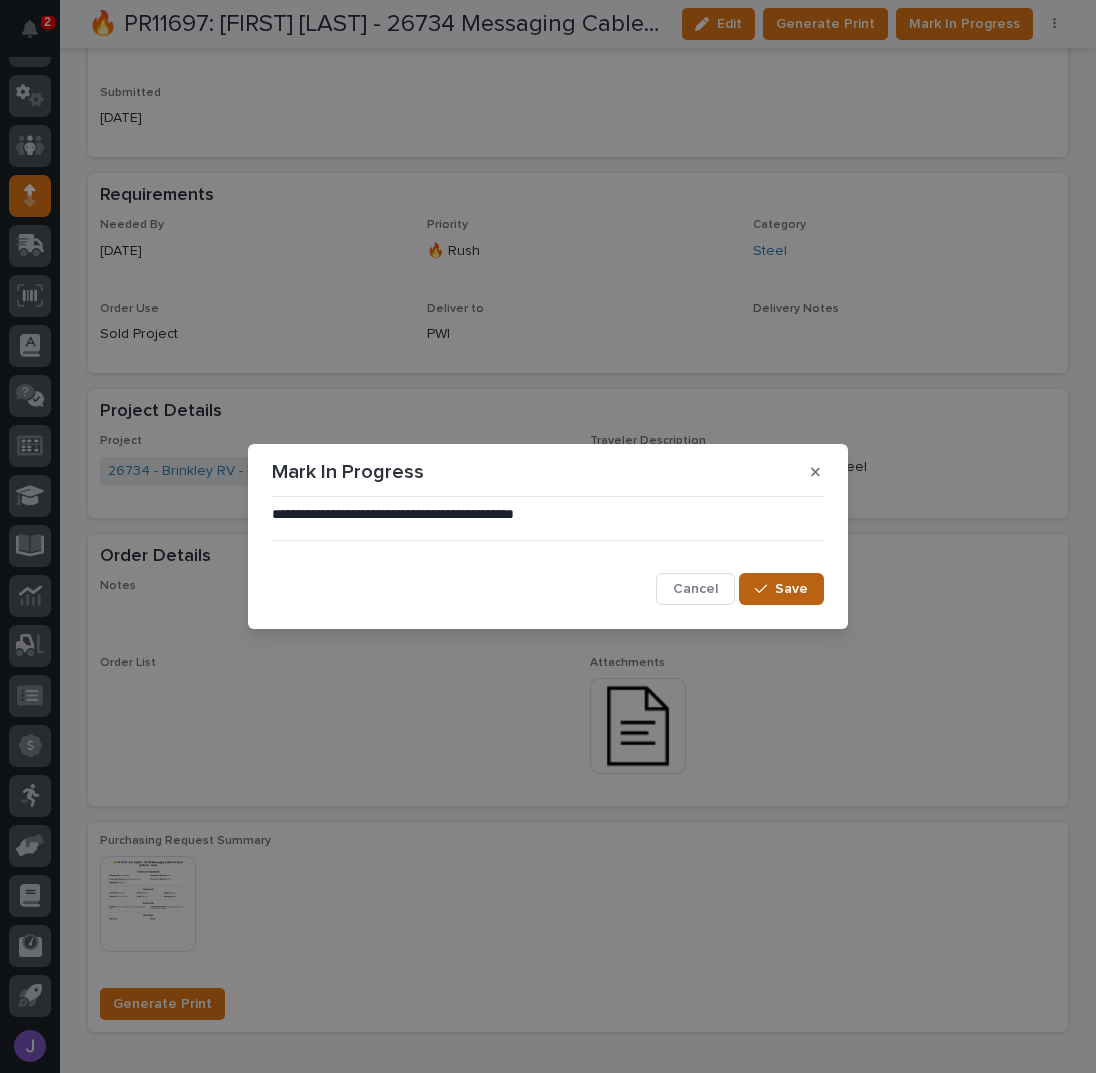 click on "Save" at bounding box center [781, 589] 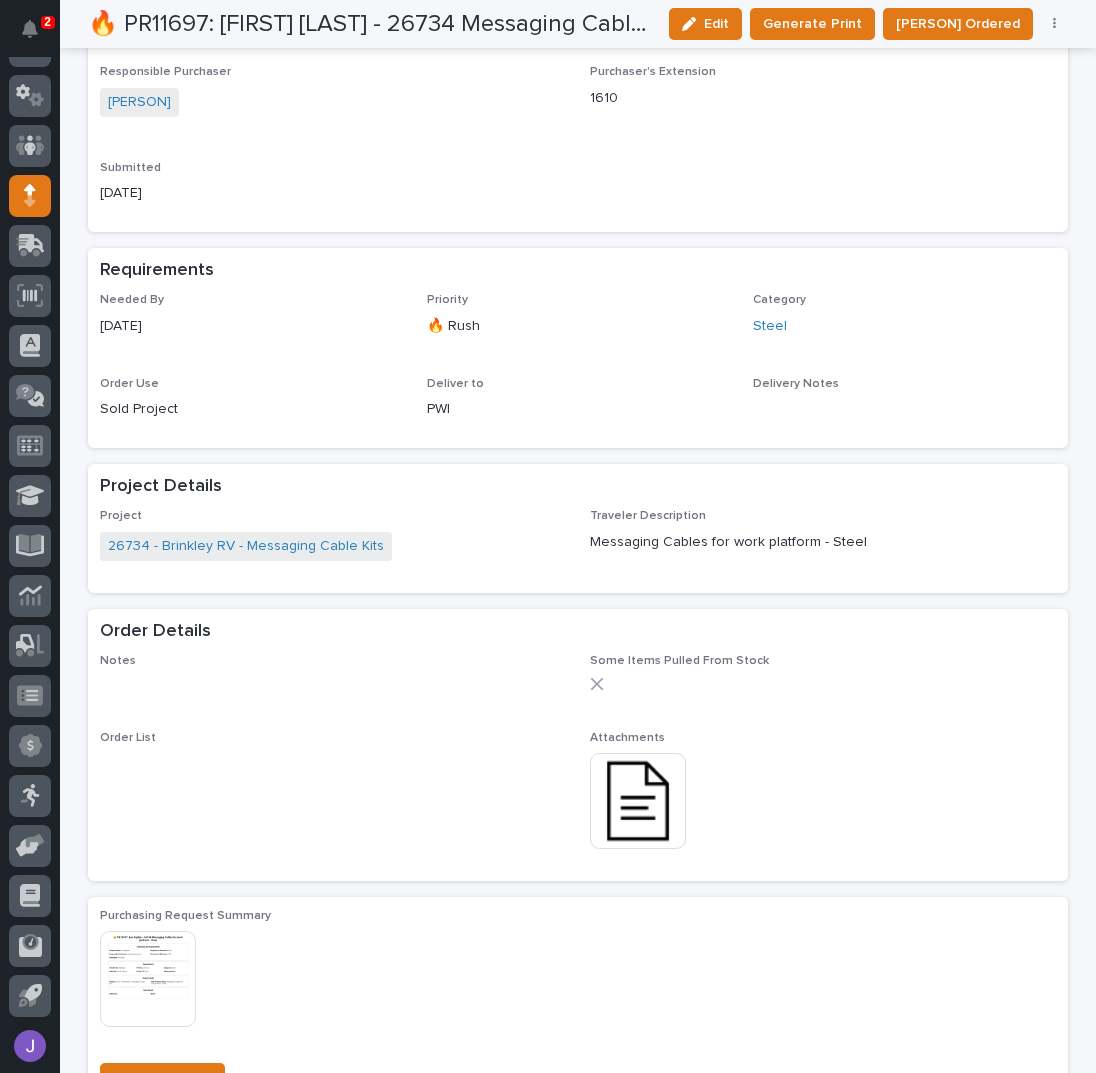 scroll, scrollTop: 690, scrollLeft: 0, axis: vertical 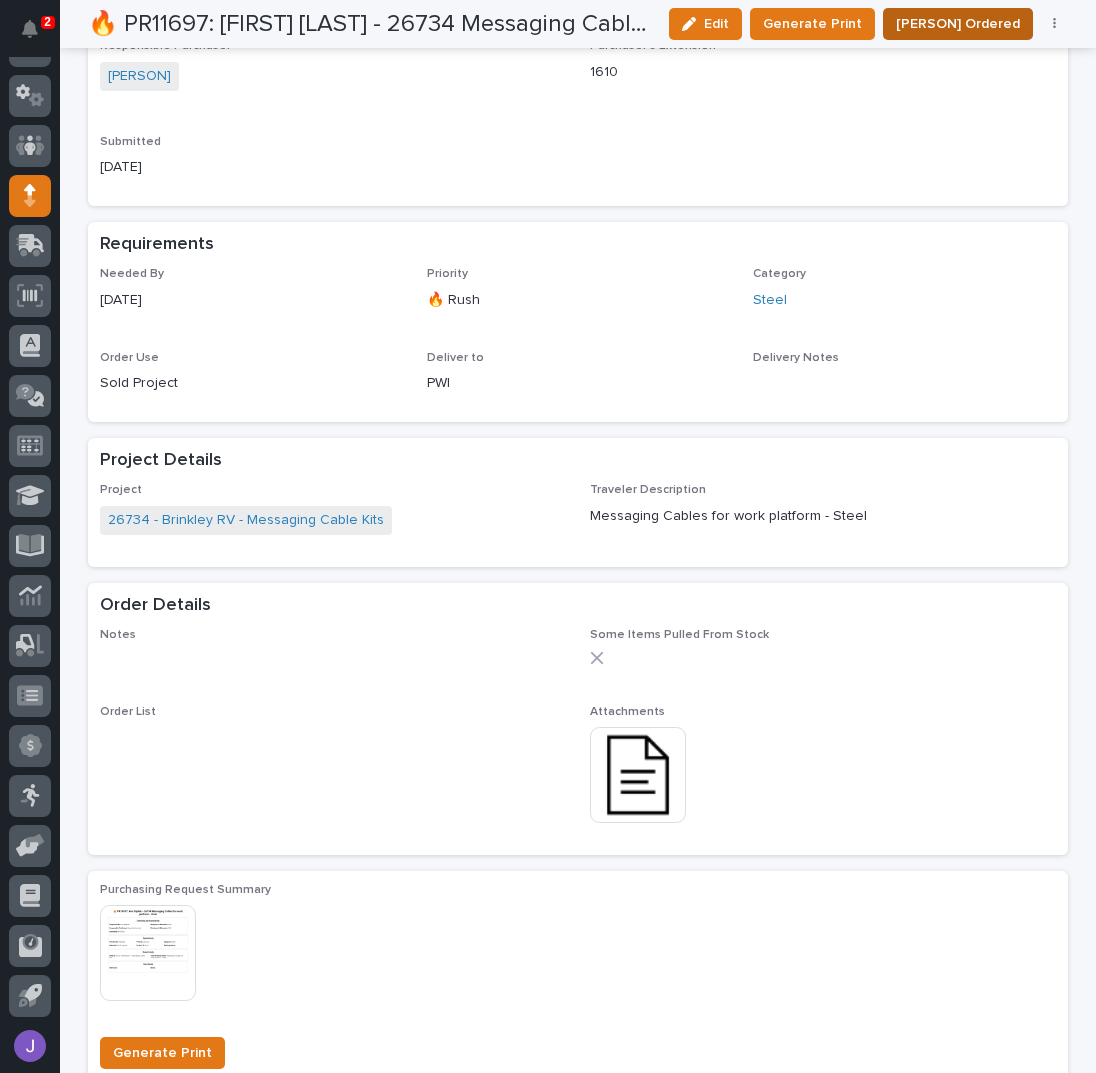 click on "[PERSON] Ordered" at bounding box center (958, 24) 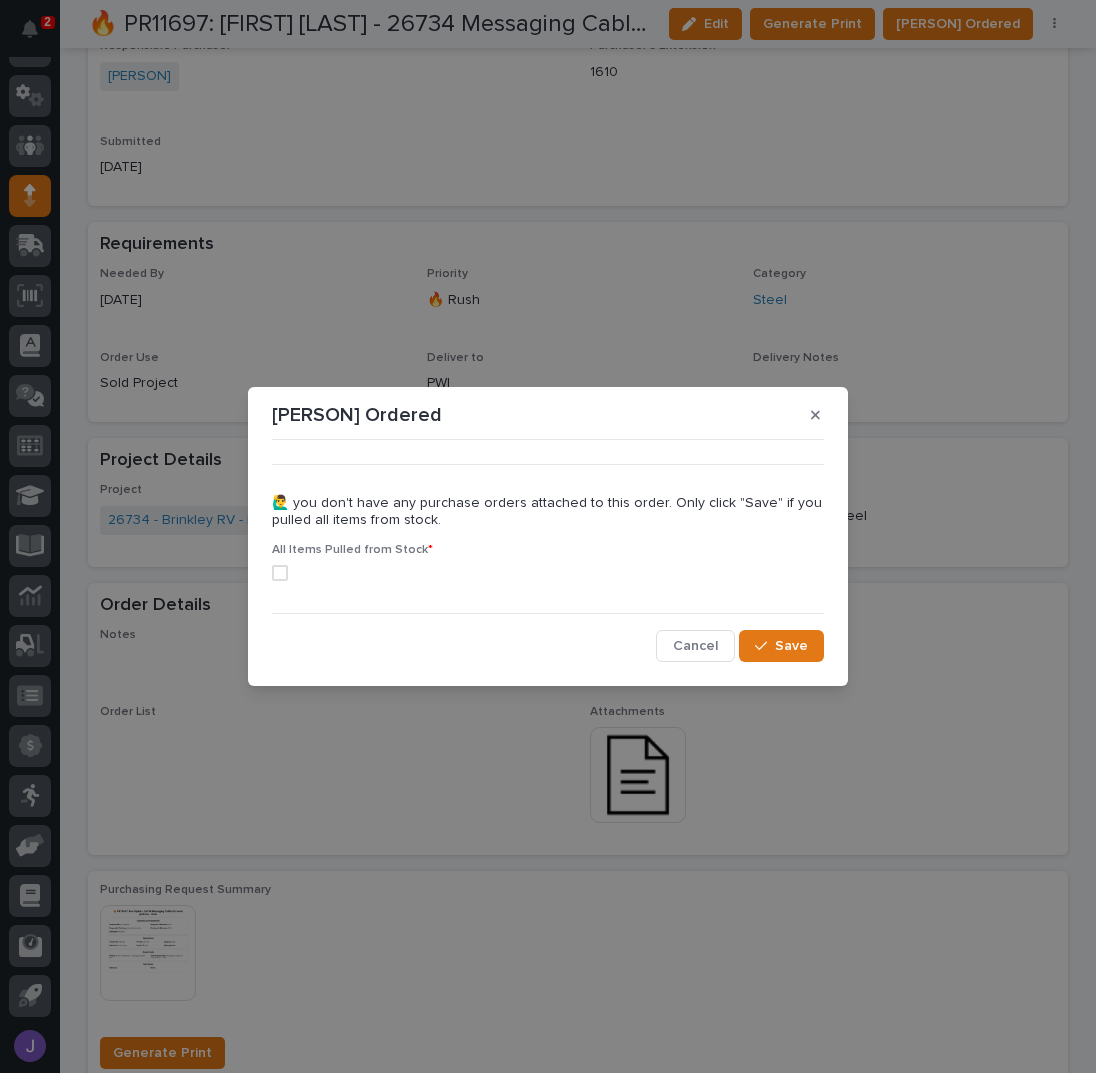 click at bounding box center [280, 573] 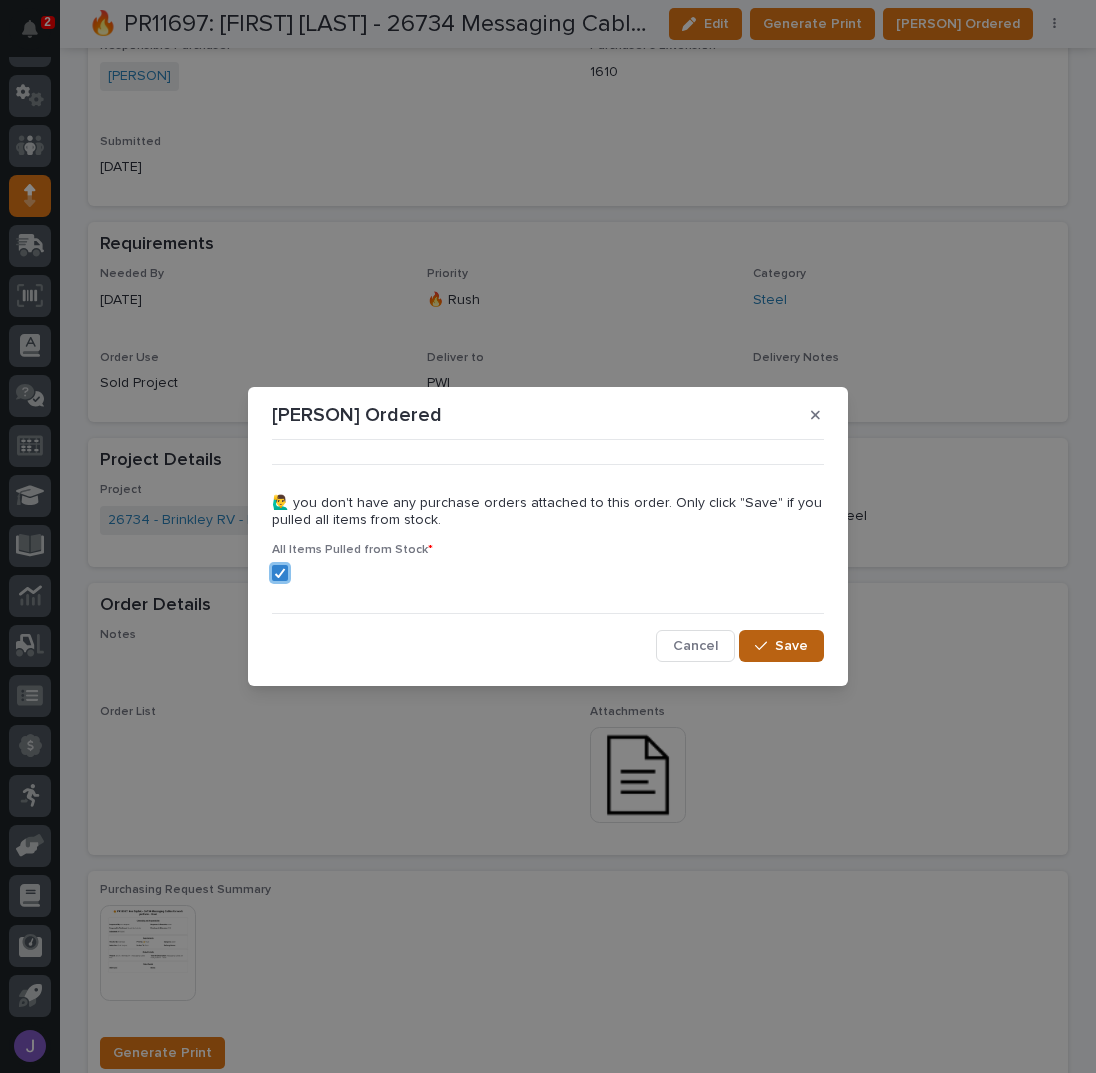 click on "Save" at bounding box center [791, 646] 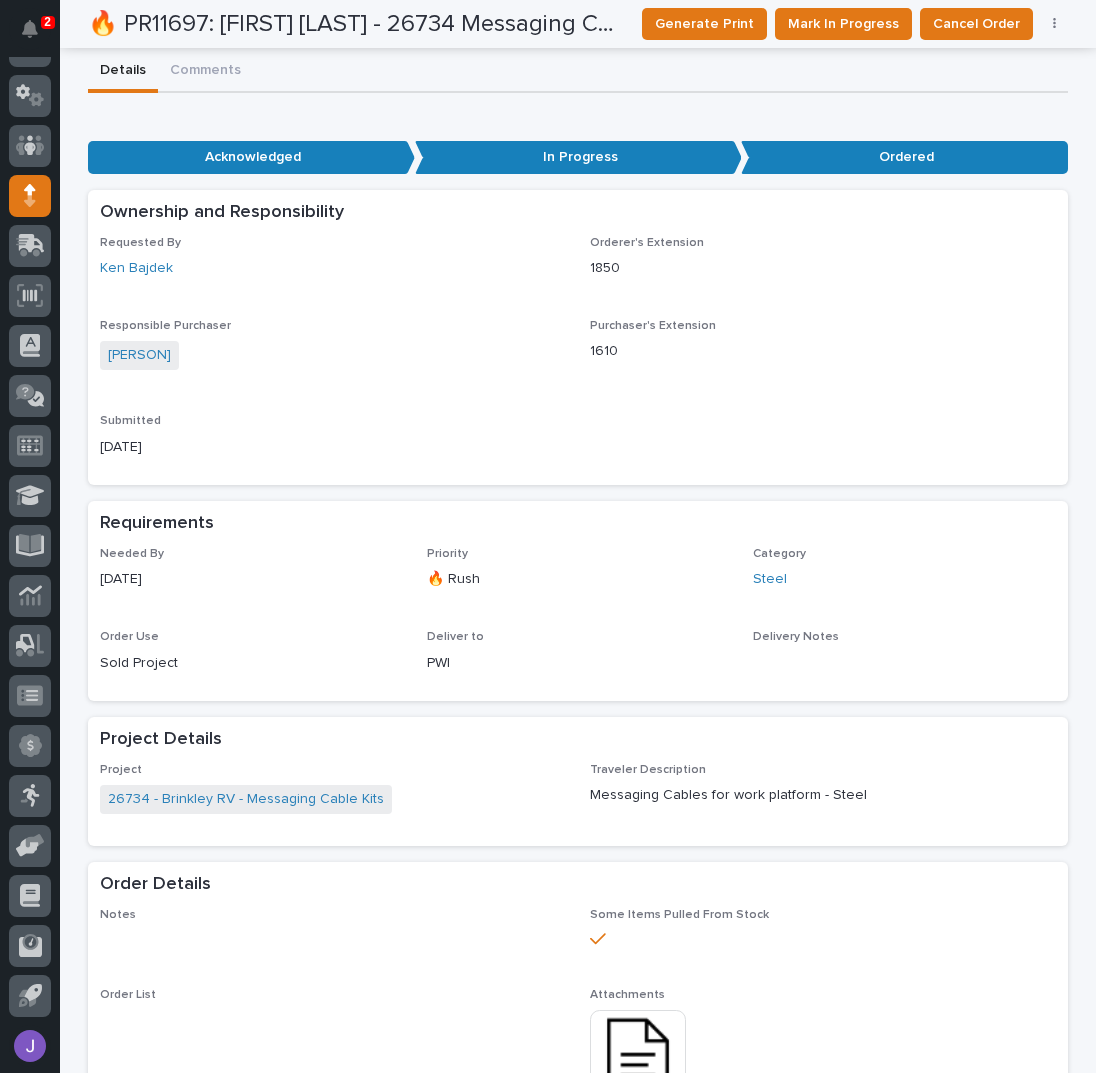 scroll, scrollTop: 0, scrollLeft: 0, axis: both 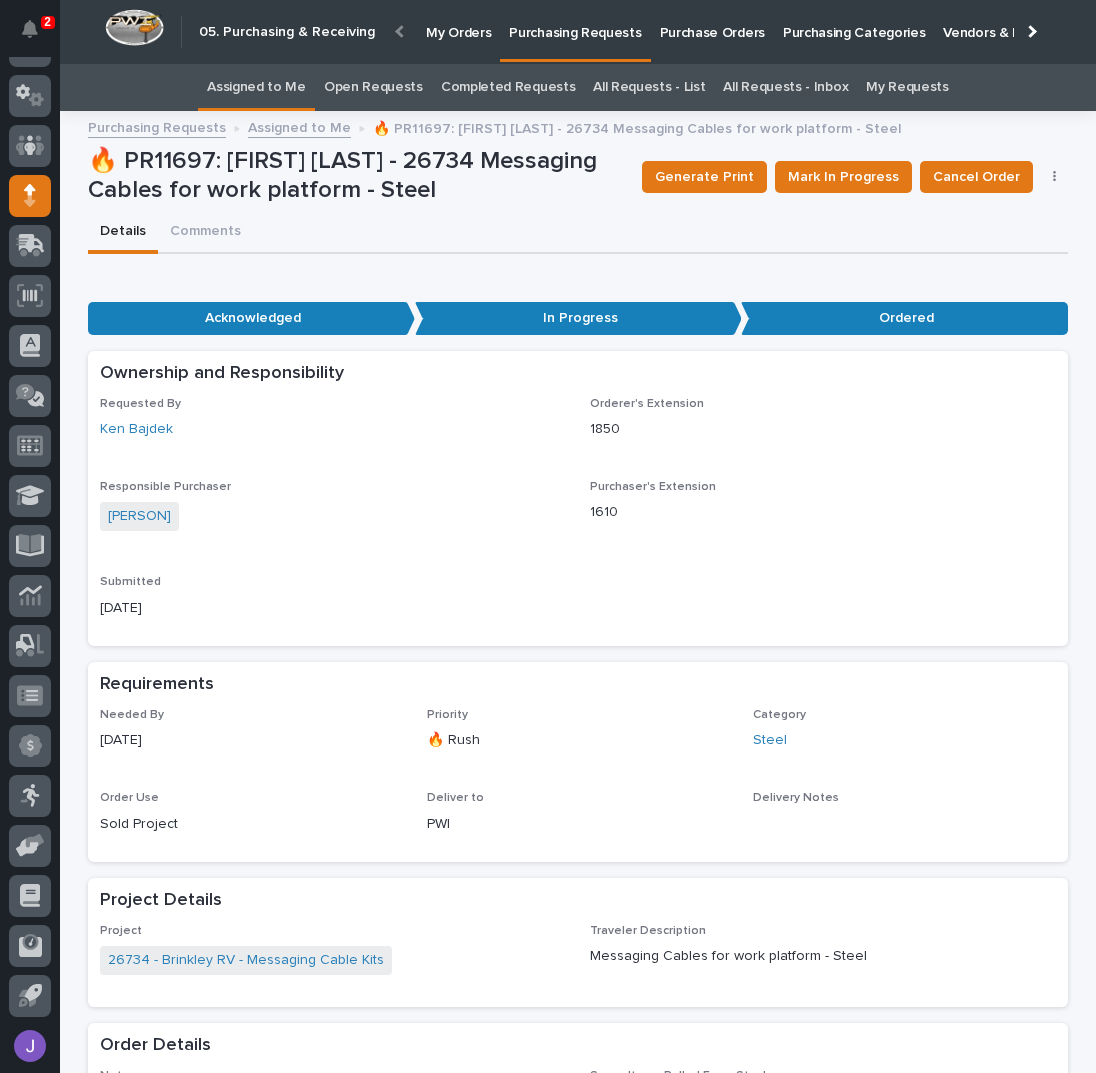 click on "Assigned to Me" at bounding box center [256, 87] 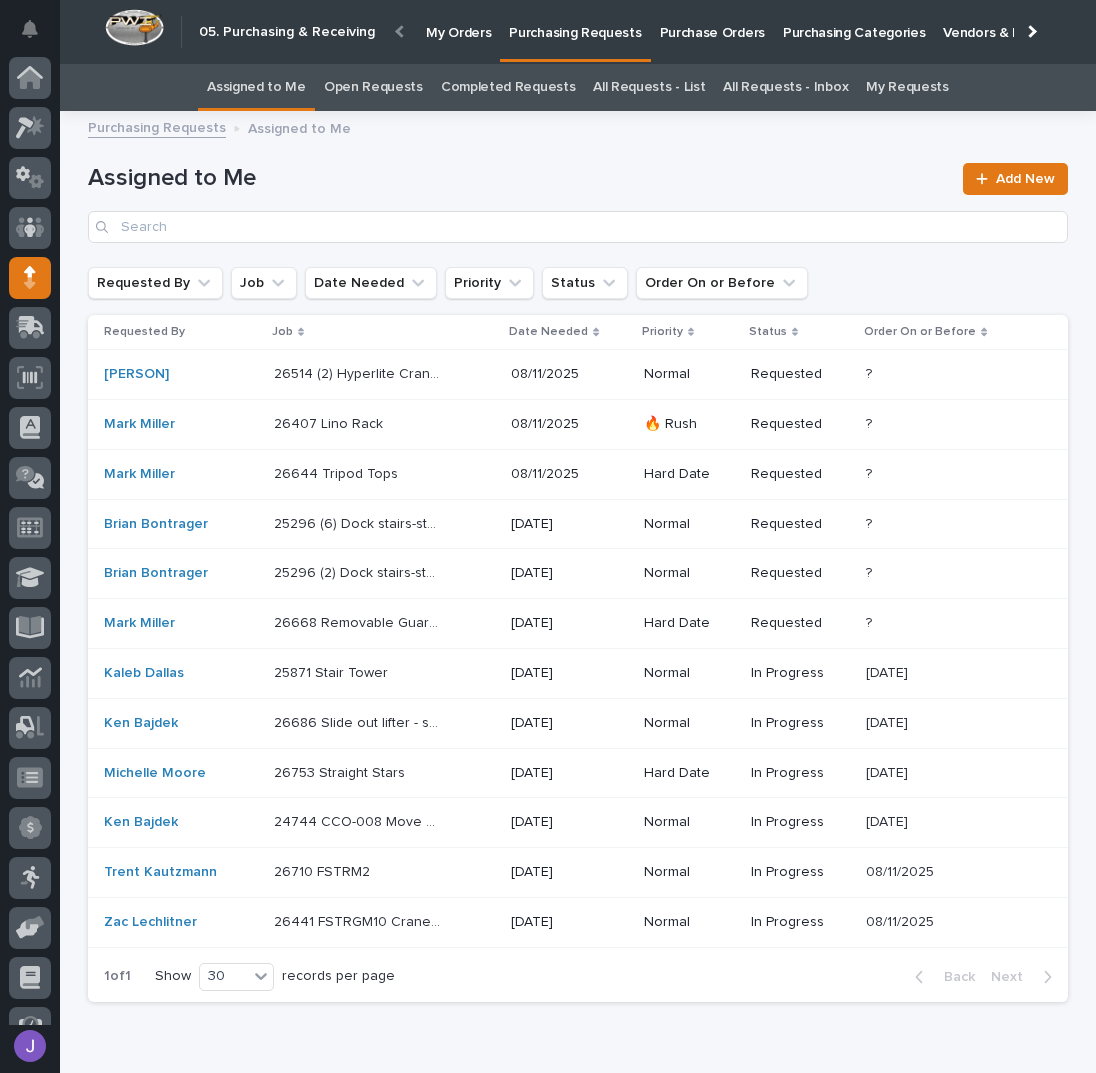 scroll, scrollTop: 82, scrollLeft: 0, axis: vertical 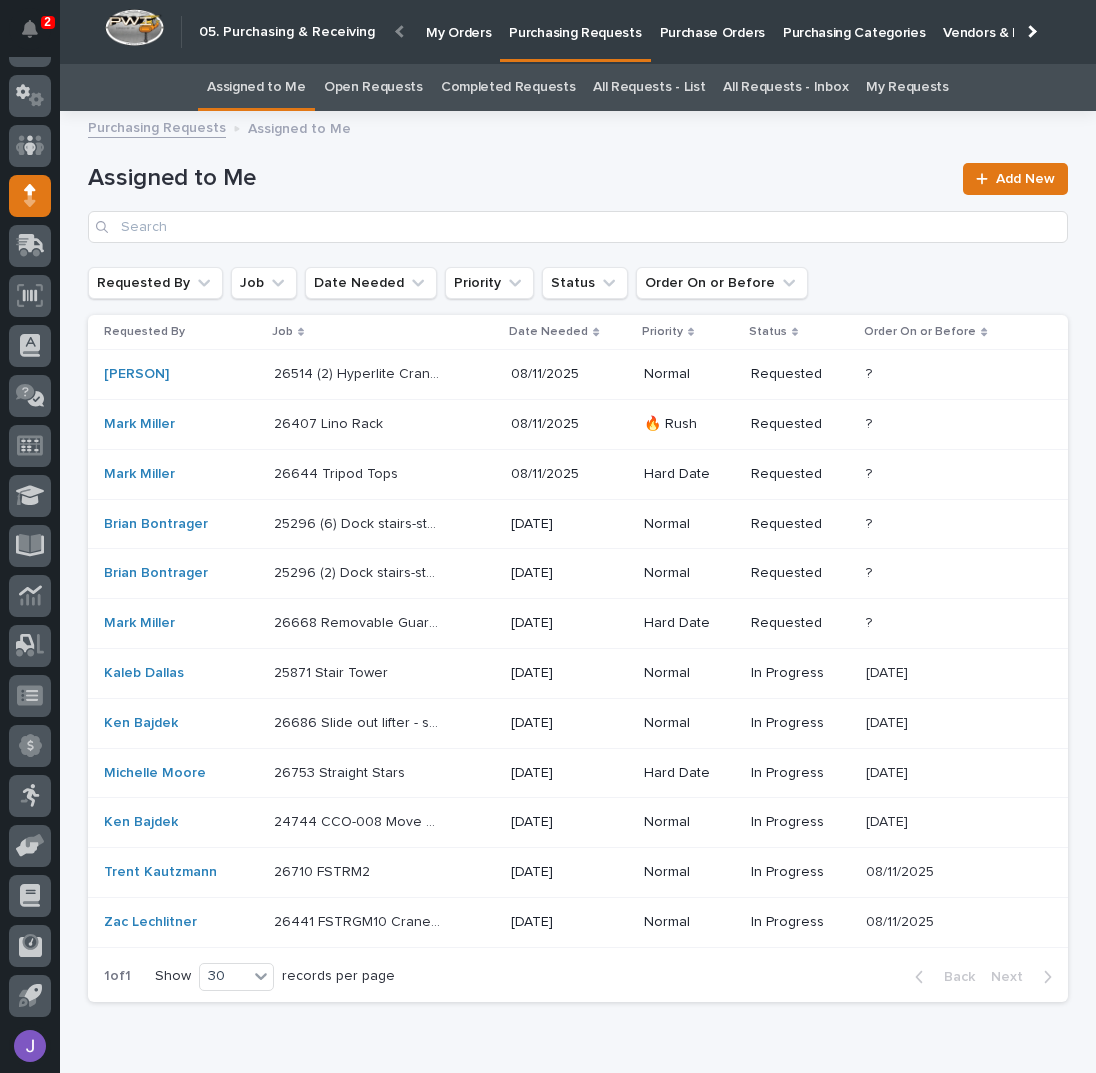 click on "25871 Stair Tower  25871 Stair Tower" at bounding box center (384, 673) 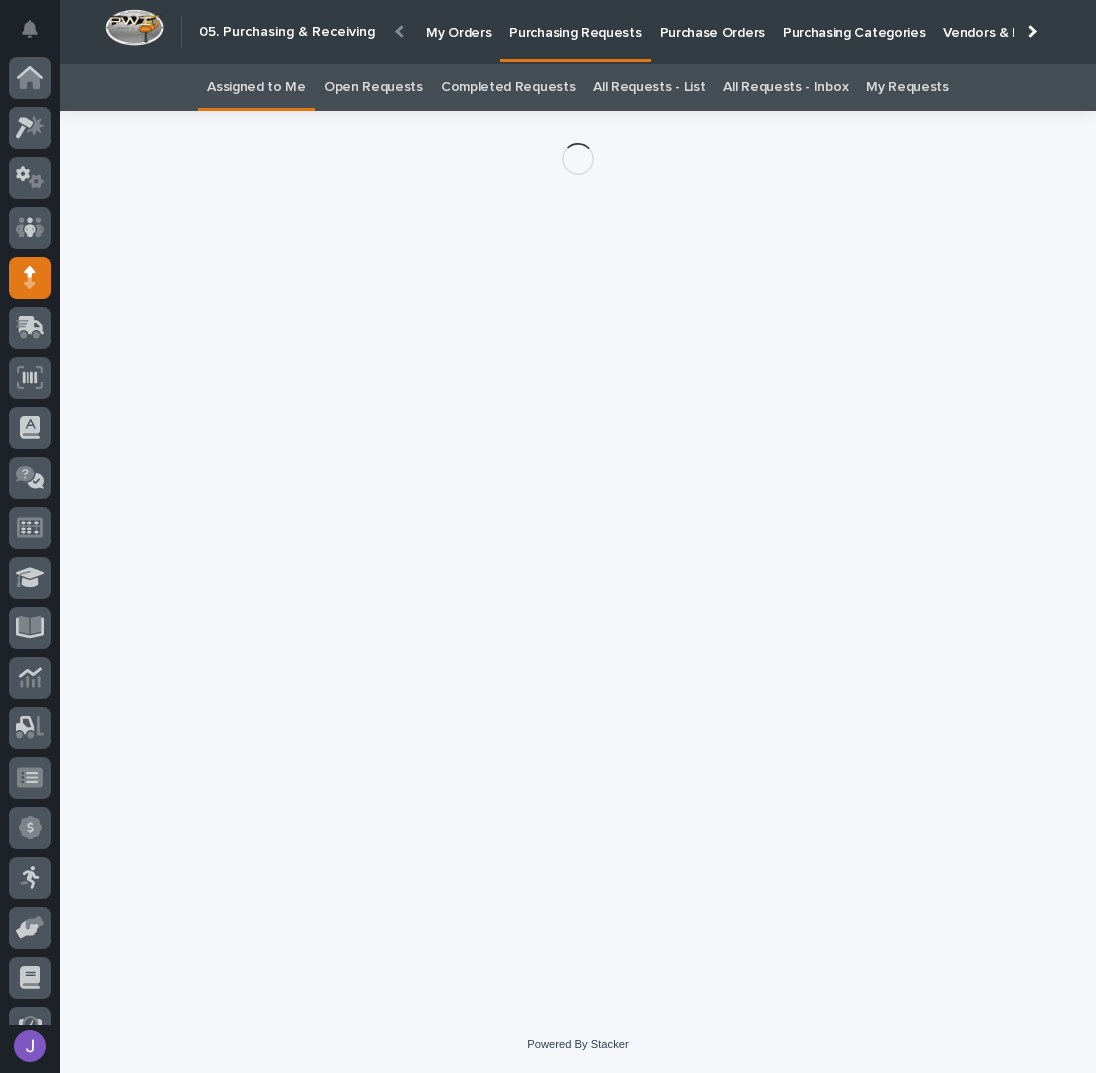 scroll, scrollTop: 82, scrollLeft: 0, axis: vertical 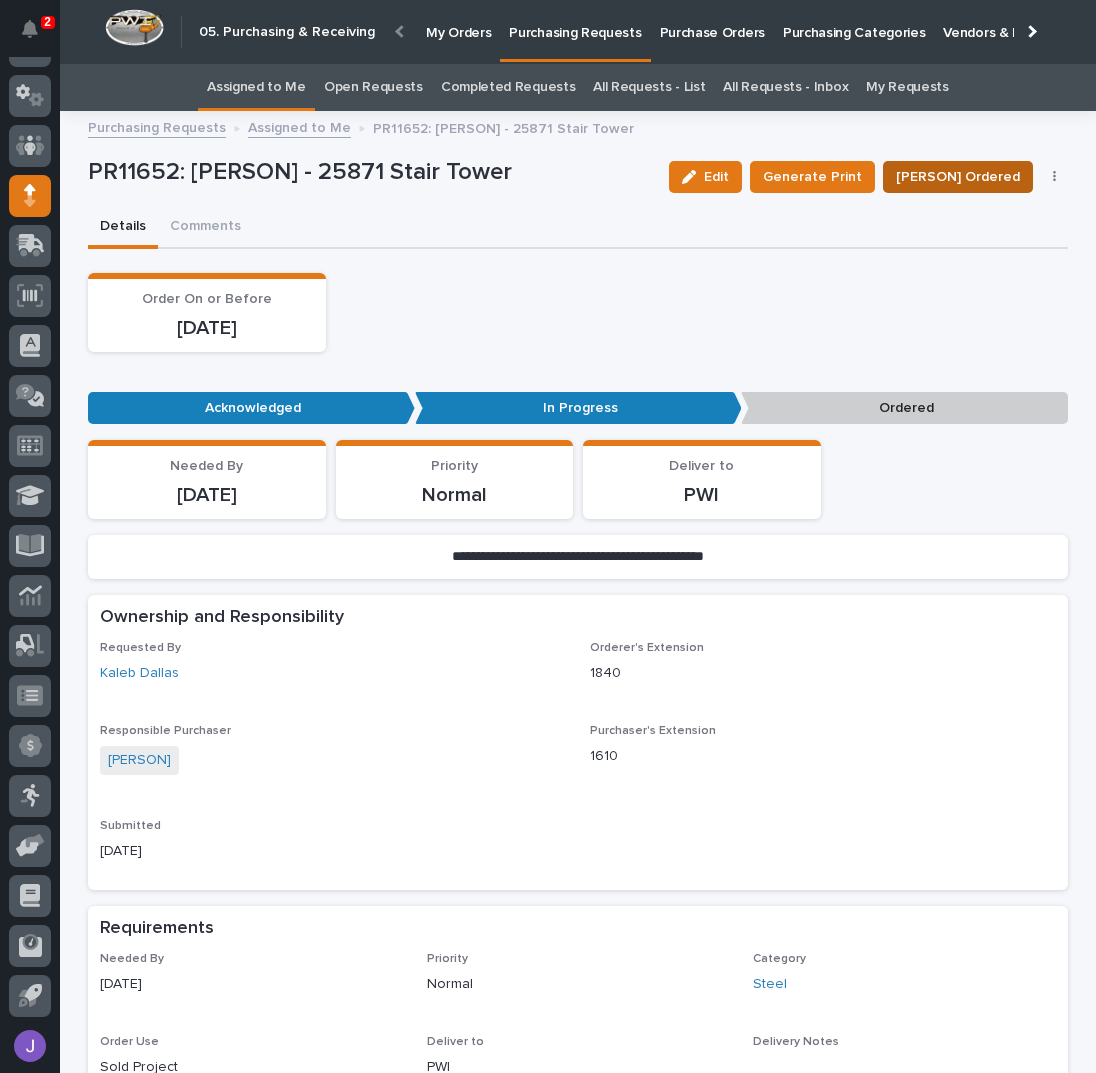 click on "[PERSON] Ordered" at bounding box center (958, 177) 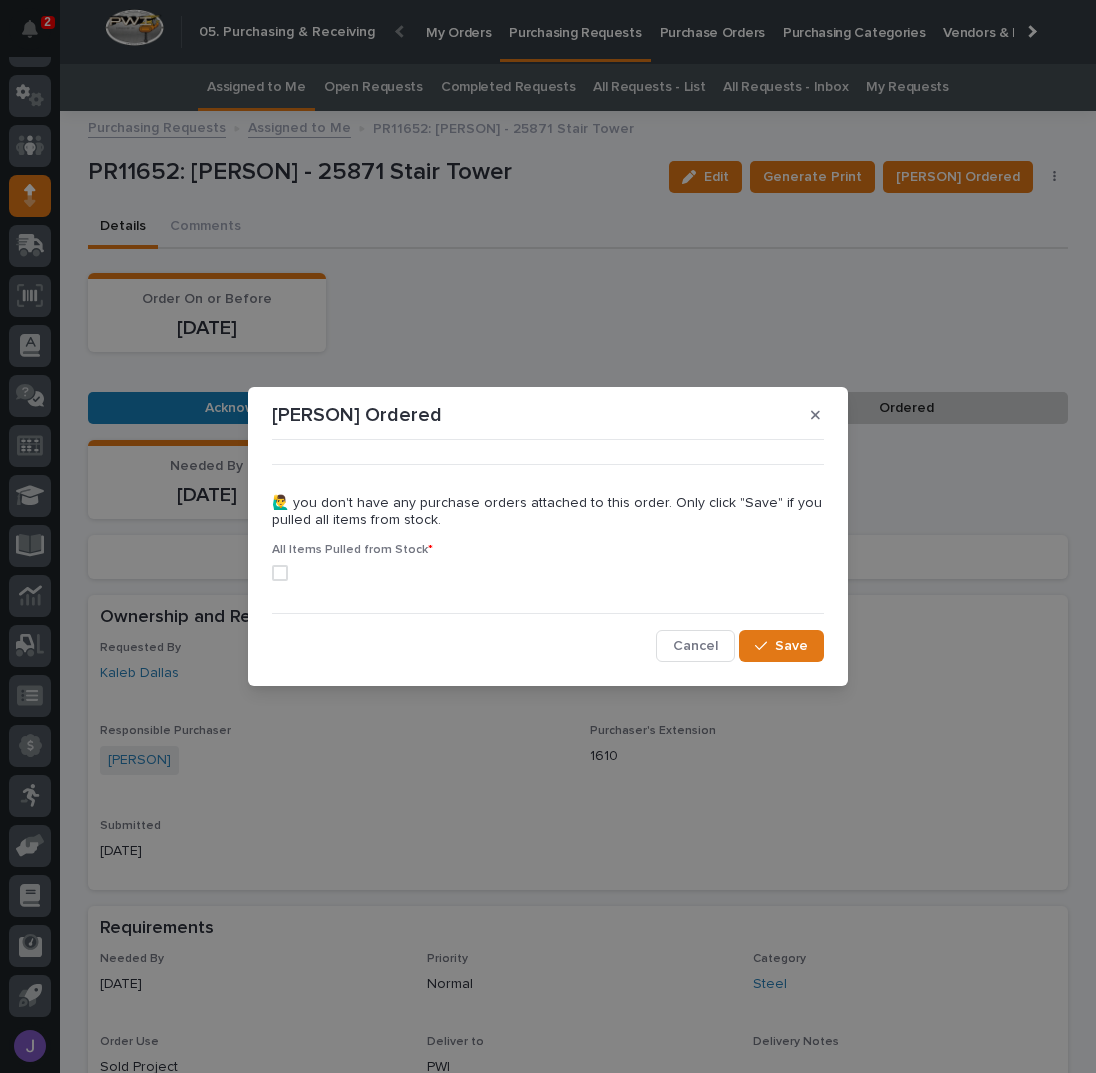 click at bounding box center [280, 573] 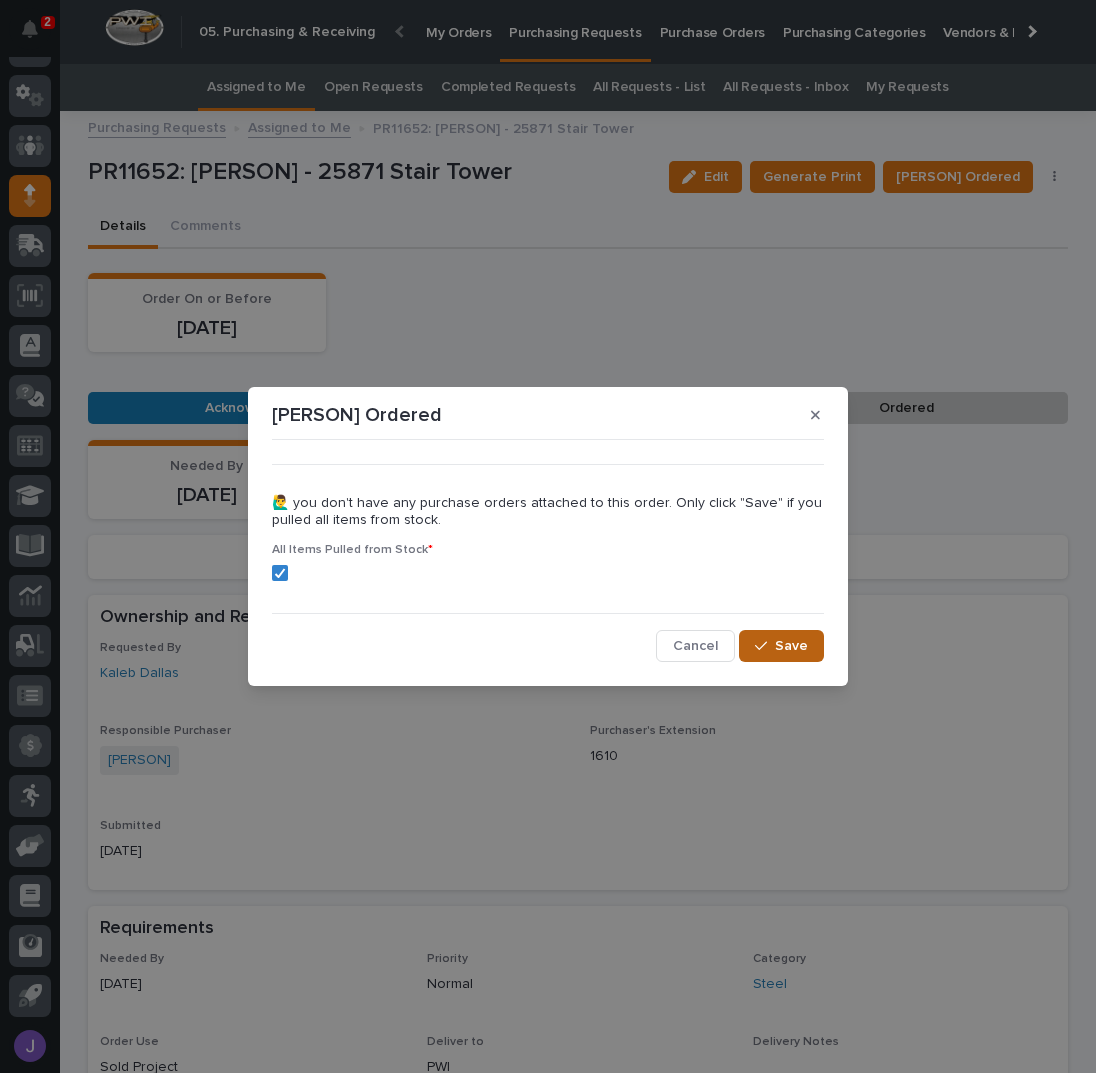 click on "Save" at bounding box center (781, 646) 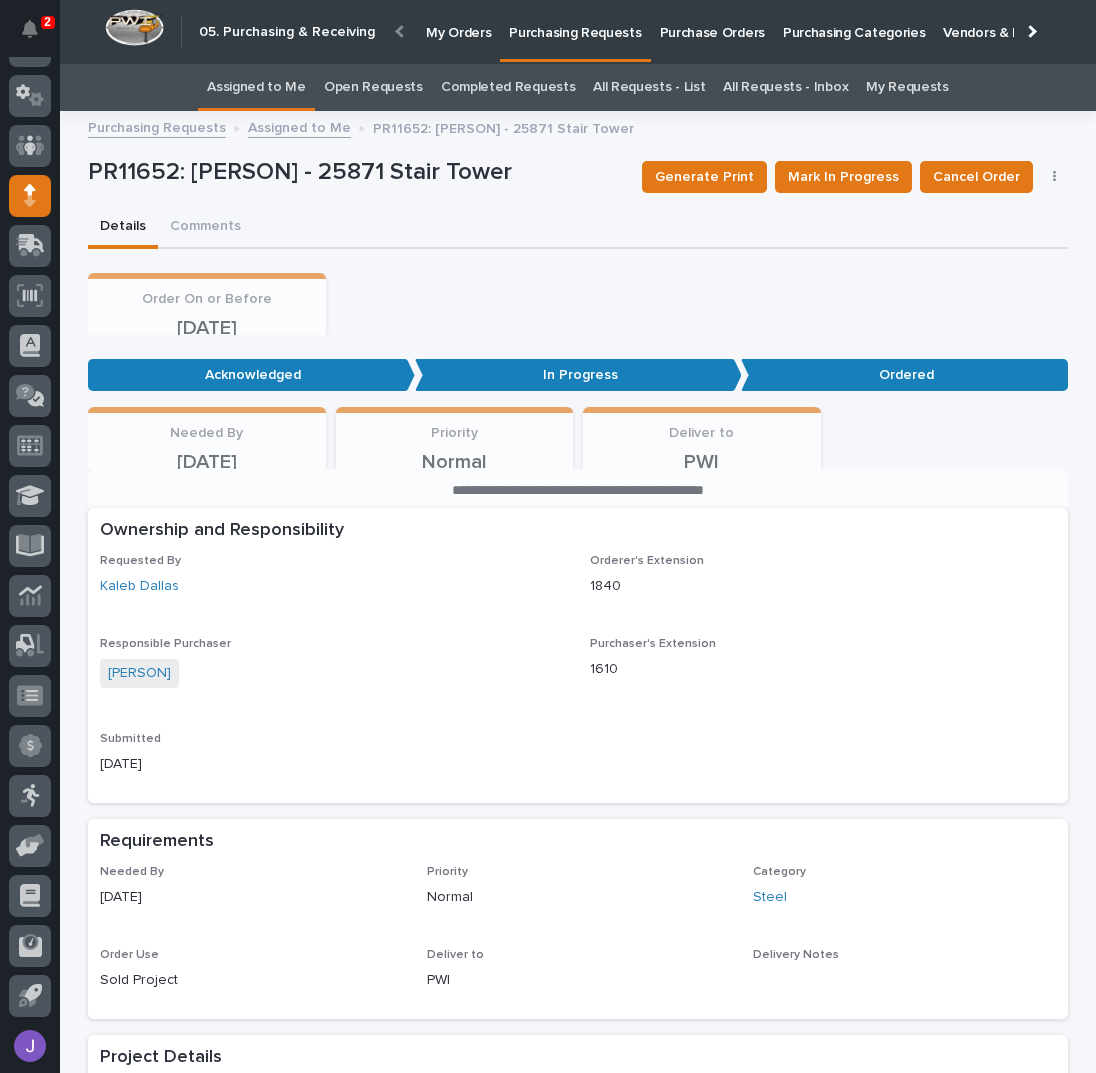 click on "Assigned to Me" at bounding box center [256, 87] 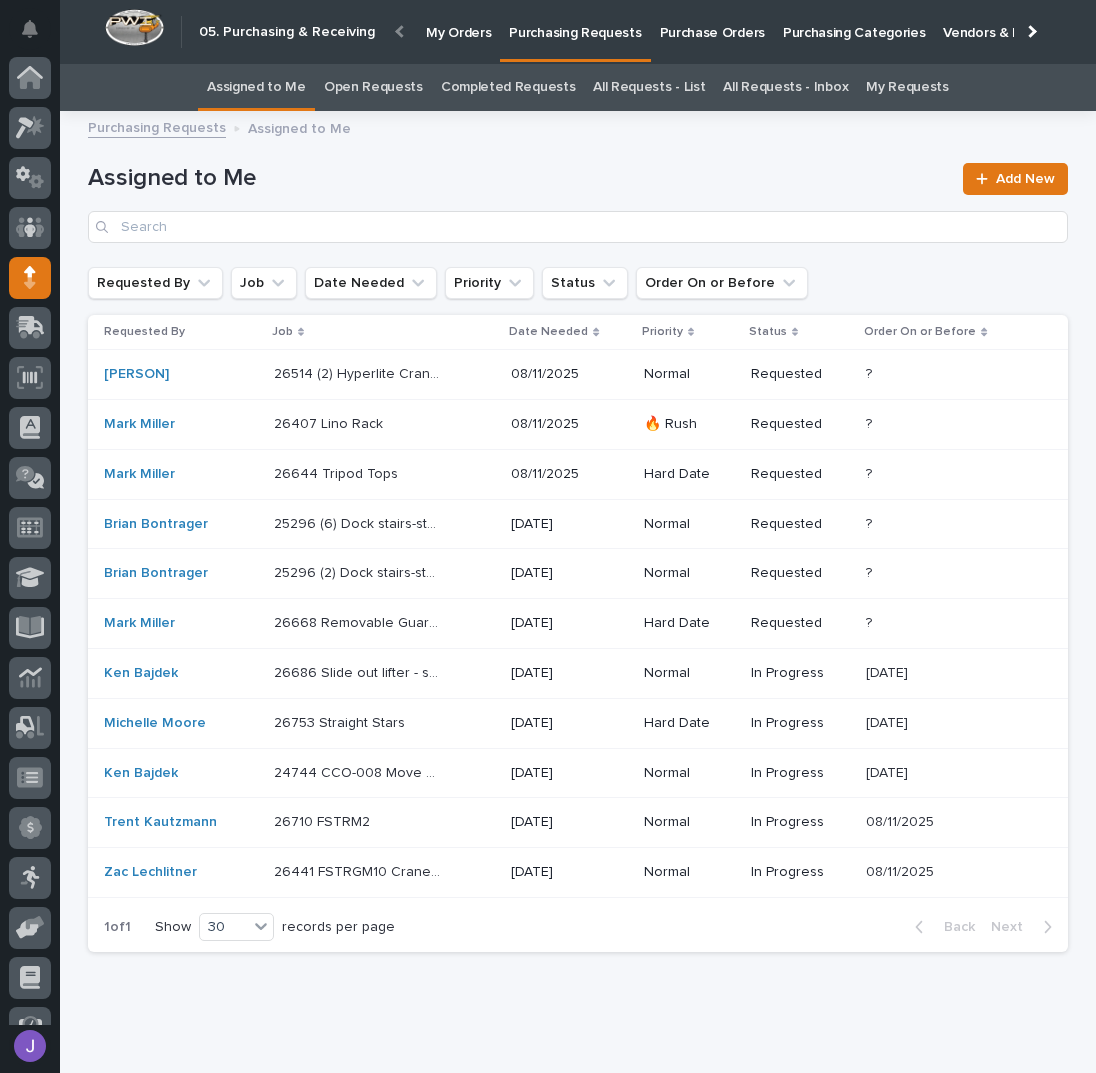 scroll, scrollTop: 82, scrollLeft: 0, axis: vertical 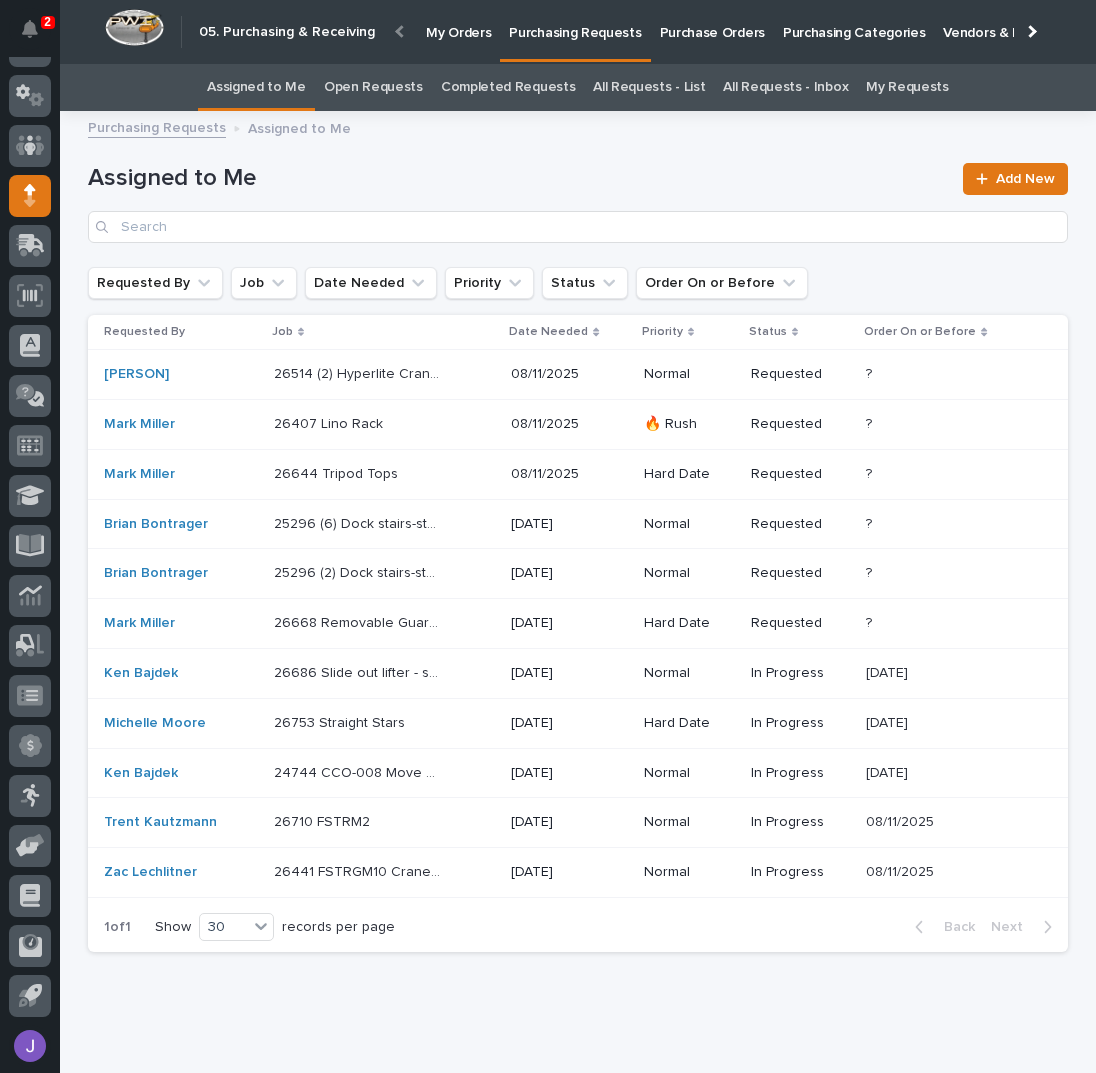 click on "26686 Slide out lifter - steel  26686 Slide out lifter - steel" at bounding box center (384, 673) 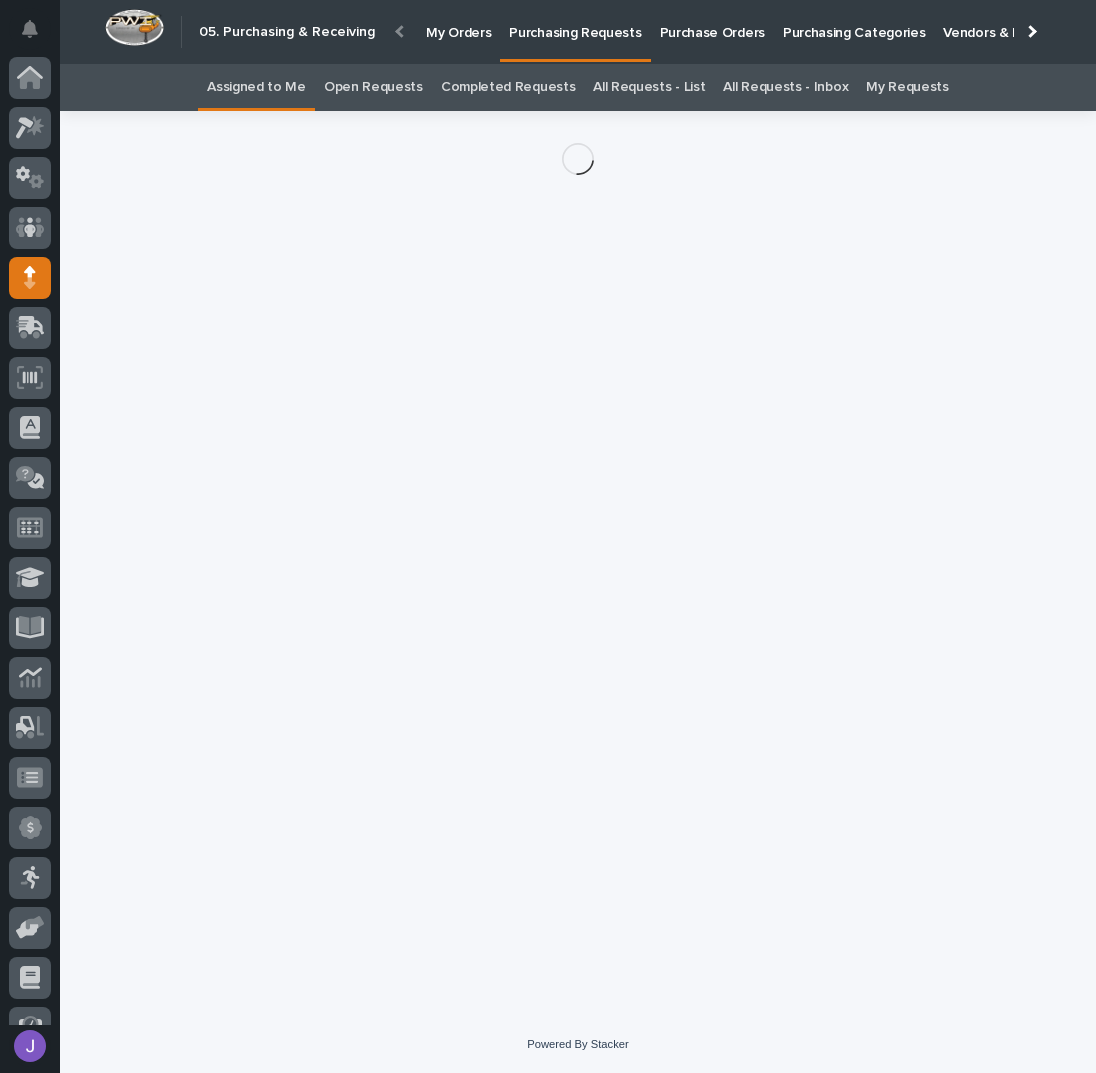 scroll, scrollTop: 82, scrollLeft: 0, axis: vertical 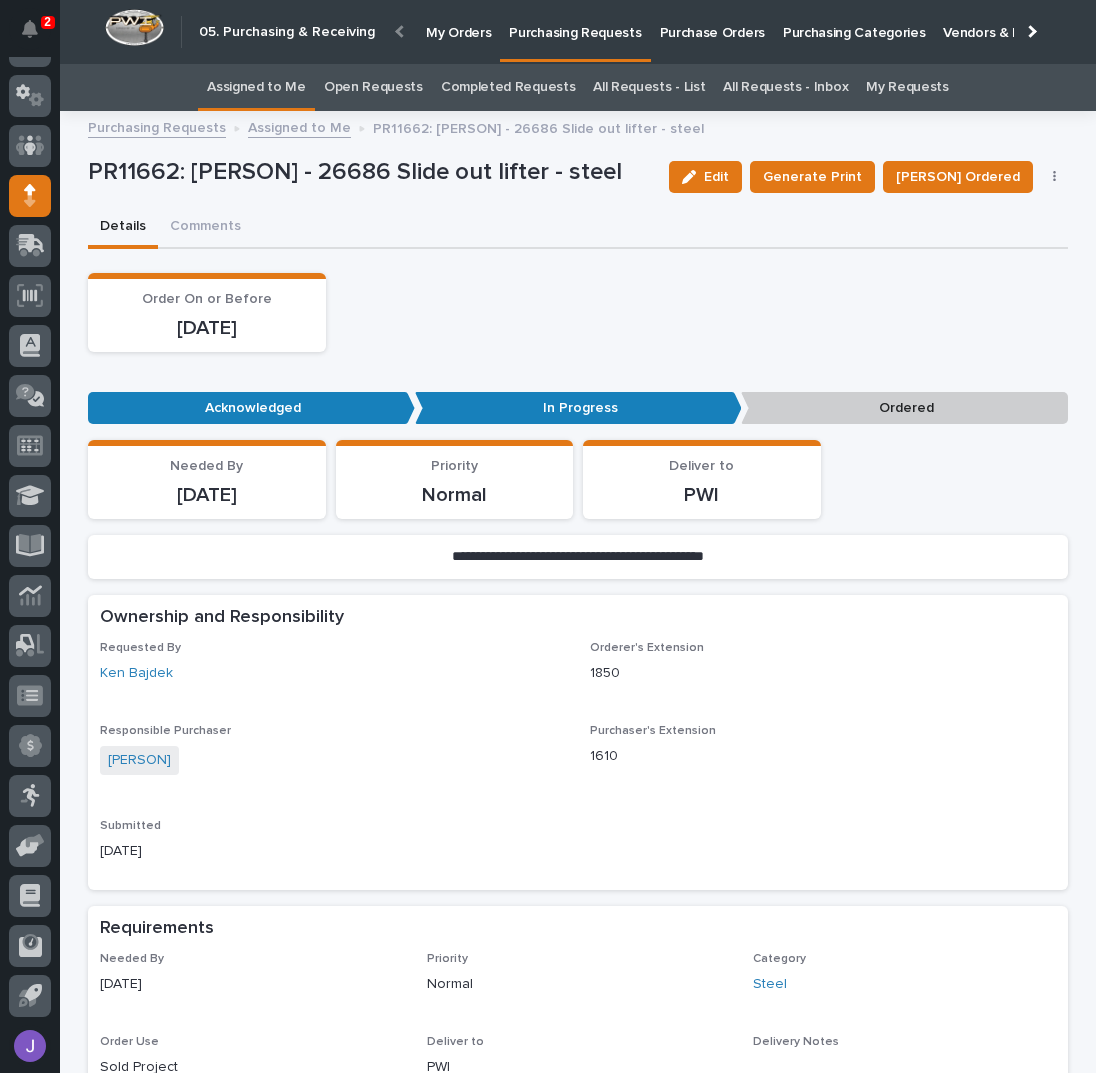 click 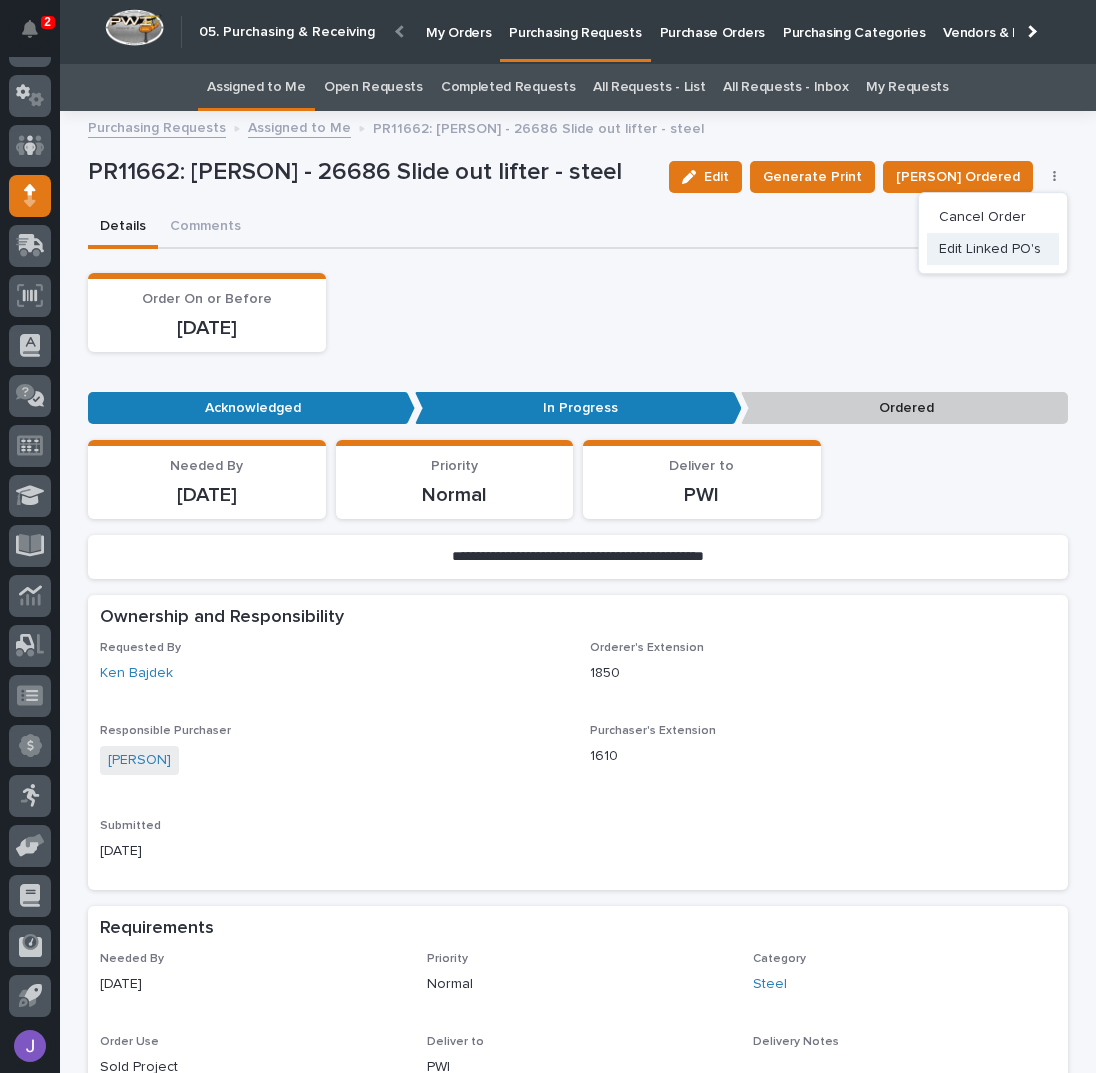 click on "Edit Linked PO's" at bounding box center [993, 249] 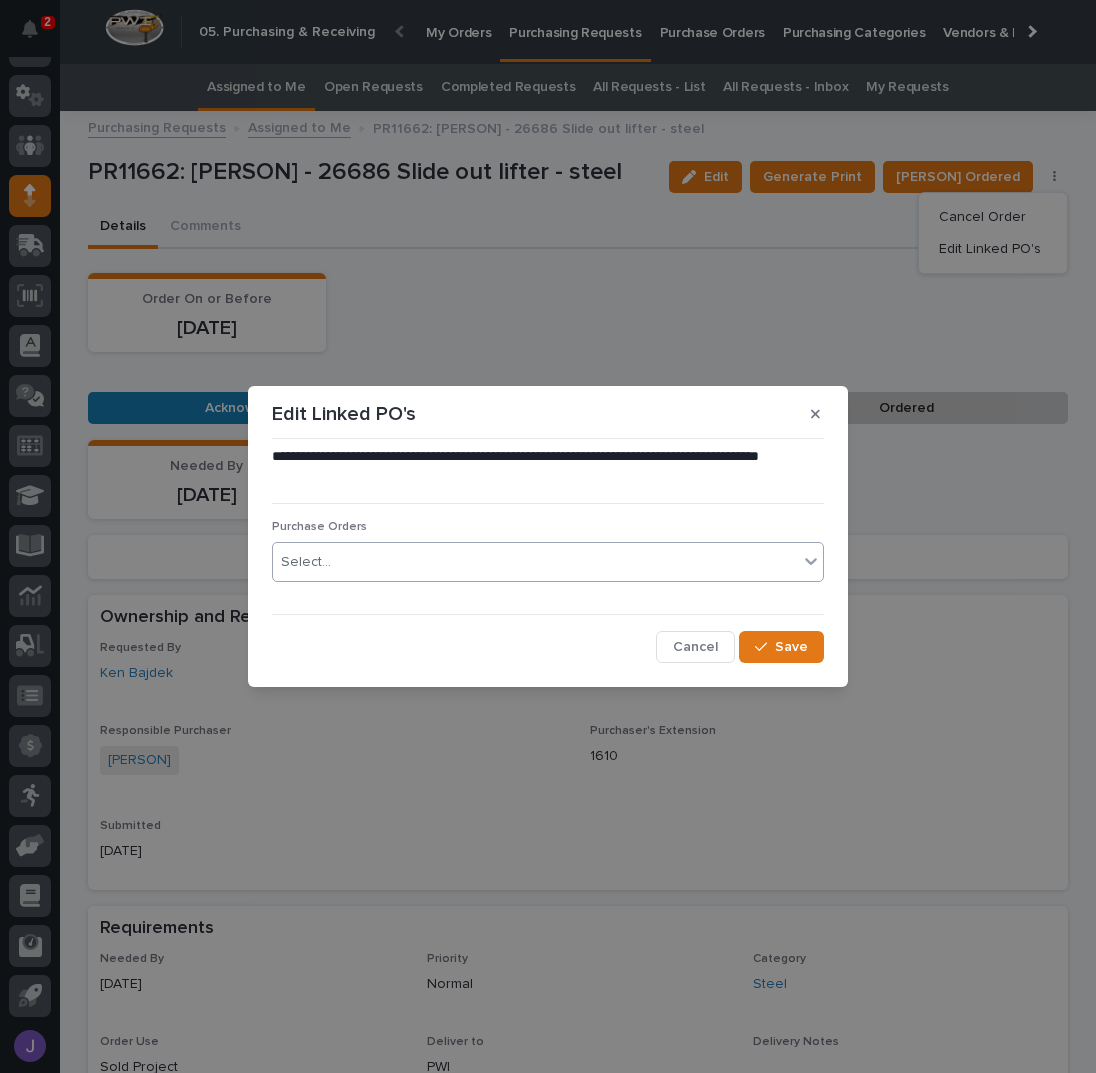 click on "Select..." at bounding box center [548, 562] 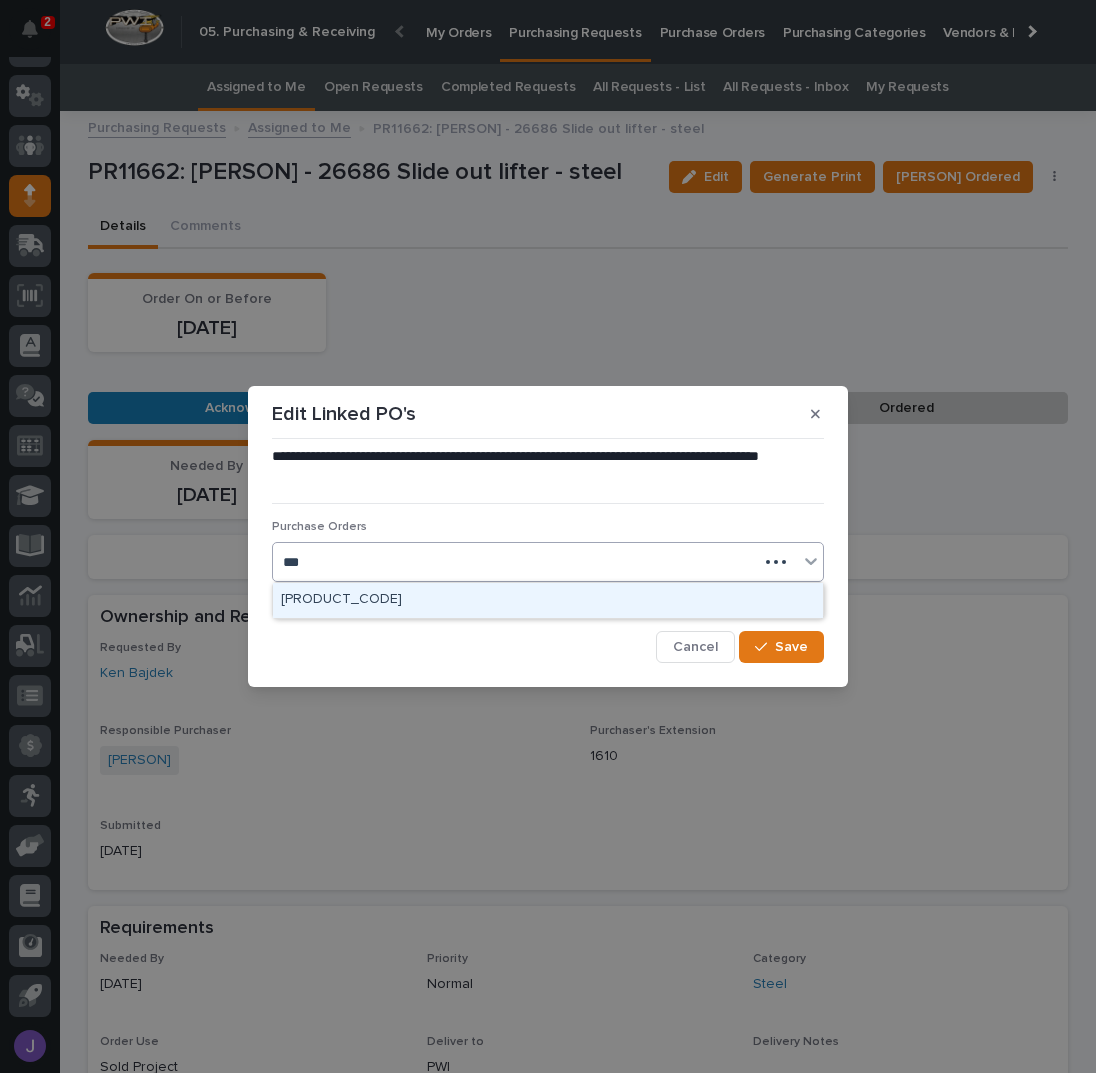 type on "****" 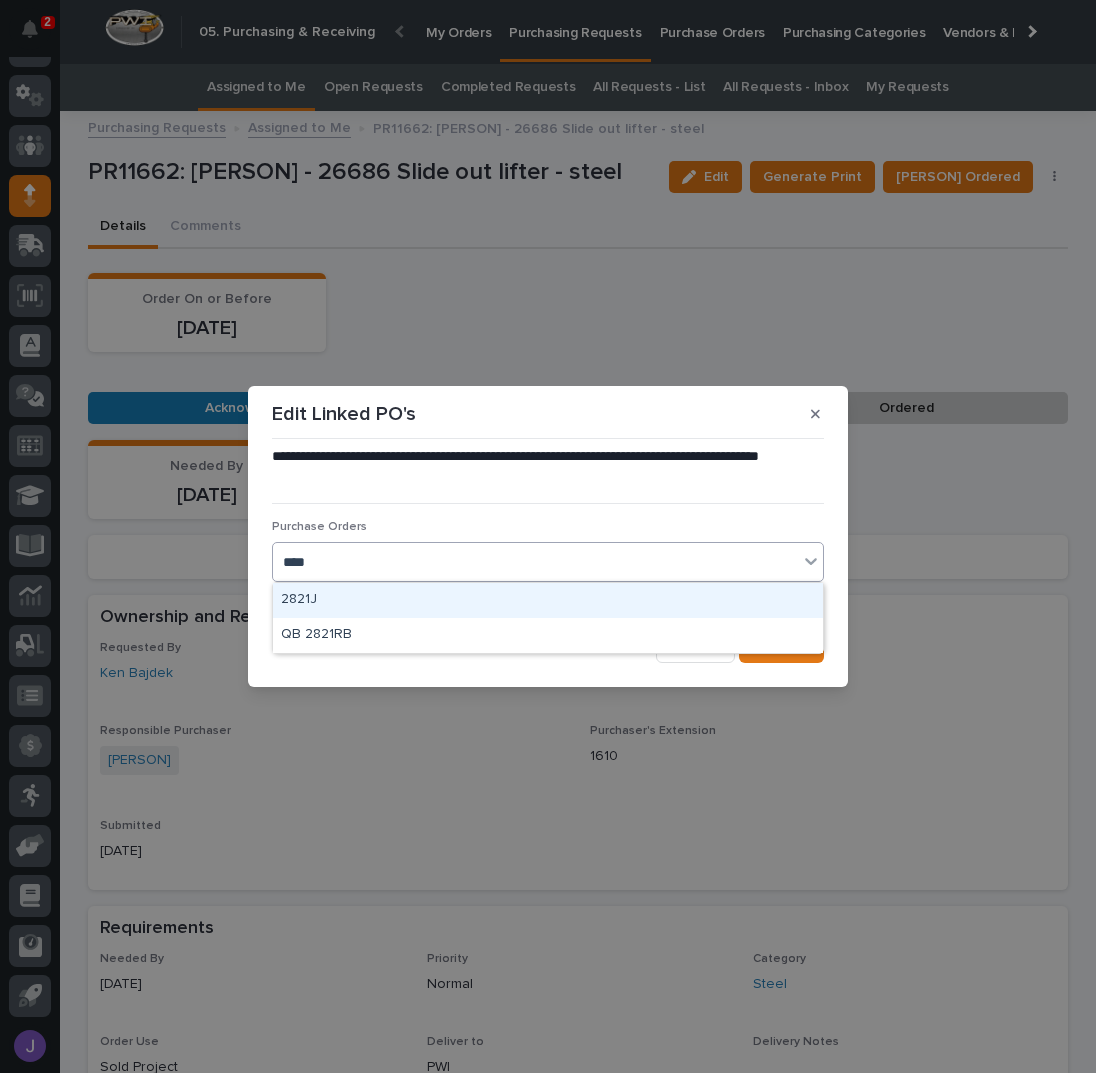 click on "2821J" at bounding box center [548, 600] 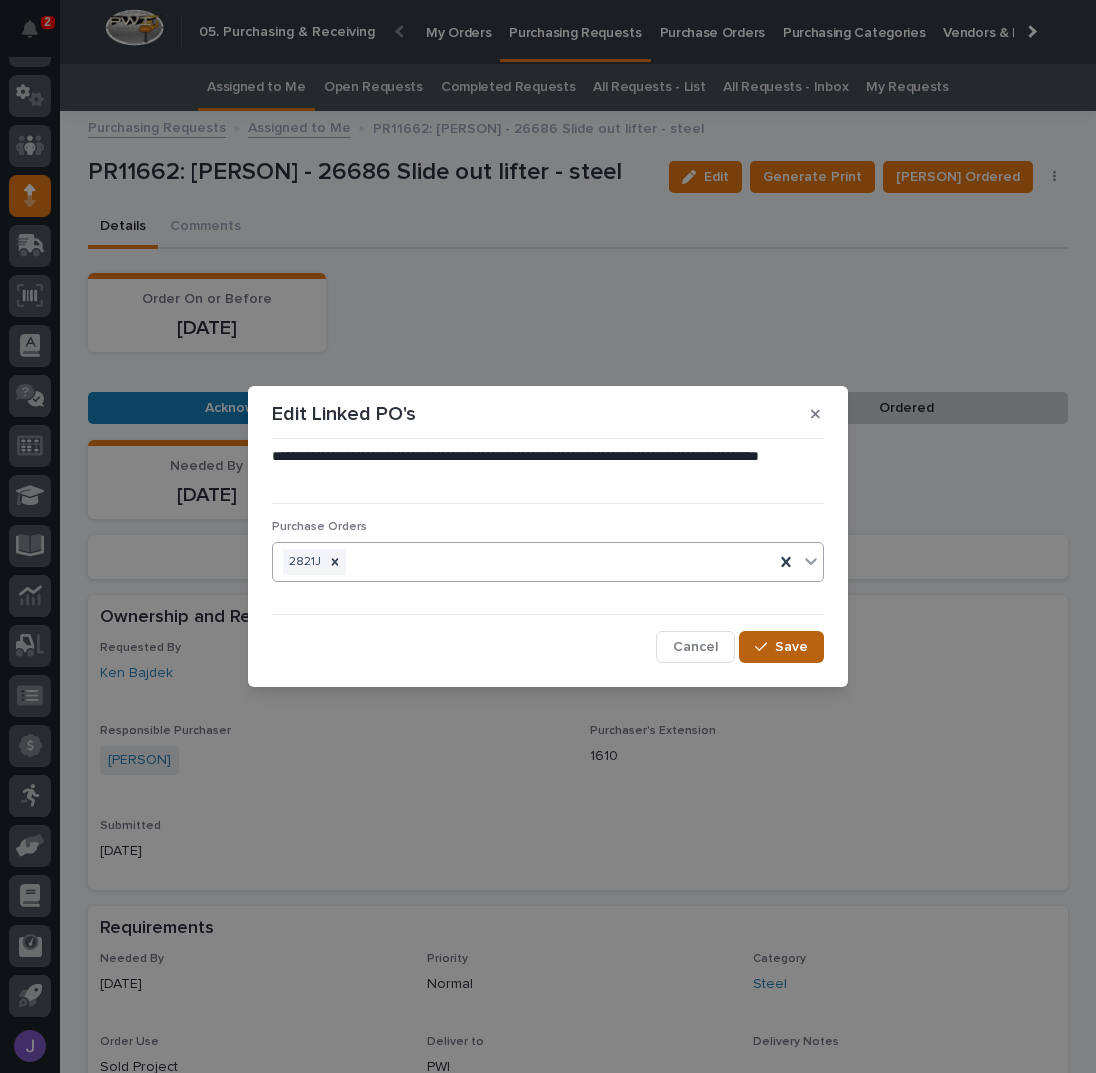 click at bounding box center (765, 647) 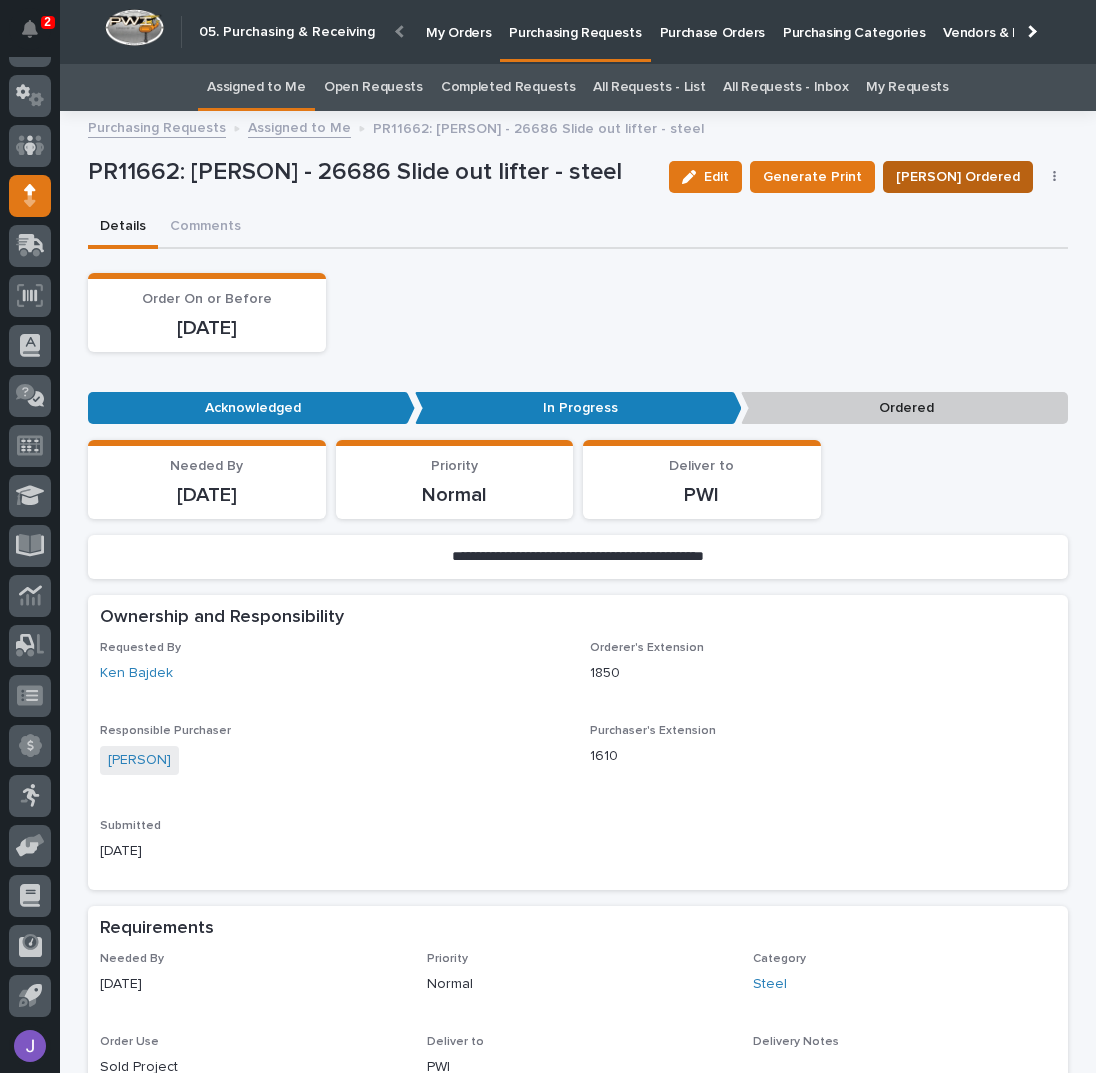 click on "[PERSON] Ordered" at bounding box center [958, 177] 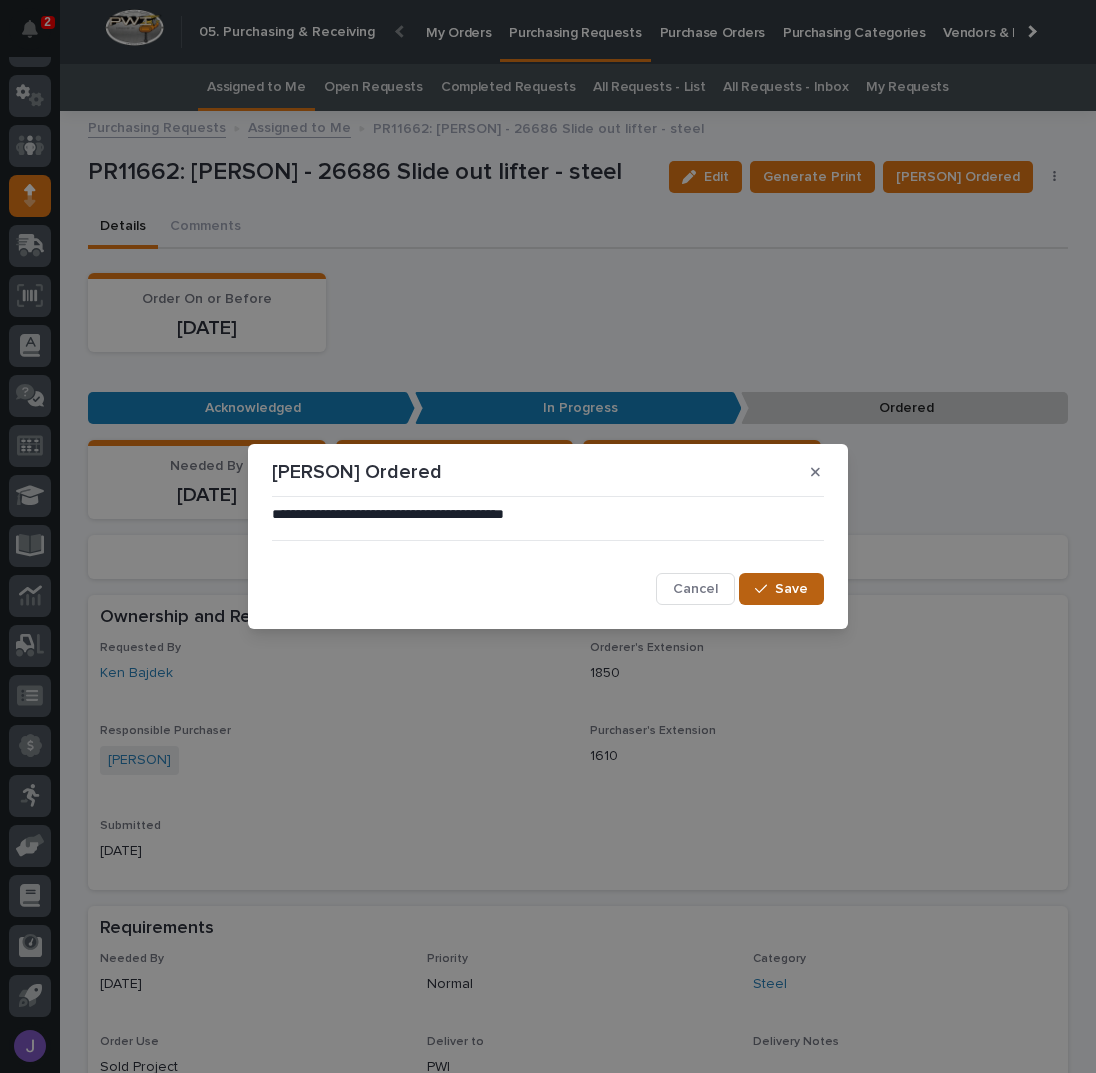 click on "Save" at bounding box center [781, 589] 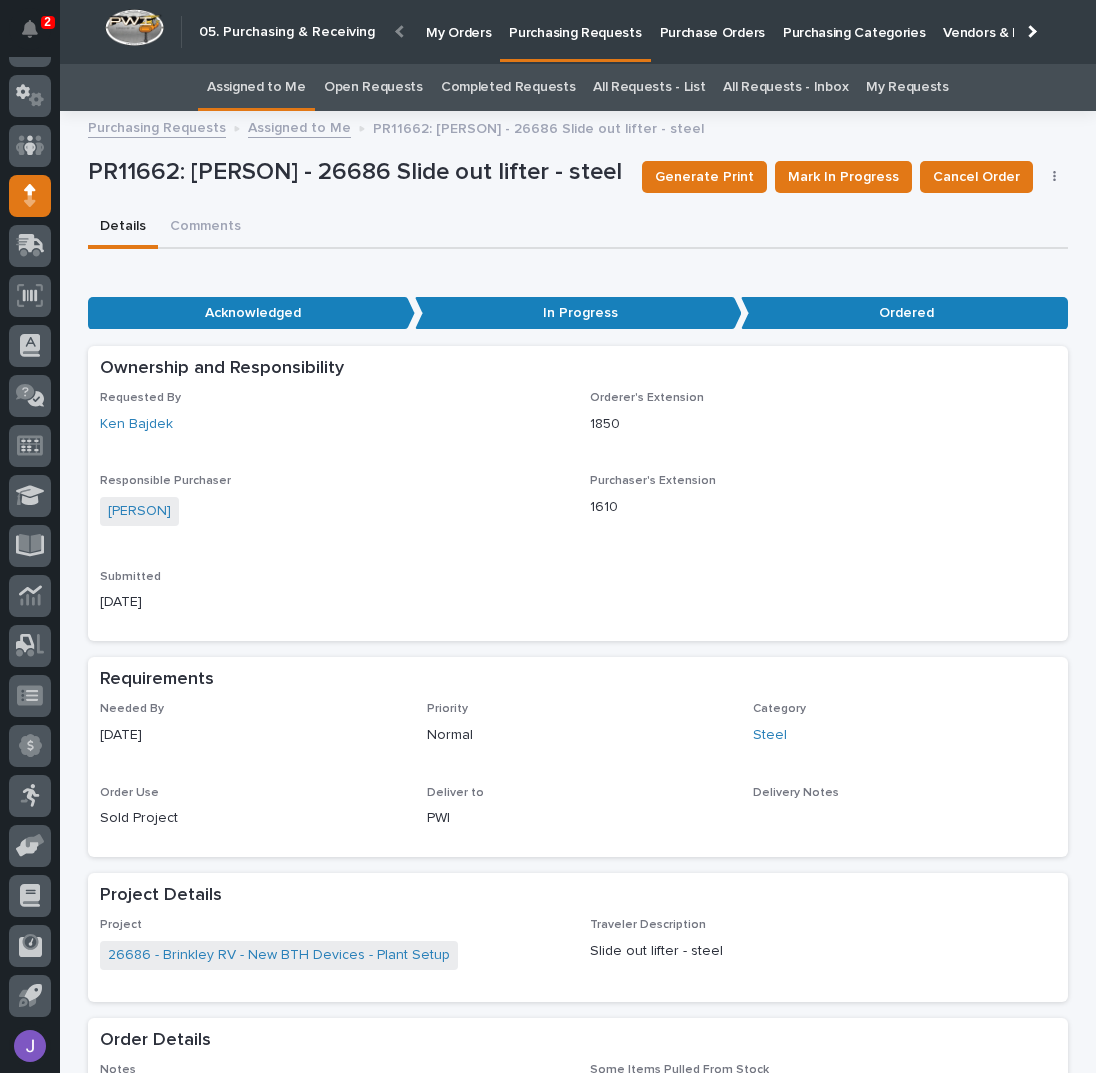 click on "Assigned to Me" at bounding box center [256, 87] 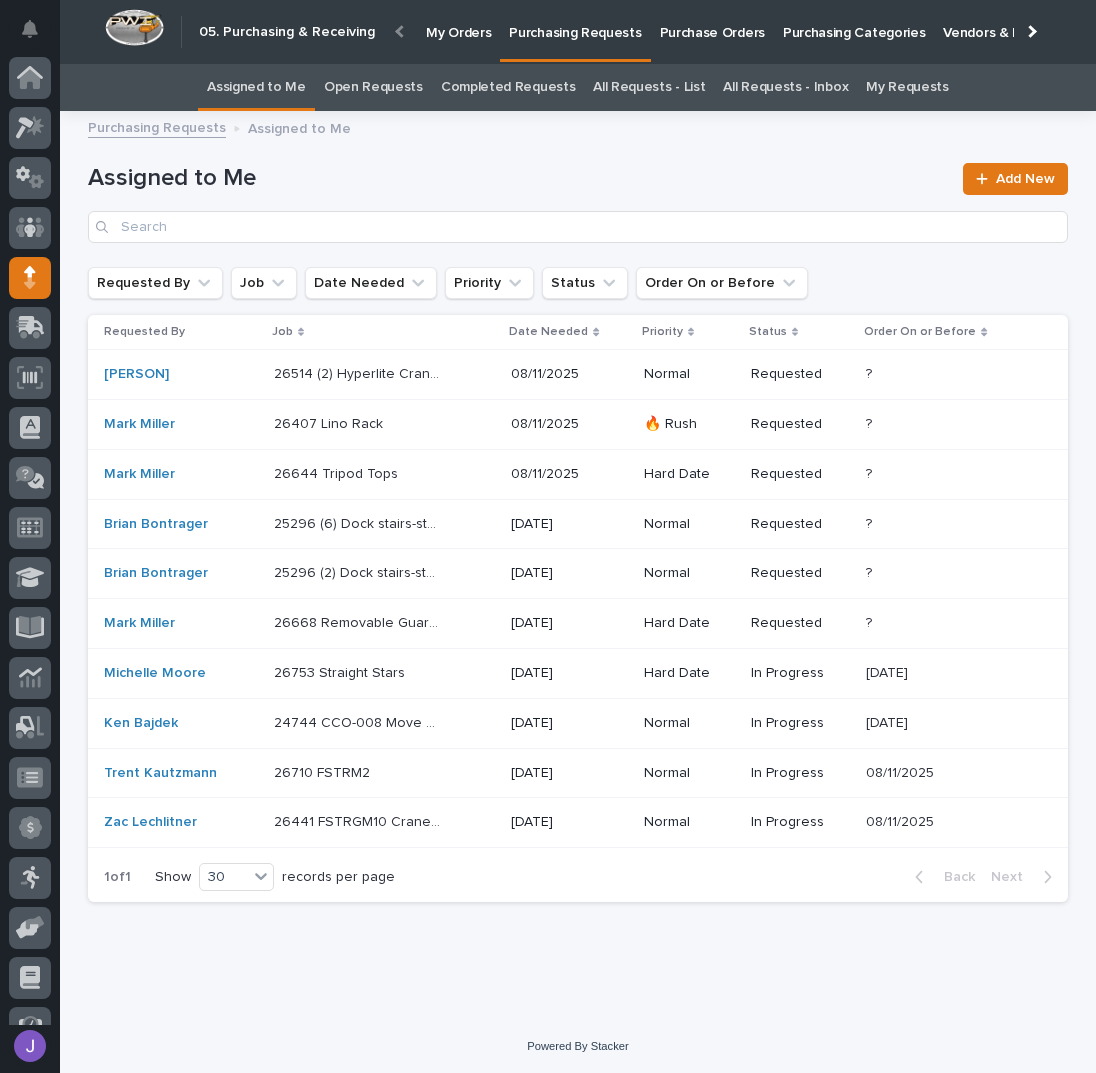 scroll, scrollTop: 82, scrollLeft: 0, axis: vertical 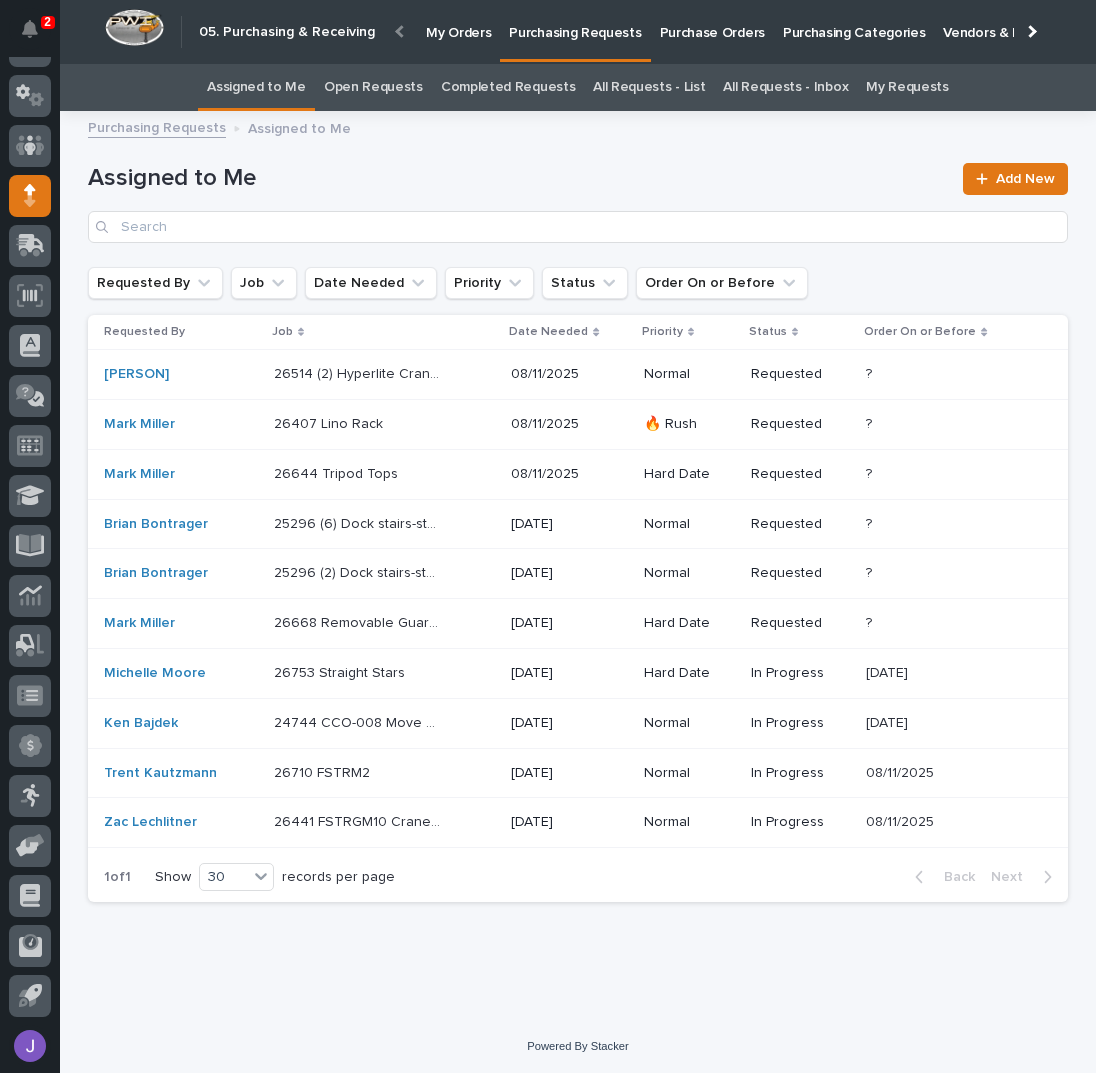 click on "26753 Straight Stars  26753 Straight Stars" at bounding box center [384, 673] 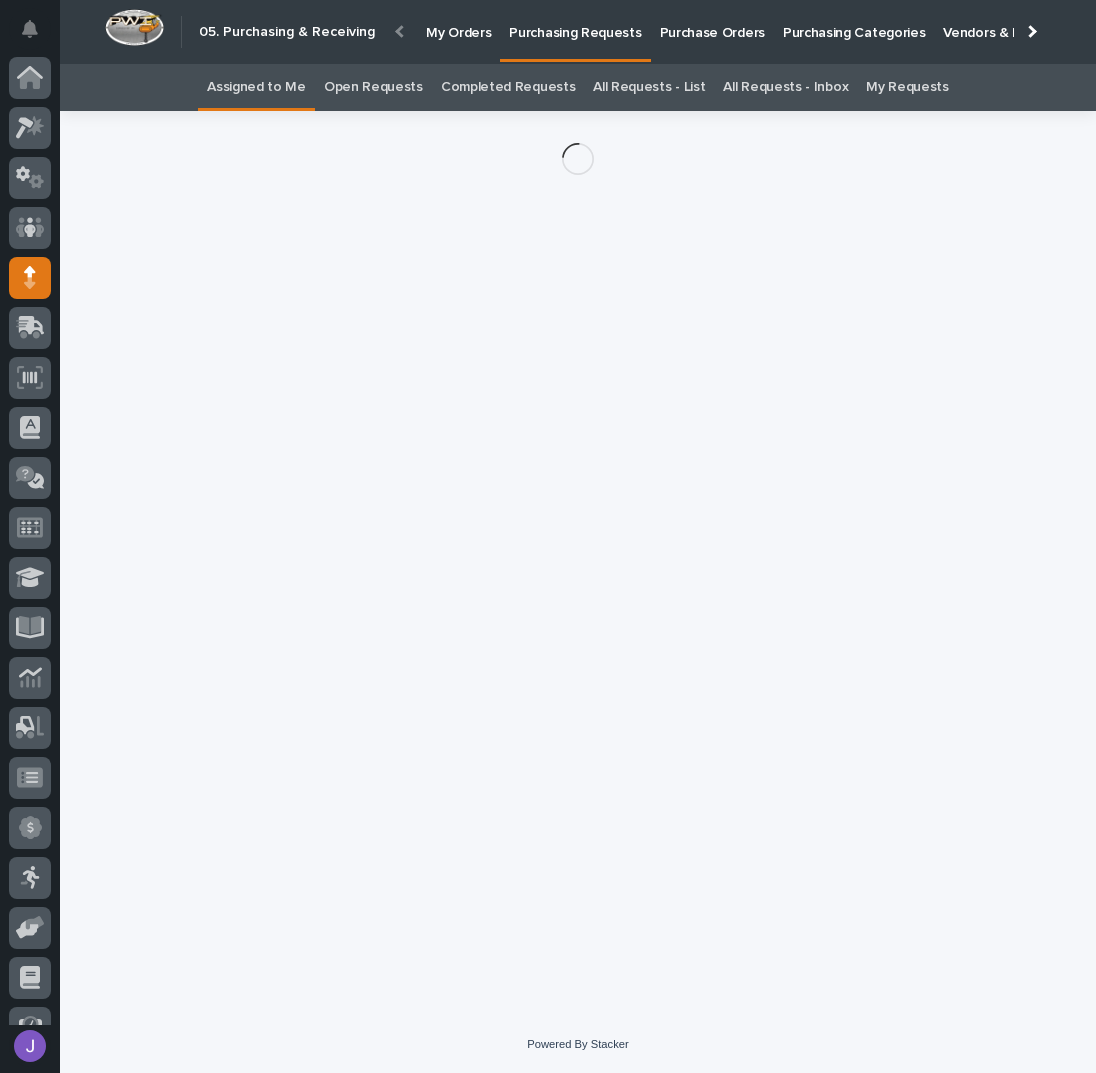 scroll, scrollTop: 82, scrollLeft: 0, axis: vertical 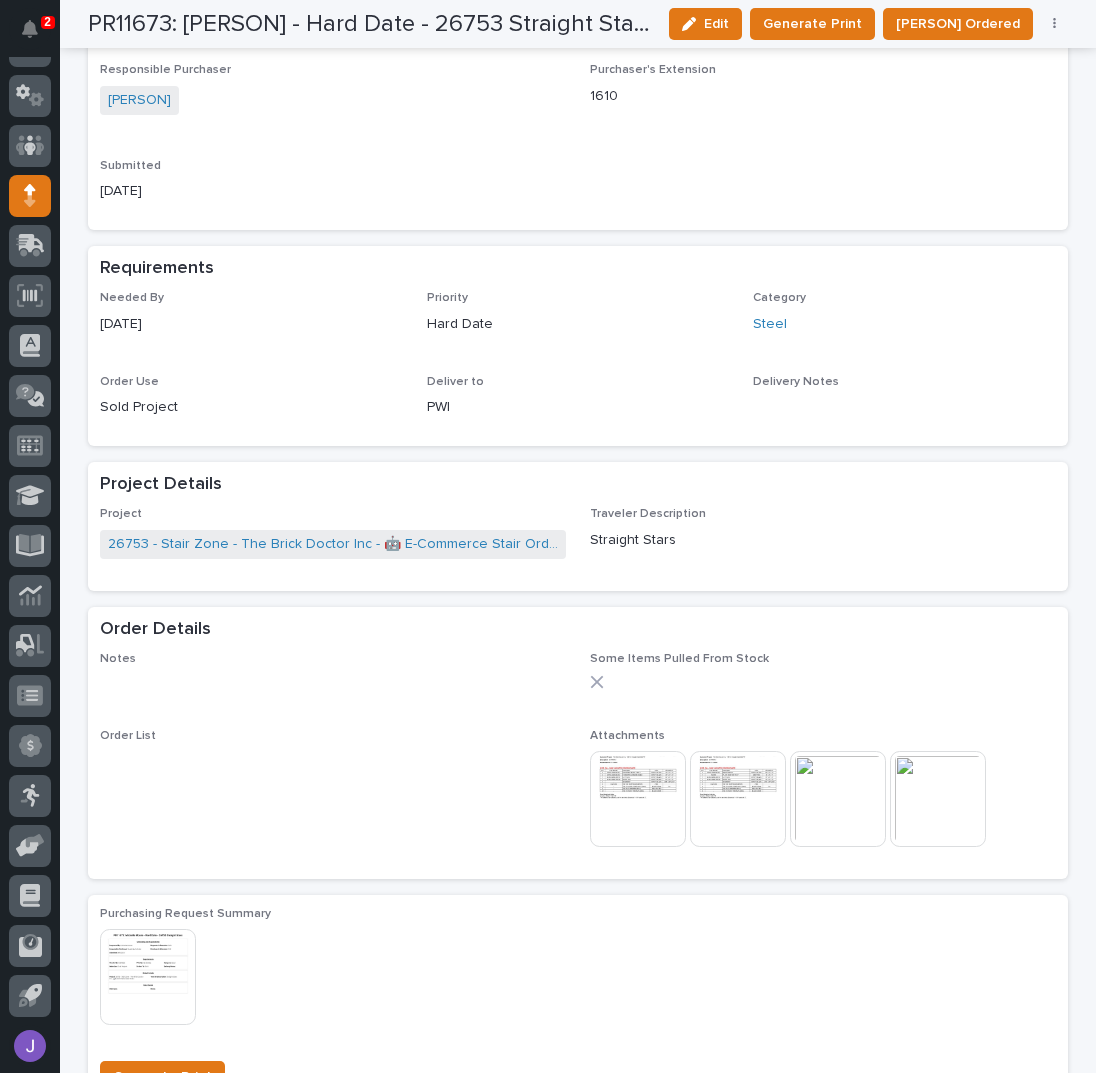 click at bounding box center (838, 799) 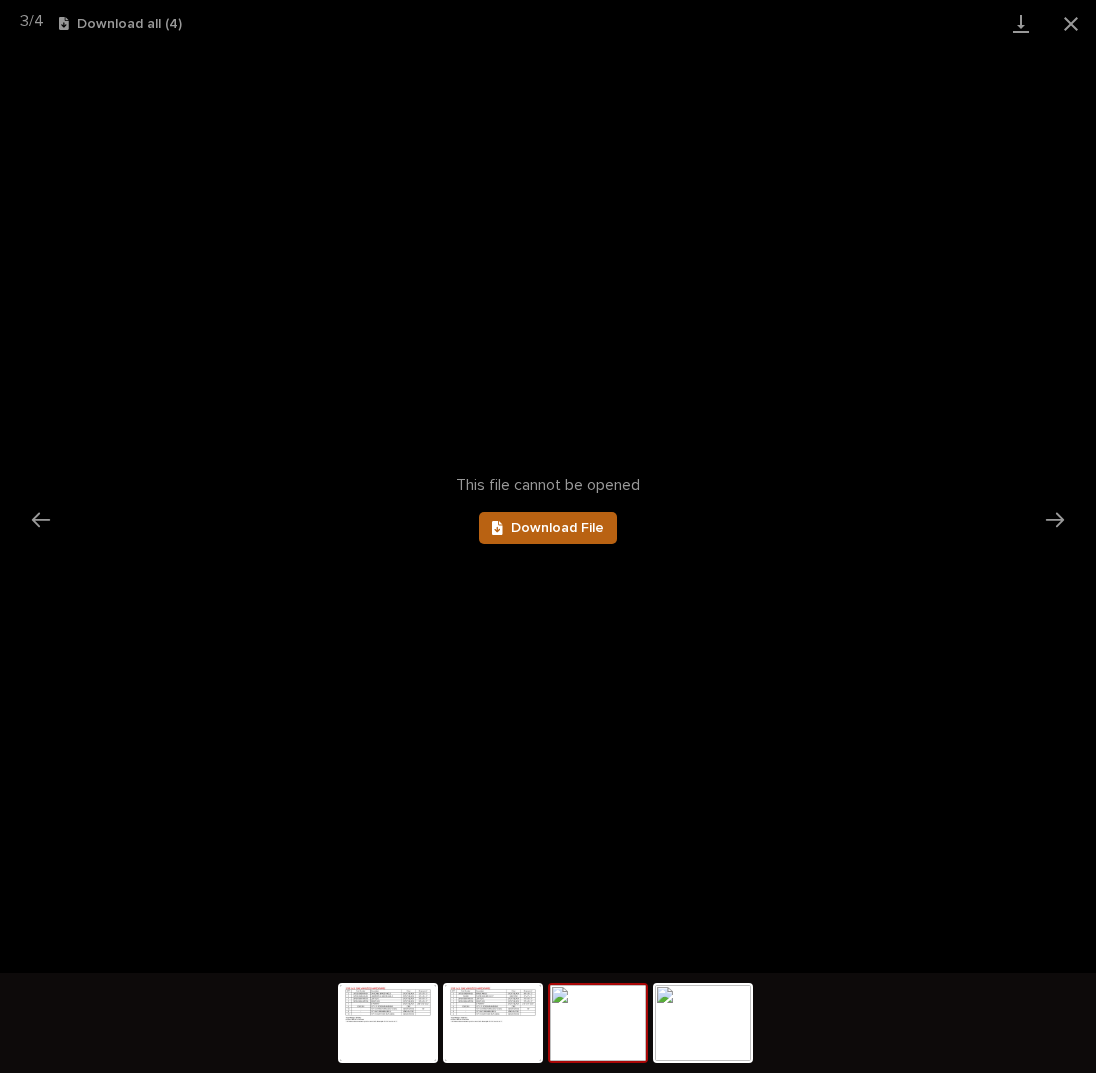 click on "Download File" at bounding box center [557, 528] 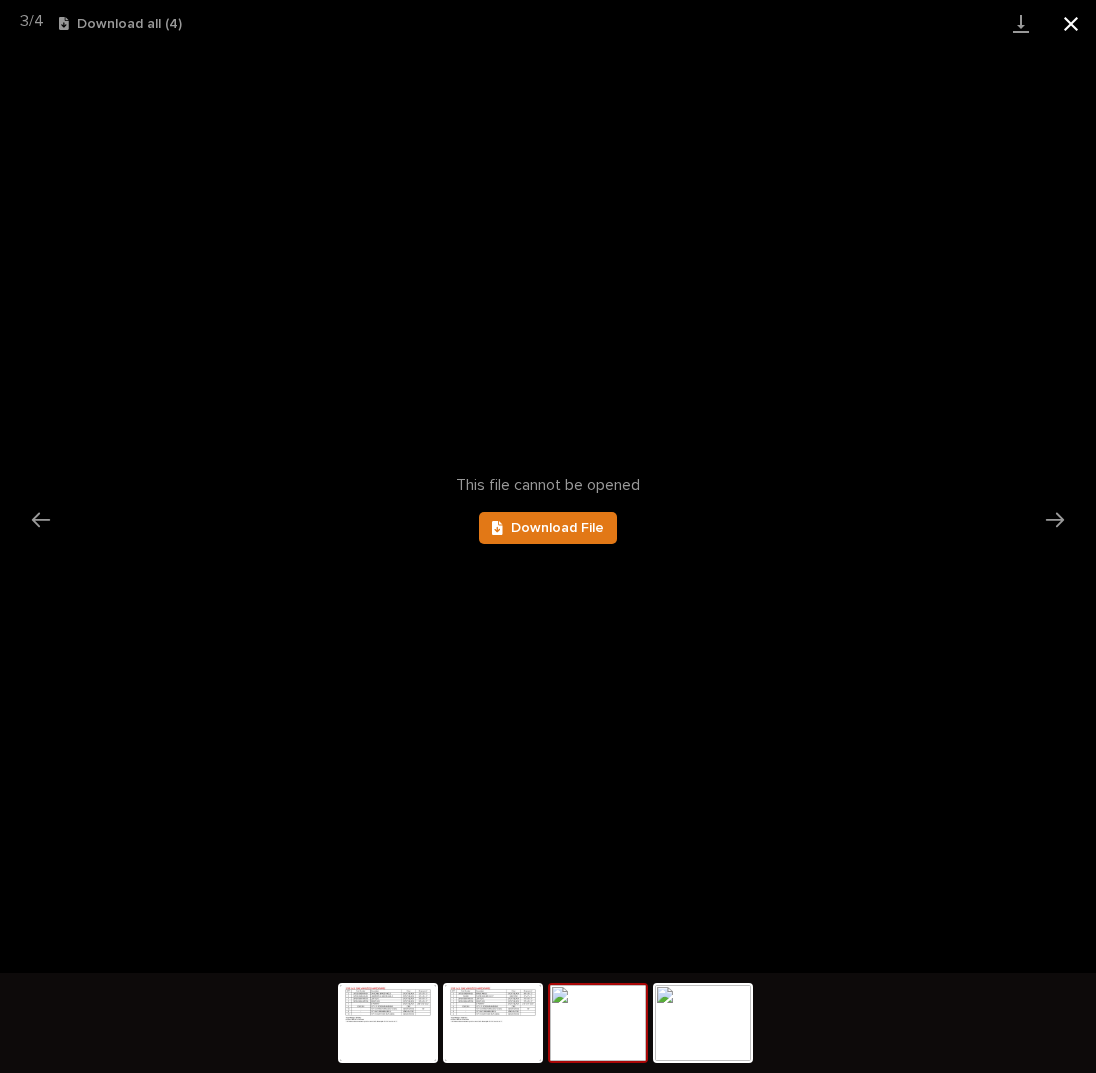 click at bounding box center (1071, 23) 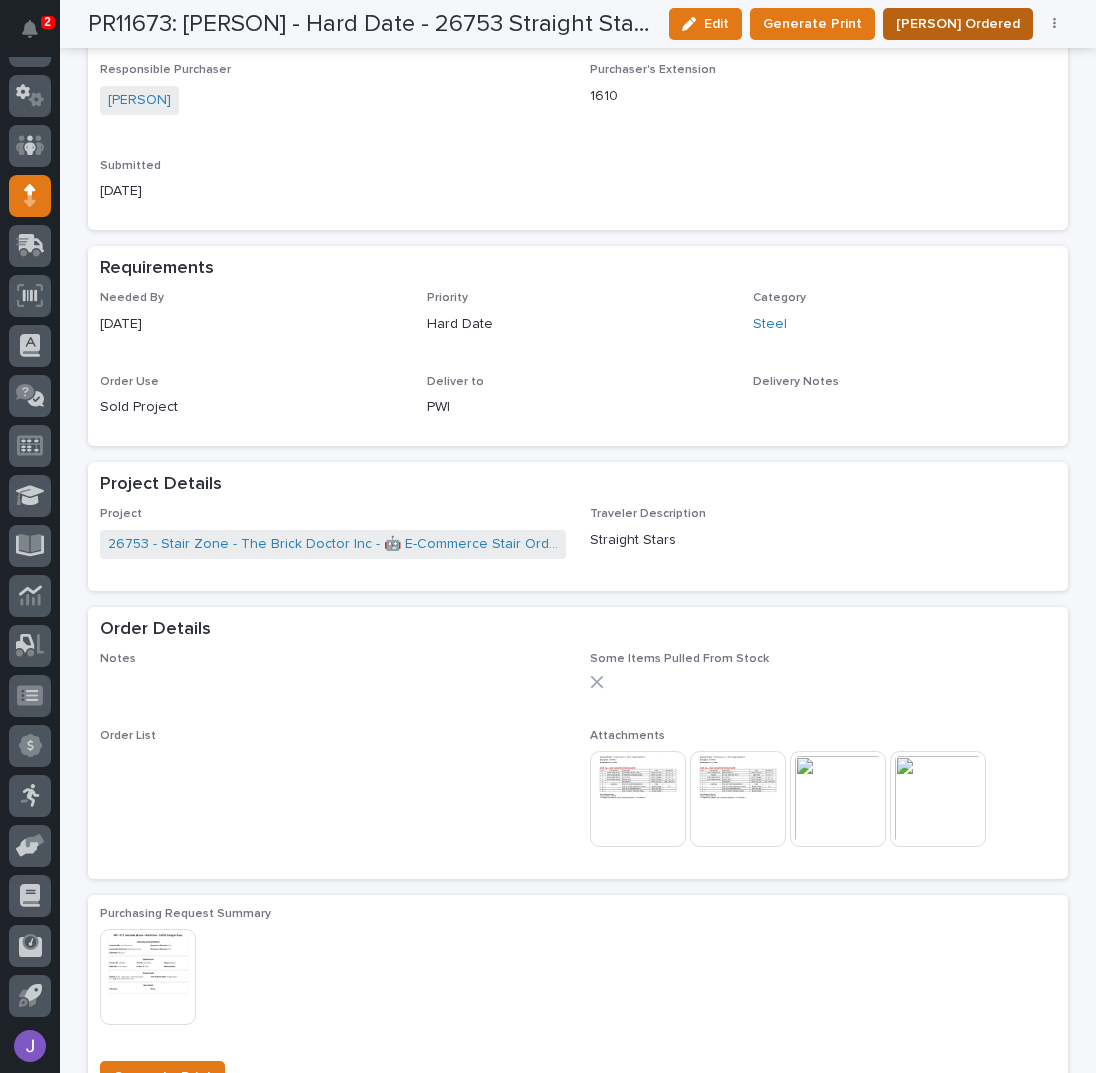 click on "[PERSON] Ordered" at bounding box center (958, 24) 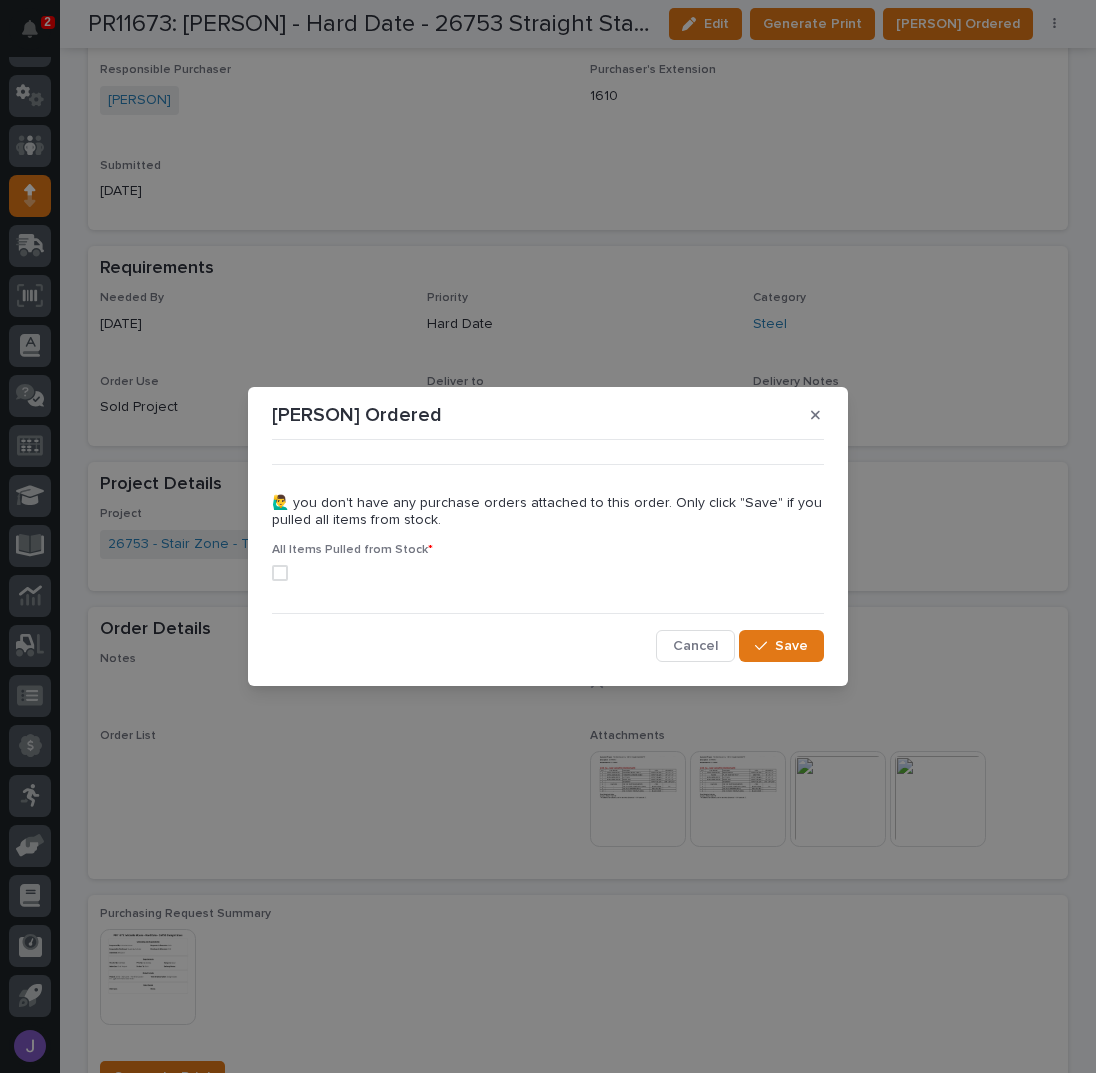 click at bounding box center [280, 573] 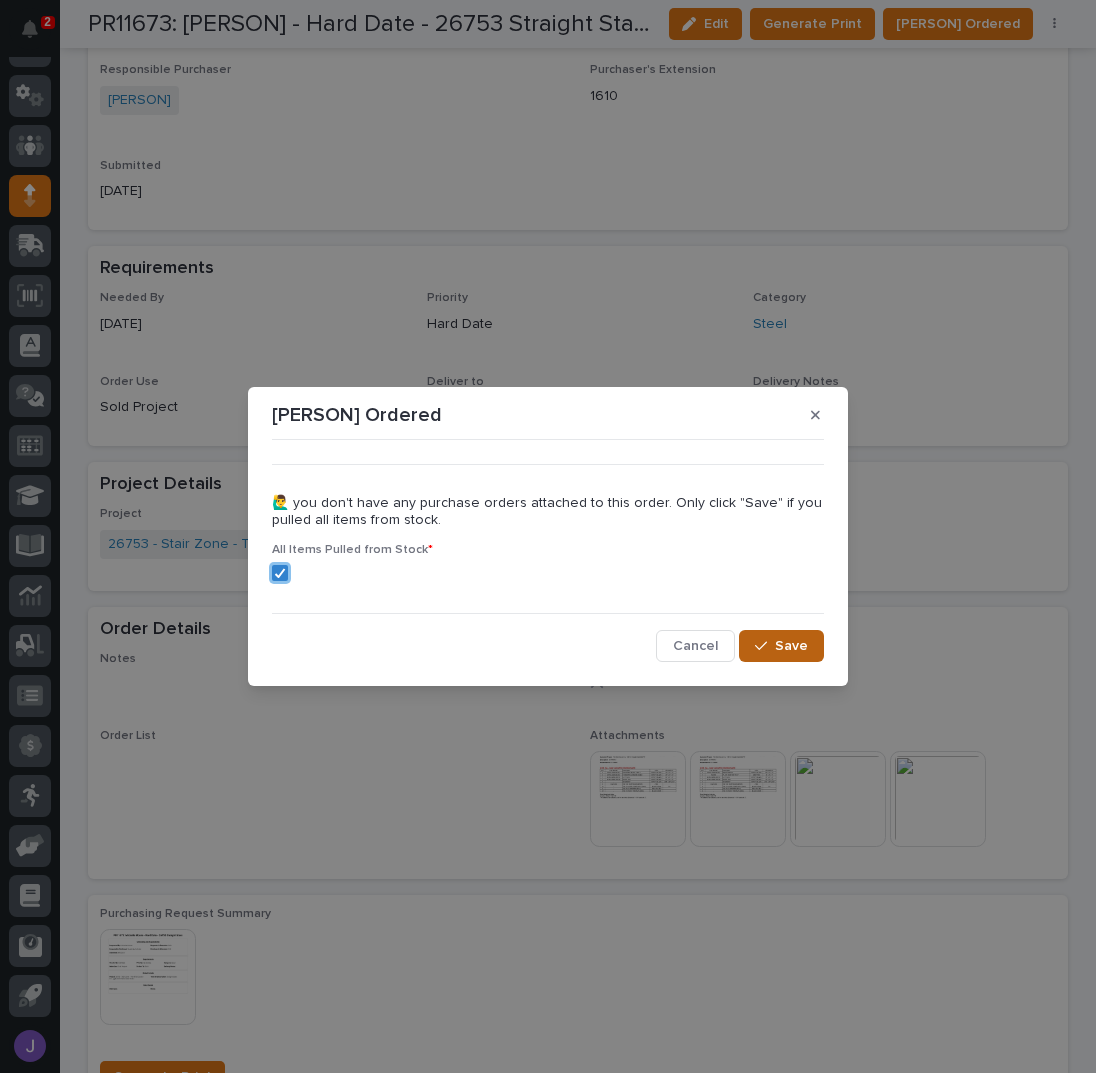 click on "Save" at bounding box center [781, 646] 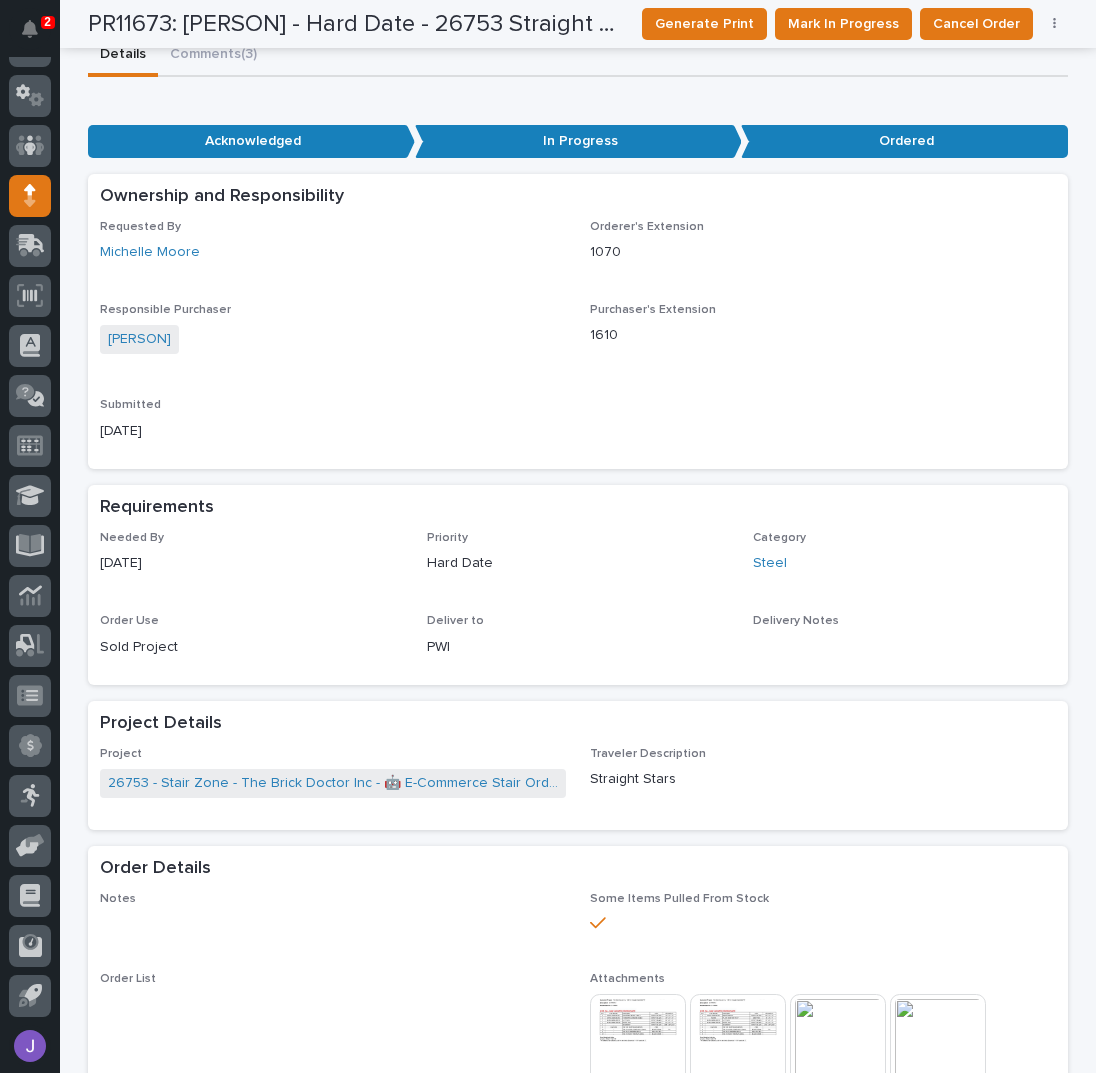 scroll, scrollTop: 0, scrollLeft: 0, axis: both 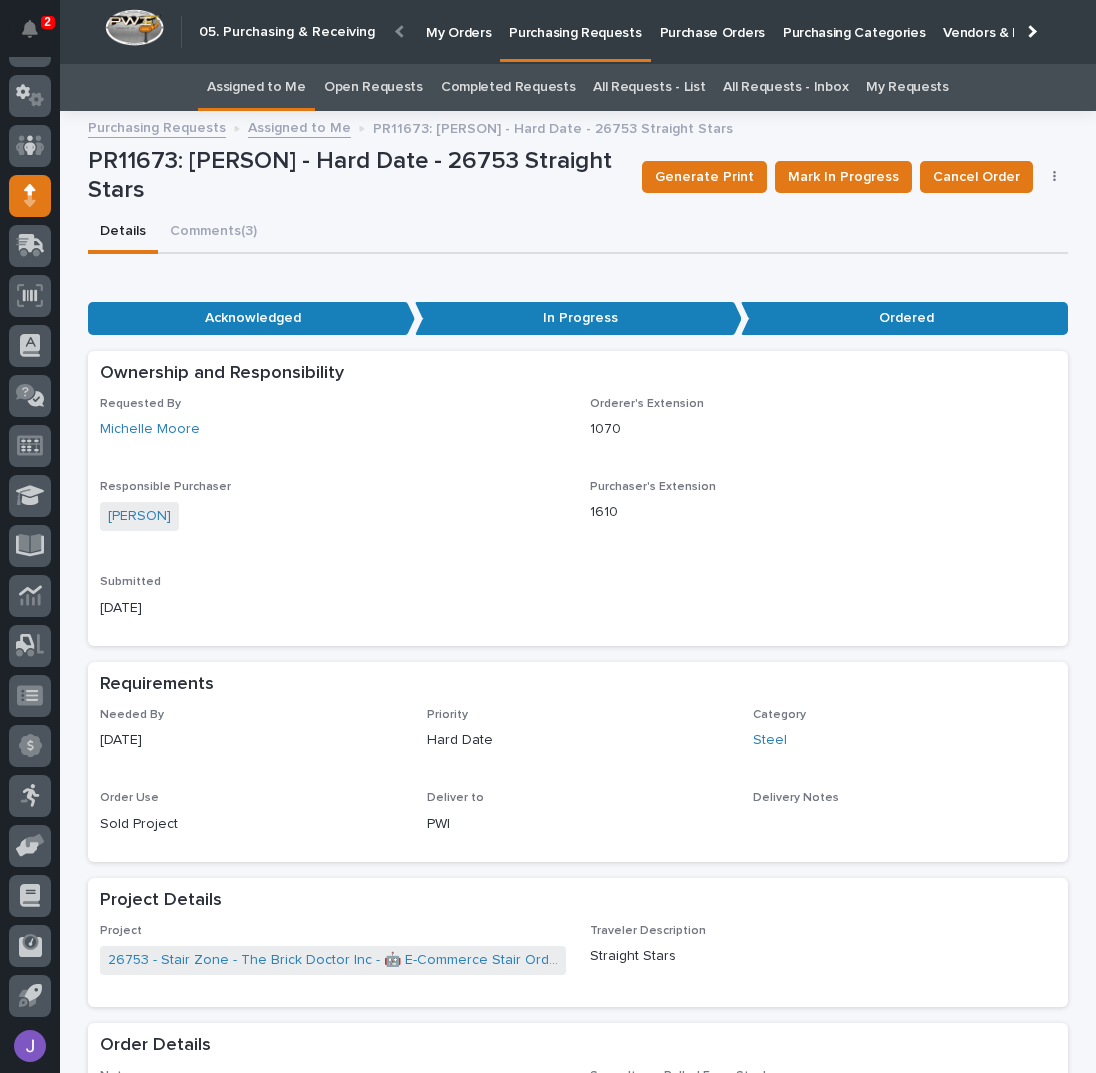 click on "Assigned to Me" at bounding box center (256, 87) 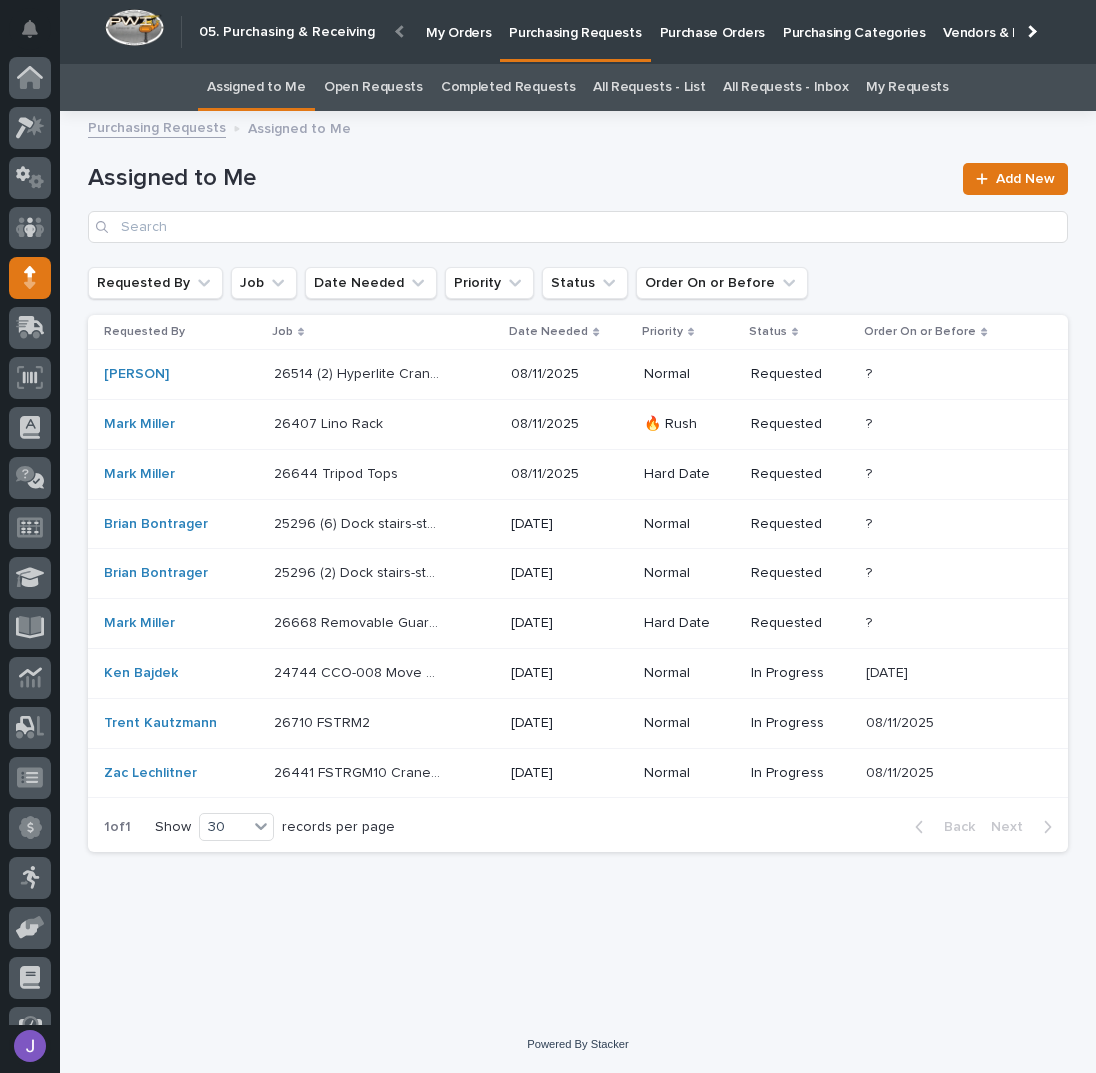 scroll, scrollTop: 82, scrollLeft: 0, axis: vertical 